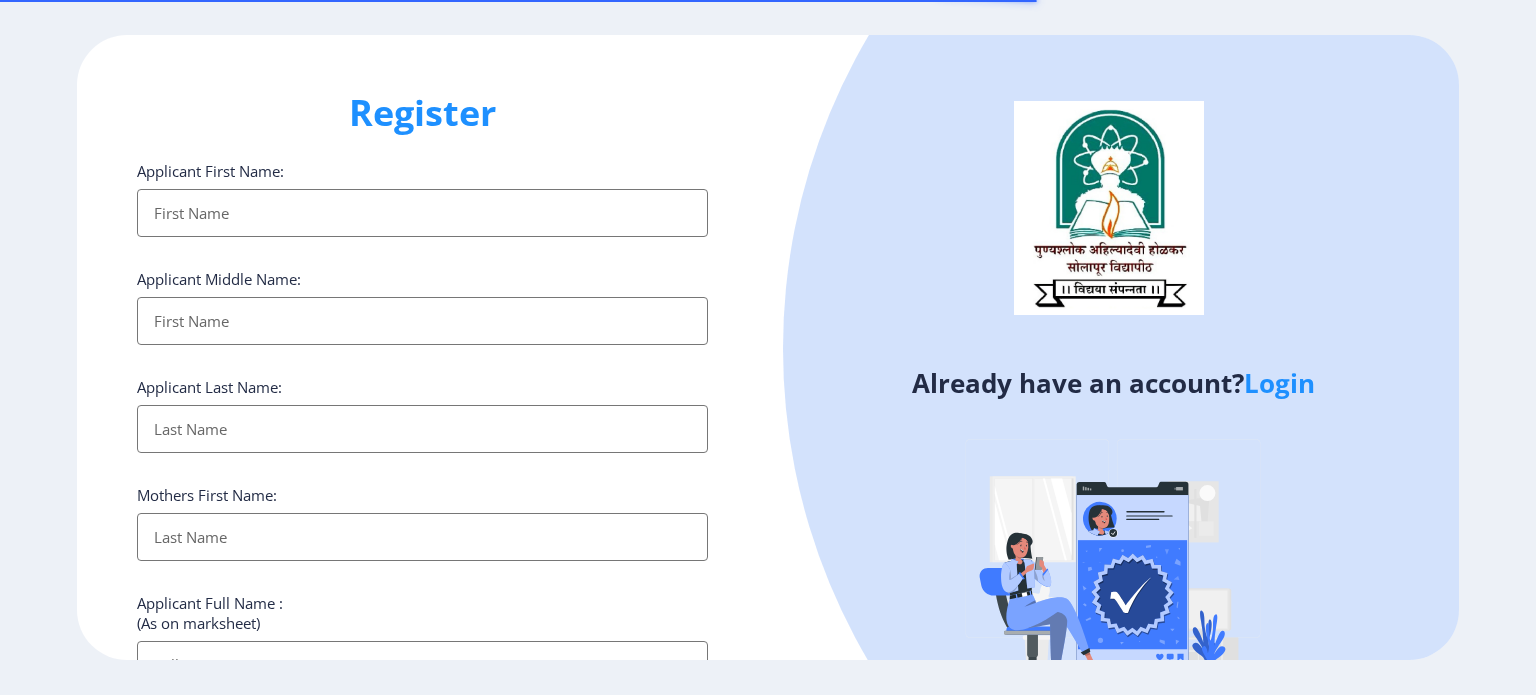 select 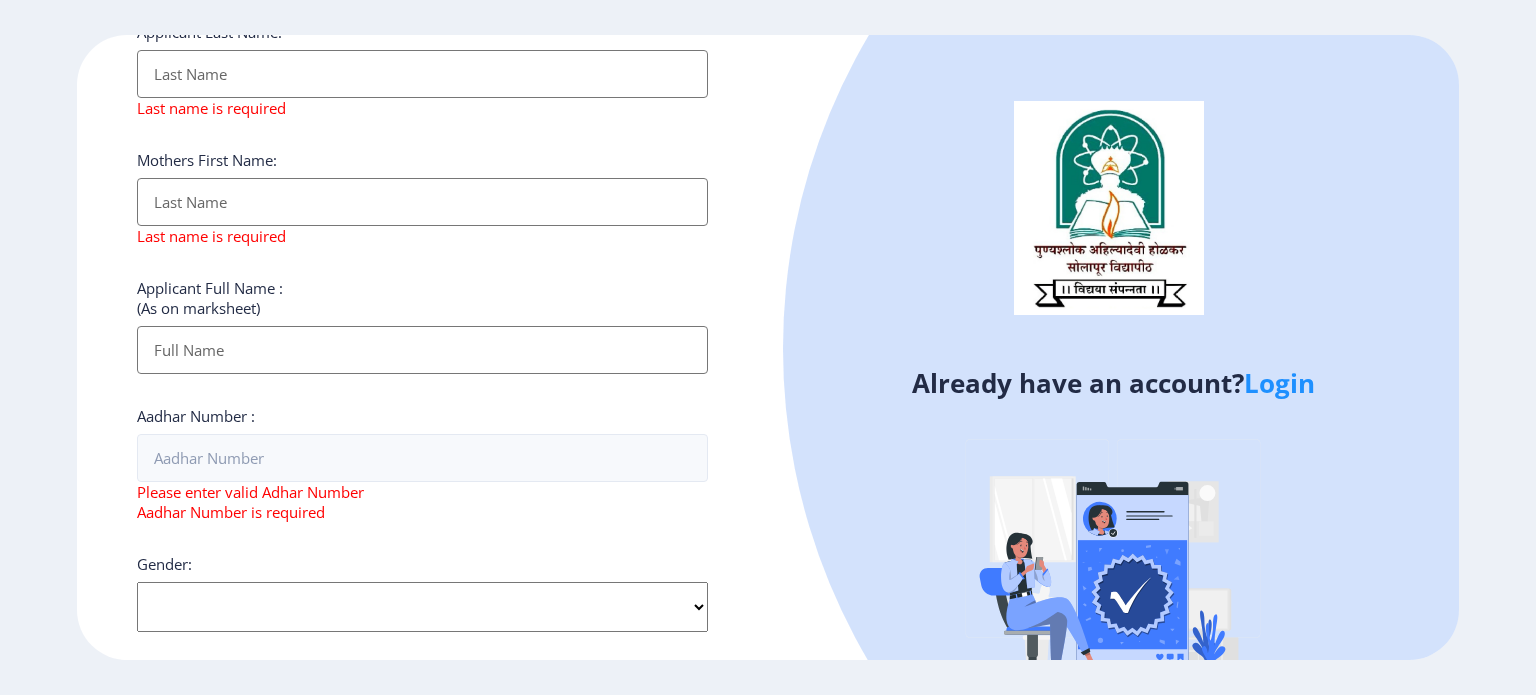 scroll, scrollTop: 761, scrollLeft: 0, axis: vertical 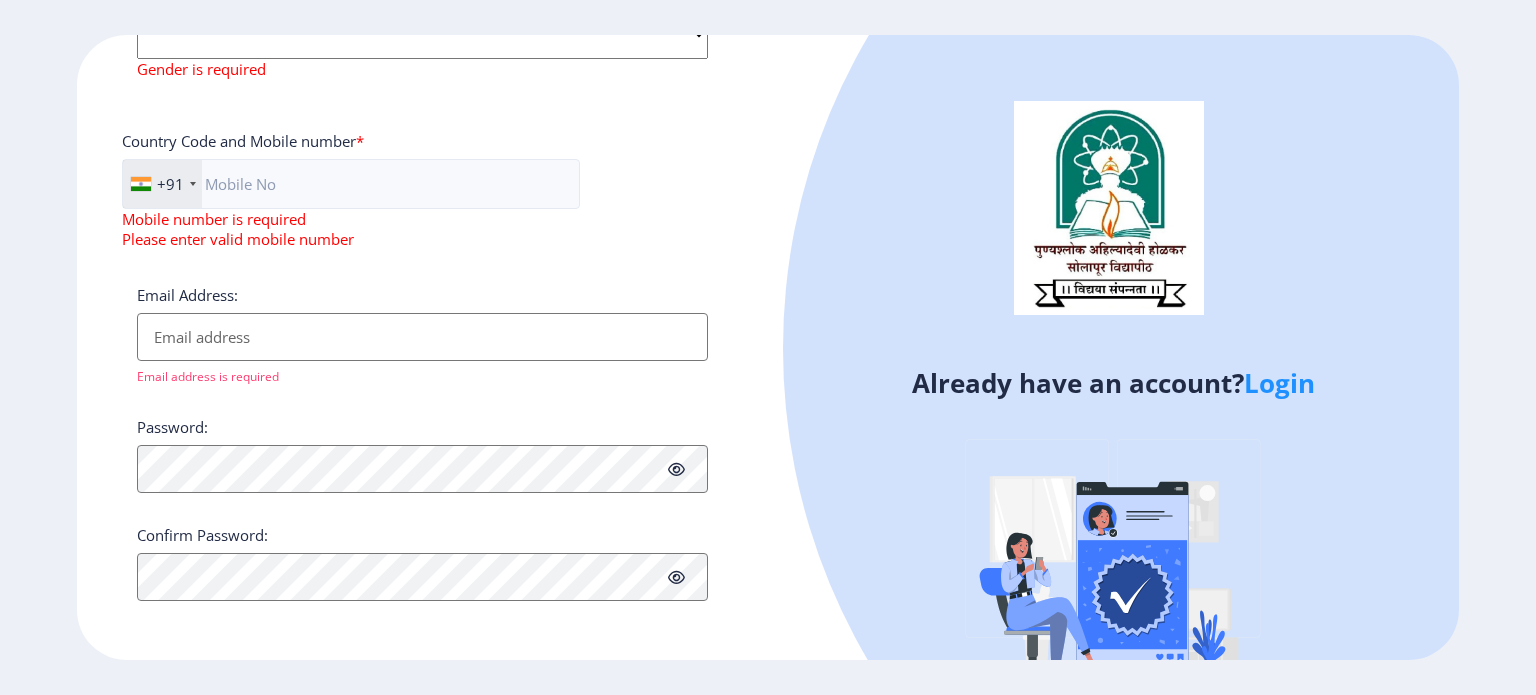 click on "Register Applicant First Name: Applicant Middle Name: Applicant Last Name: Last name is required Mothers First Name: Last name is required Applicant Full Name : (As on marksheet) Aadhar Number :  Please enter valid Adhar Number Aadhar Number is required Gender: Select Gender [DEMOGRAPHIC_DATA] [DEMOGRAPHIC_DATA] Other Gender is required  Country Code and Mobile number  *  +91 [GEOGRAPHIC_DATA] ([GEOGRAPHIC_DATA]) +91 [GEOGRAPHIC_DATA] (‫[GEOGRAPHIC_DATA]‬‎) +93 [GEOGRAPHIC_DATA] ([GEOGRAPHIC_DATA]) +355 [GEOGRAPHIC_DATA] (‫[GEOGRAPHIC_DATA]‬‎) +213 [US_STATE] +1 [GEOGRAPHIC_DATA] +376 [GEOGRAPHIC_DATA] +244 [GEOGRAPHIC_DATA] +1 [GEOGRAPHIC_DATA] +1 [GEOGRAPHIC_DATA] +54 [GEOGRAPHIC_DATA] ([GEOGRAPHIC_DATA]) +374 [GEOGRAPHIC_DATA] +297 [GEOGRAPHIC_DATA] +61 [GEOGRAPHIC_DATA] ([GEOGRAPHIC_DATA]) +43 [GEOGRAPHIC_DATA] ([GEOGRAPHIC_DATA]) +994 [GEOGRAPHIC_DATA] +1 [GEOGRAPHIC_DATA] (‫[GEOGRAPHIC_DATA]‬‎) +973 [GEOGRAPHIC_DATA] ([GEOGRAPHIC_DATA]) +880 [GEOGRAPHIC_DATA] +1 [GEOGRAPHIC_DATA] ([GEOGRAPHIC_DATA]) +375 [GEOGRAPHIC_DATA] ([GEOGRAPHIC_DATA]) +32 [GEOGRAPHIC_DATA] +501 [GEOGRAPHIC_DATA] ([GEOGRAPHIC_DATA]) +229 [GEOGRAPHIC_DATA] +1 [GEOGRAPHIC_DATA] (འབྲུག) +975 [GEOGRAPHIC_DATA] +591 [GEOGRAPHIC_DATA] ([GEOGRAPHIC_DATA]) +387 [GEOGRAPHIC_DATA] +267 +55" 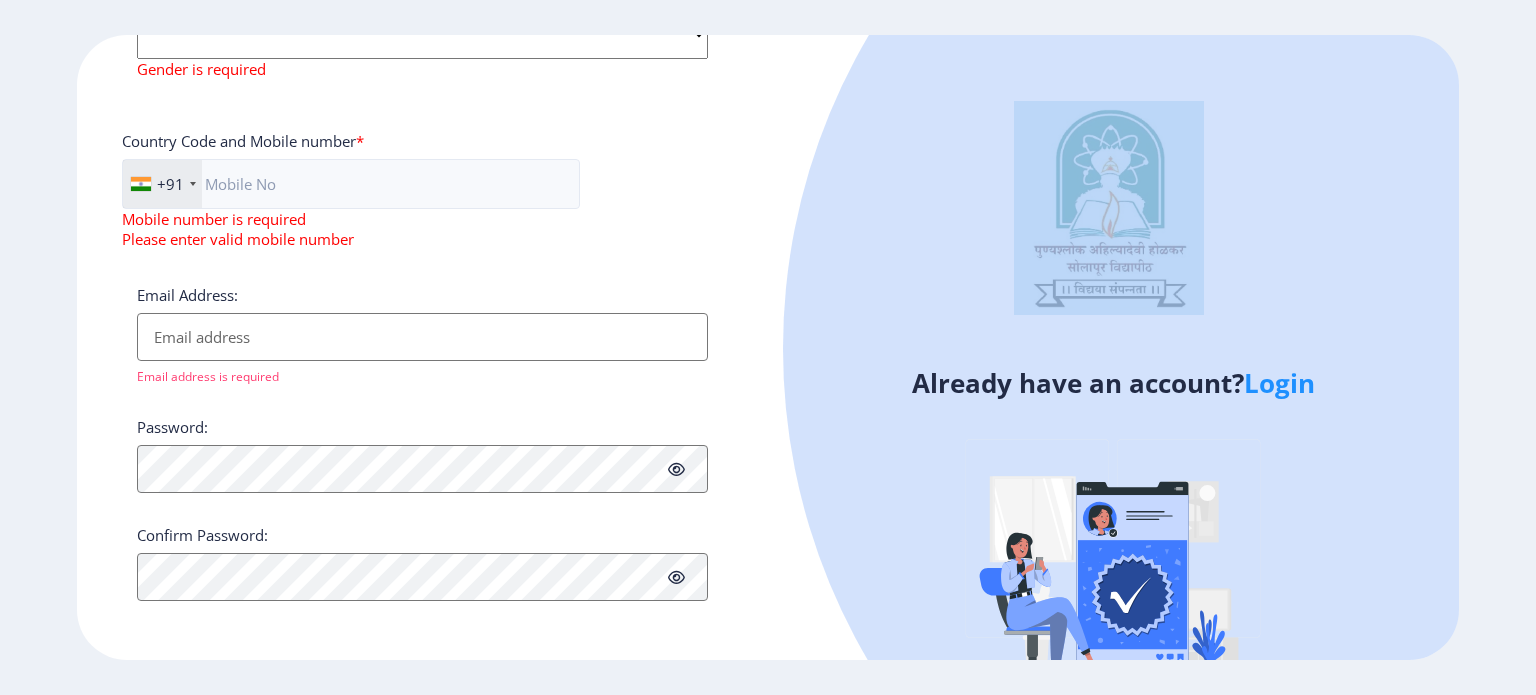 click on "Register Applicant First Name: Applicant Middle Name: Applicant Last Name: Last name is required Mothers First Name: Last name is required Applicant Full Name : (As on marksheet) Aadhar Number :  Please enter valid Adhar Number Aadhar Number is required Gender: Select Gender [DEMOGRAPHIC_DATA] [DEMOGRAPHIC_DATA] Other Gender is required  Country Code and Mobile number  *  +91 [GEOGRAPHIC_DATA] ([GEOGRAPHIC_DATA]) +91 [GEOGRAPHIC_DATA] (‫[GEOGRAPHIC_DATA]‬‎) +93 [GEOGRAPHIC_DATA] ([GEOGRAPHIC_DATA]) +355 [GEOGRAPHIC_DATA] (‫[GEOGRAPHIC_DATA]‬‎) +213 [US_STATE] +1 [GEOGRAPHIC_DATA] +376 [GEOGRAPHIC_DATA] +244 [GEOGRAPHIC_DATA] +1 [GEOGRAPHIC_DATA] +1 [GEOGRAPHIC_DATA] +54 [GEOGRAPHIC_DATA] ([GEOGRAPHIC_DATA]) +374 [GEOGRAPHIC_DATA] +297 [GEOGRAPHIC_DATA] +61 [GEOGRAPHIC_DATA] ([GEOGRAPHIC_DATA]) +43 [GEOGRAPHIC_DATA] ([GEOGRAPHIC_DATA]) +994 [GEOGRAPHIC_DATA] +1 [GEOGRAPHIC_DATA] (‫[GEOGRAPHIC_DATA]‬‎) +973 [GEOGRAPHIC_DATA] ([GEOGRAPHIC_DATA]) +880 [GEOGRAPHIC_DATA] +1 [GEOGRAPHIC_DATA] ([GEOGRAPHIC_DATA]) +375 [GEOGRAPHIC_DATA] ([GEOGRAPHIC_DATA]) +32 [GEOGRAPHIC_DATA] +501 [GEOGRAPHIC_DATA] ([GEOGRAPHIC_DATA]) +229 [GEOGRAPHIC_DATA] +1 [GEOGRAPHIC_DATA] (འབྲུག) +975 [GEOGRAPHIC_DATA] +591 [GEOGRAPHIC_DATA] ([GEOGRAPHIC_DATA]) +387 [GEOGRAPHIC_DATA] +267 +55" 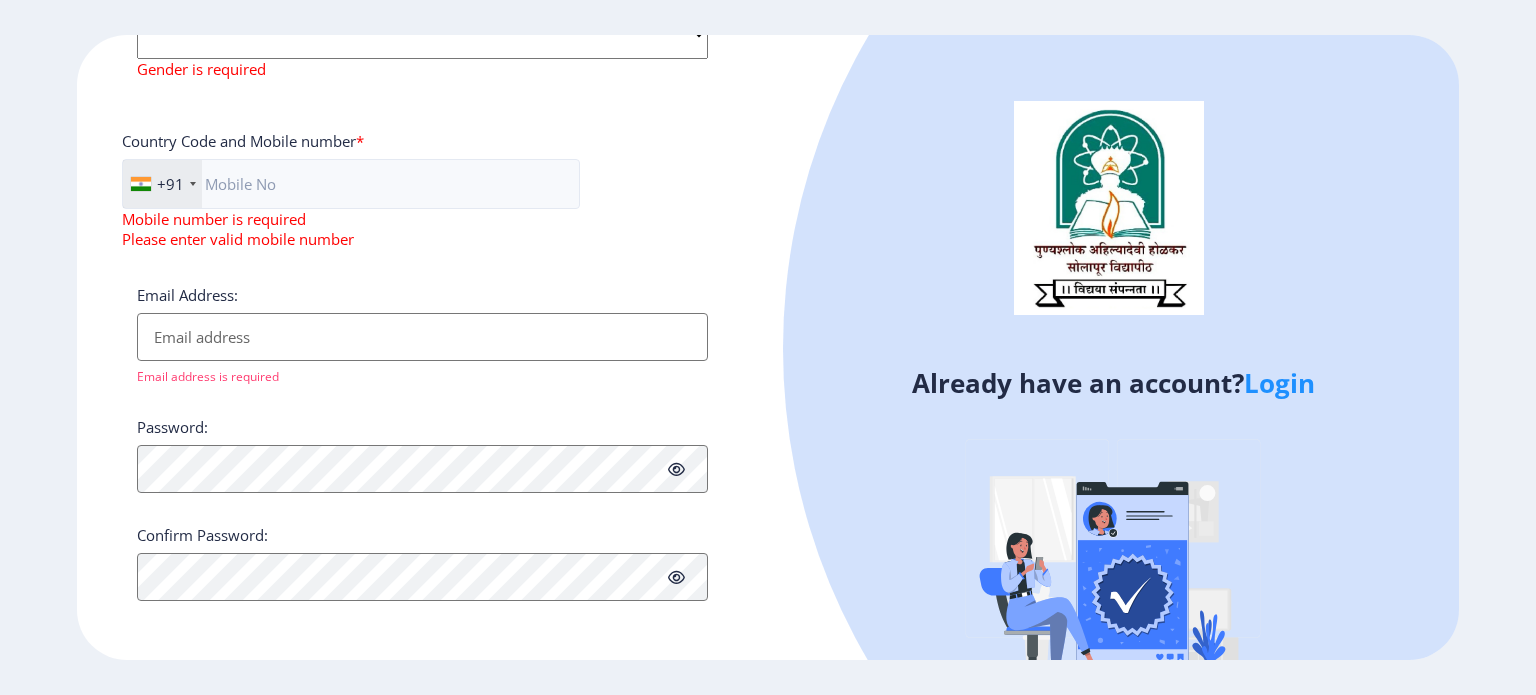 drag, startPoint x: 1527, startPoint y: 253, endPoint x: 1460, endPoint y: 5, distance: 256.89102 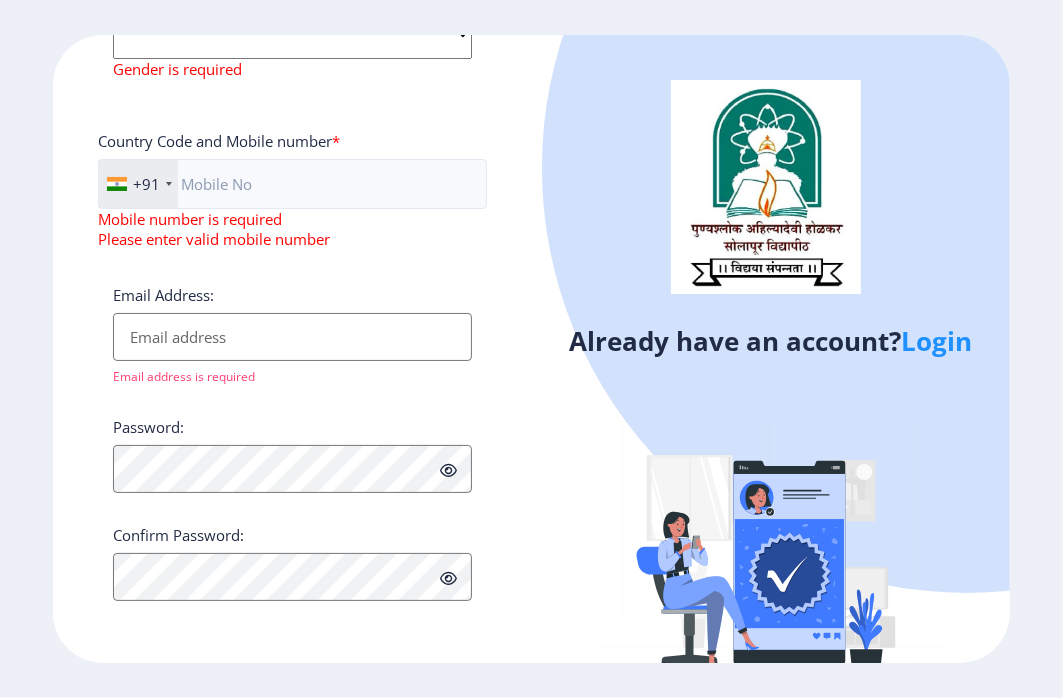 scroll, scrollTop: 925, scrollLeft: 0, axis: vertical 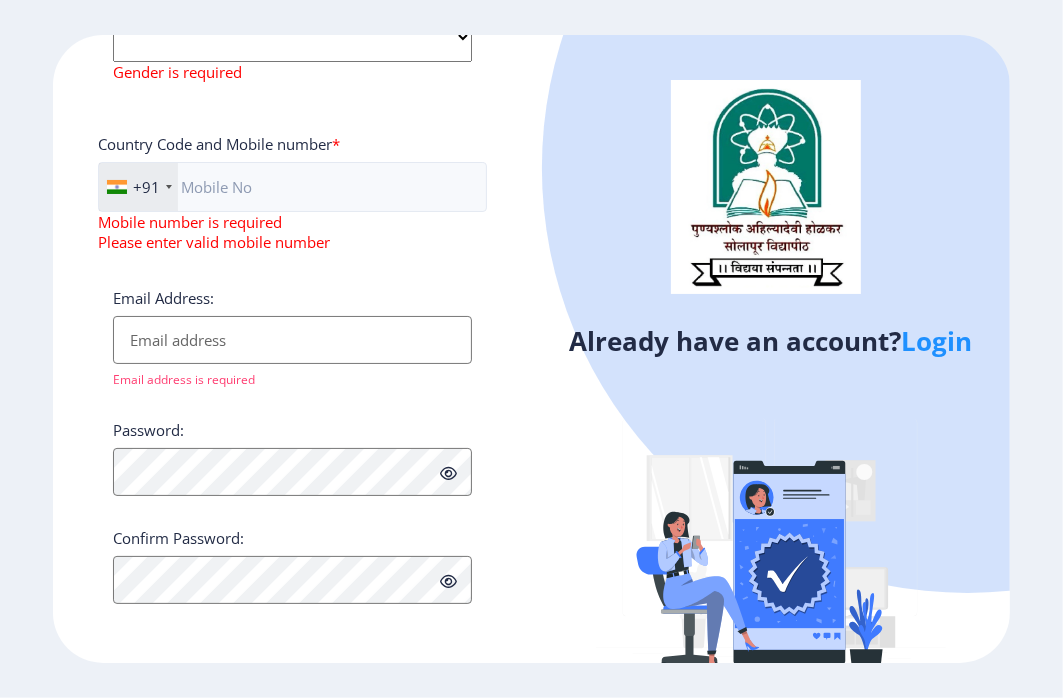 click on "Register Applicant First Name: Applicant Middle Name: Applicant Last Name: Last name is required Mothers First Name: Last name is required Applicant Full Name : (As on marksheet) Aadhar Number :  Please enter valid Adhar Number Aadhar Number is required Gender: Select Gender [DEMOGRAPHIC_DATA] [DEMOGRAPHIC_DATA] Other Gender is required  Country Code and Mobile number  *  +91 [GEOGRAPHIC_DATA] ([GEOGRAPHIC_DATA]) +91 [GEOGRAPHIC_DATA] (‫[GEOGRAPHIC_DATA]‬‎) +93 [GEOGRAPHIC_DATA] ([GEOGRAPHIC_DATA]) +355 [GEOGRAPHIC_DATA] (‫[GEOGRAPHIC_DATA]‬‎) +213 [US_STATE] +1 [GEOGRAPHIC_DATA] +376 [GEOGRAPHIC_DATA] +244 [GEOGRAPHIC_DATA] +1 [GEOGRAPHIC_DATA] +1 [GEOGRAPHIC_DATA] +54 [GEOGRAPHIC_DATA] ([GEOGRAPHIC_DATA]) +374 [GEOGRAPHIC_DATA] +297 [GEOGRAPHIC_DATA] +61 [GEOGRAPHIC_DATA] ([GEOGRAPHIC_DATA]) +43 [GEOGRAPHIC_DATA] ([GEOGRAPHIC_DATA]) +994 [GEOGRAPHIC_DATA] +1 [GEOGRAPHIC_DATA] (‫[GEOGRAPHIC_DATA]‬‎) +973 [GEOGRAPHIC_DATA] ([GEOGRAPHIC_DATA]) +880 [GEOGRAPHIC_DATA] +1 [GEOGRAPHIC_DATA] ([GEOGRAPHIC_DATA]) +375 [GEOGRAPHIC_DATA] ([GEOGRAPHIC_DATA]) +32 [GEOGRAPHIC_DATA] +501 [GEOGRAPHIC_DATA] ([GEOGRAPHIC_DATA]) +229 [GEOGRAPHIC_DATA] +1 [GEOGRAPHIC_DATA] (འབྲུག) +975 [GEOGRAPHIC_DATA] +591 [GEOGRAPHIC_DATA] ([GEOGRAPHIC_DATA]) +387 [GEOGRAPHIC_DATA] +267 +55" 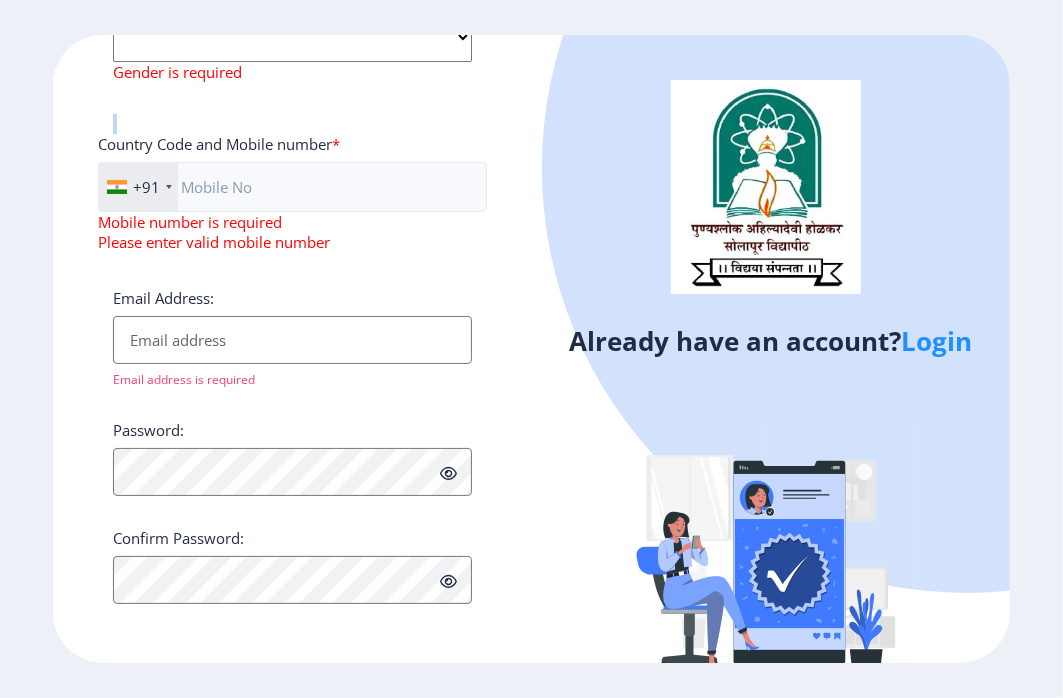 click on "Register Applicant First Name: Applicant Middle Name: Applicant Last Name: Last name is required Mothers First Name: Last name is required Applicant Full Name : (As on marksheet) Aadhar Number :  Please enter valid Adhar Number Aadhar Number is required Gender: Select Gender [DEMOGRAPHIC_DATA] [DEMOGRAPHIC_DATA] Other Gender is required  Country Code and Mobile number  *  +91 [GEOGRAPHIC_DATA] ([GEOGRAPHIC_DATA]) +91 [GEOGRAPHIC_DATA] (‫[GEOGRAPHIC_DATA]‬‎) +93 [GEOGRAPHIC_DATA] ([GEOGRAPHIC_DATA]) +355 [GEOGRAPHIC_DATA] (‫[GEOGRAPHIC_DATA]‬‎) +213 [US_STATE] +1 [GEOGRAPHIC_DATA] +376 [GEOGRAPHIC_DATA] +244 [GEOGRAPHIC_DATA] +1 [GEOGRAPHIC_DATA] +1 [GEOGRAPHIC_DATA] +54 [GEOGRAPHIC_DATA] ([GEOGRAPHIC_DATA]) +374 [GEOGRAPHIC_DATA] +297 [GEOGRAPHIC_DATA] +61 [GEOGRAPHIC_DATA] ([GEOGRAPHIC_DATA]) +43 [GEOGRAPHIC_DATA] ([GEOGRAPHIC_DATA]) +994 [GEOGRAPHIC_DATA] +1 [GEOGRAPHIC_DATA] (‫[GEOGRAPHIC_DATA]‬‎) +973 [GEOGRAPHIC_DATA] ([GEOGRAPHIC_DATA]) +880 [GEOGRAPHIC_DATA] +1 [GEOGRAPHIC_DATA] ([GEOGRAPHIC_DATA]) +375 [GEOGRAPHIC_DATA] ([GEOGRAPHIC_DATA]) +32 [GEOGRAPHIC_DATA] +501 [GEOGRAPHIC_DATA] ([GEOGRAPHIC_DATA]) +229 [GEOGRAPHIC_DATA] +1 [GEOGRAPHIC_DATA] (འབྲུག) +975 [GEOGRAPHIC_DATA] +591 [GEOGRAPHIC_DATA] ([GEOGRAPHIC_DATA]) +387 [GEOGRAPHIC_DATA] +267 +55" 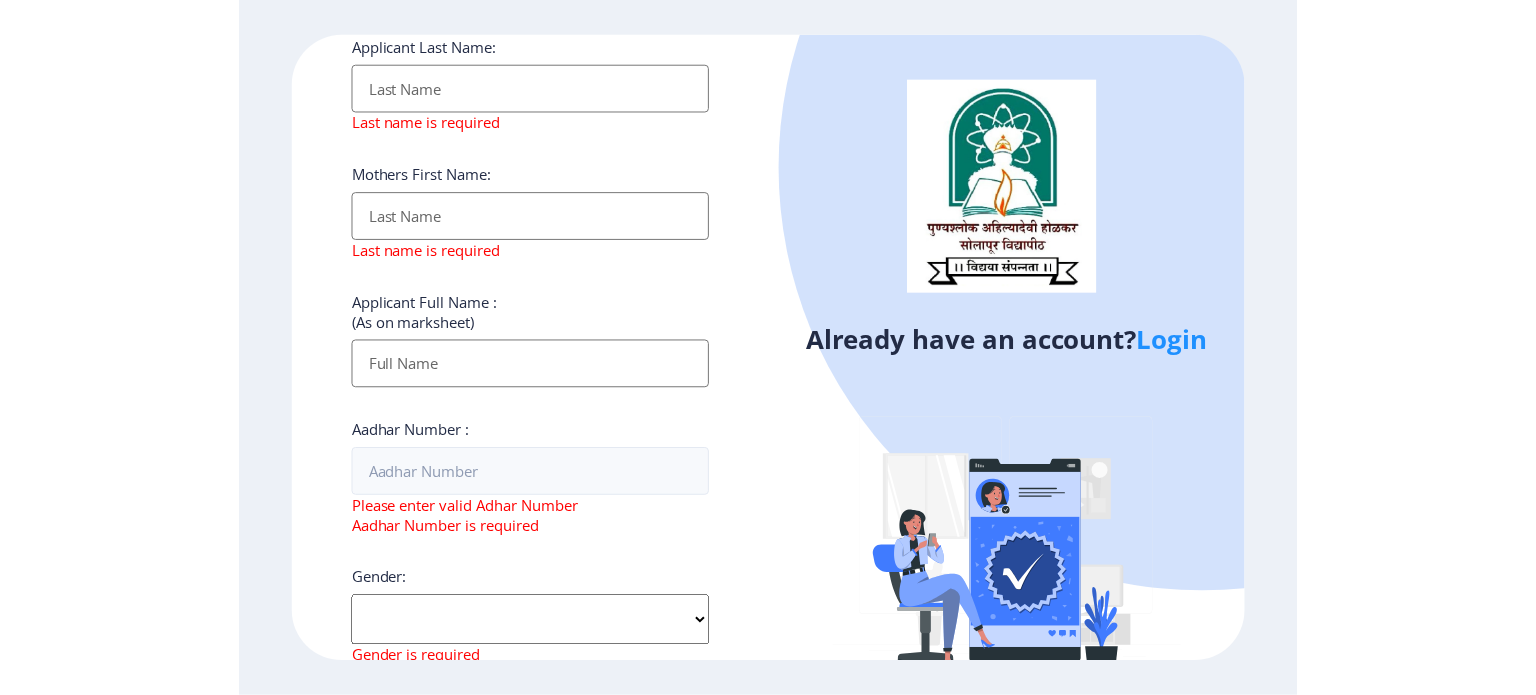 scroll, scrollTop: 52, scrollLeft: 0, axis: vertical 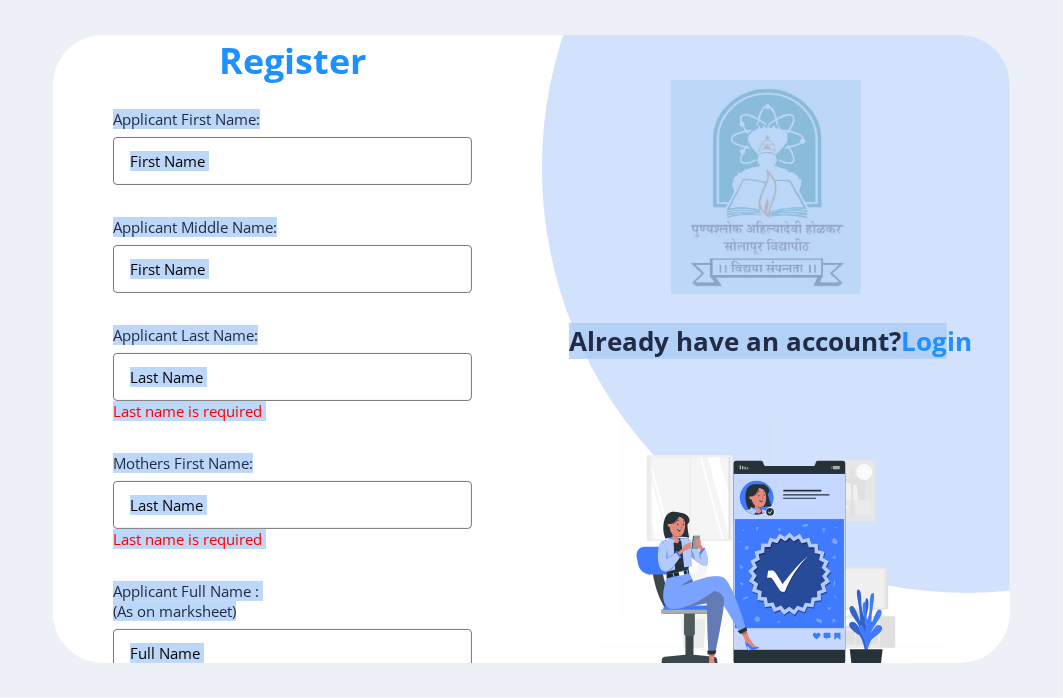 drag, startPoint x: 481, startPoint y: 111, endPoint x: 951, endPoint y: 343, distance: 524.1412 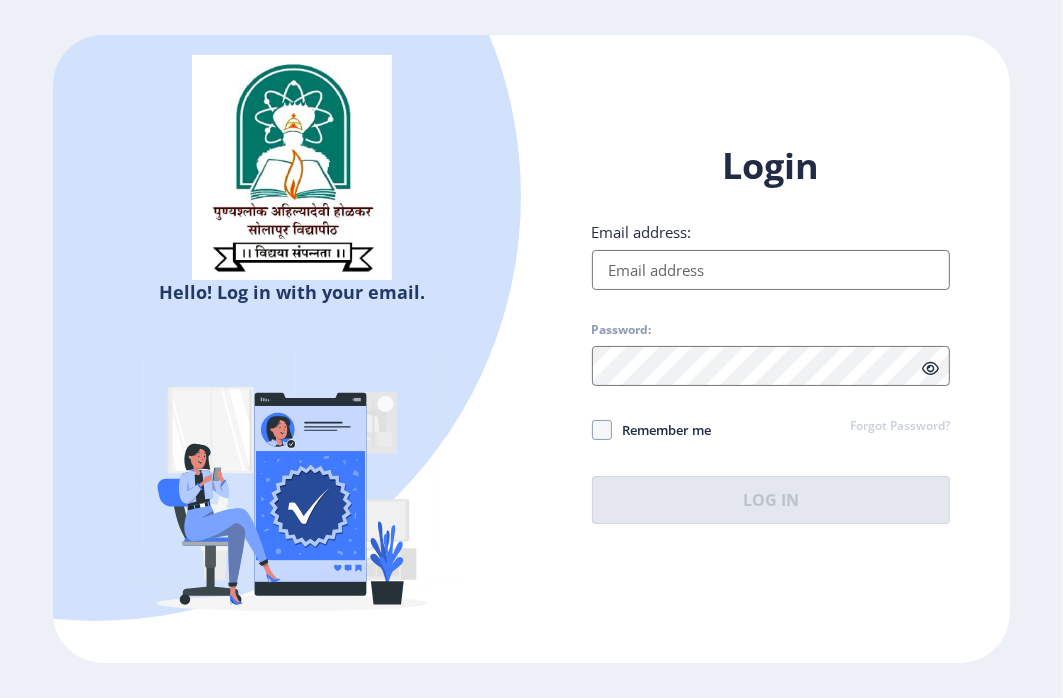 click on "Email address:" at bounding box center (771, 270) 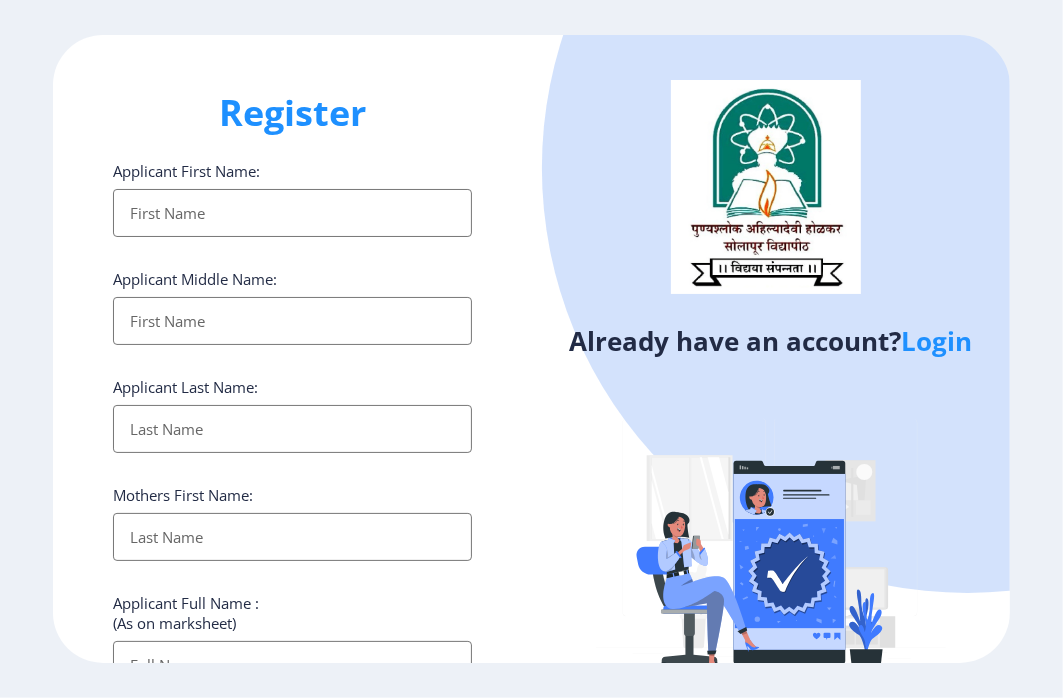 click on "Login" 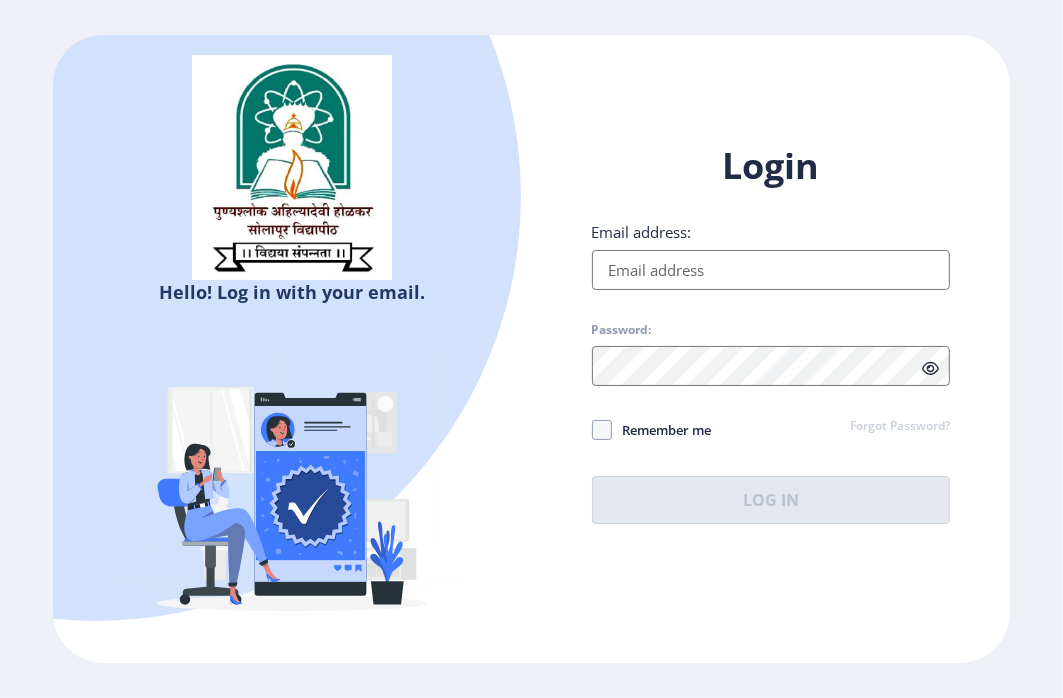 click on "Email address:" at bounding box center [771, 270] 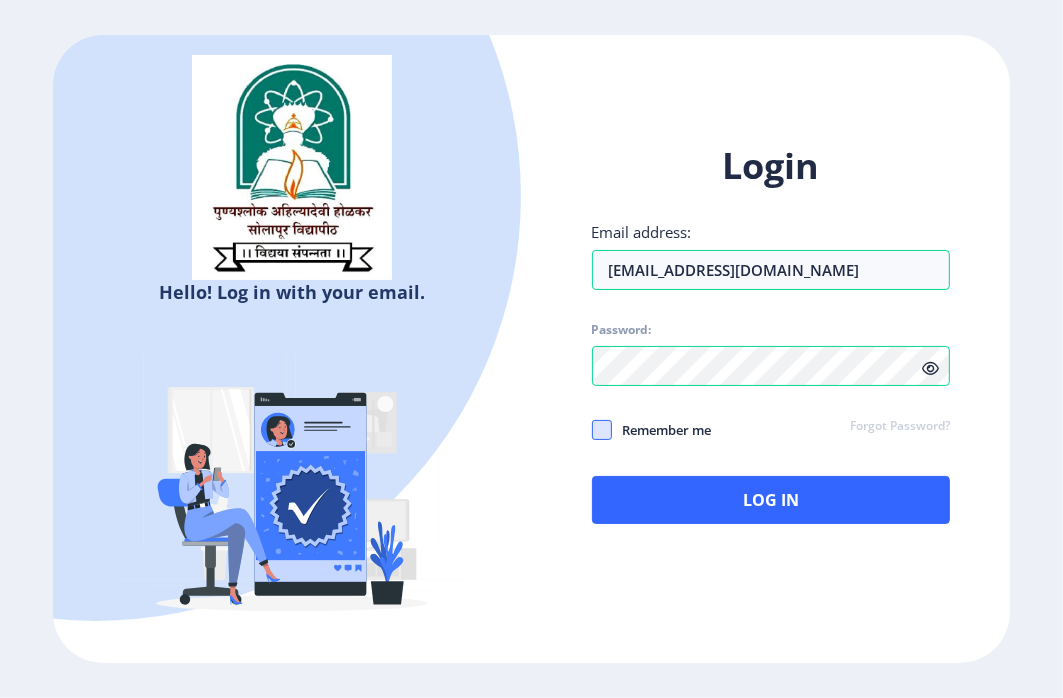 click 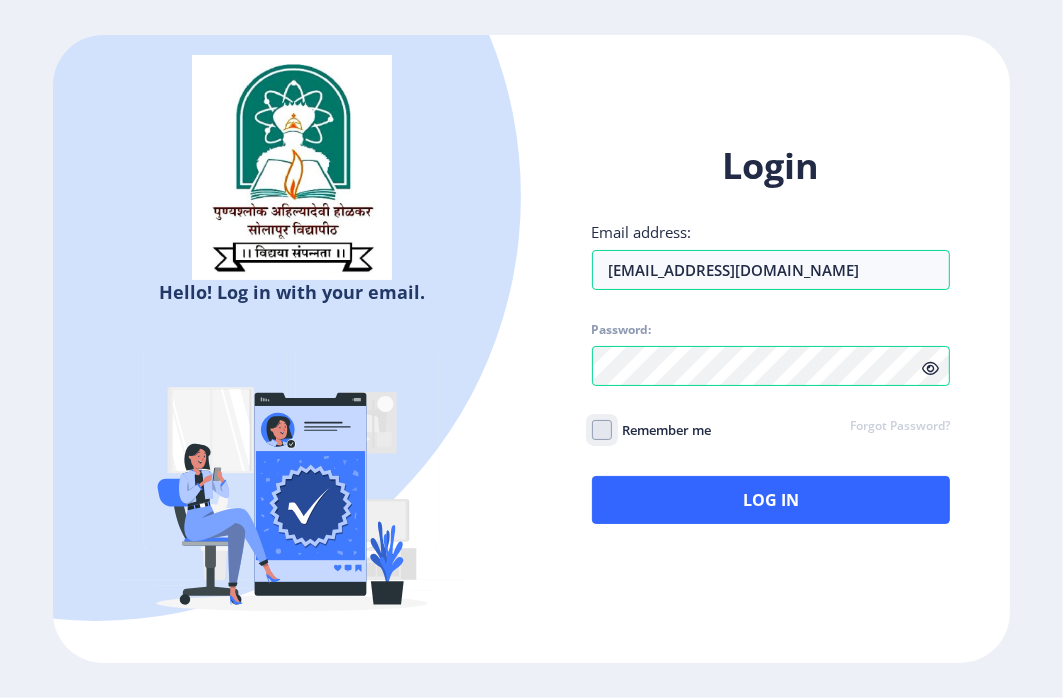 click on "Remember me" 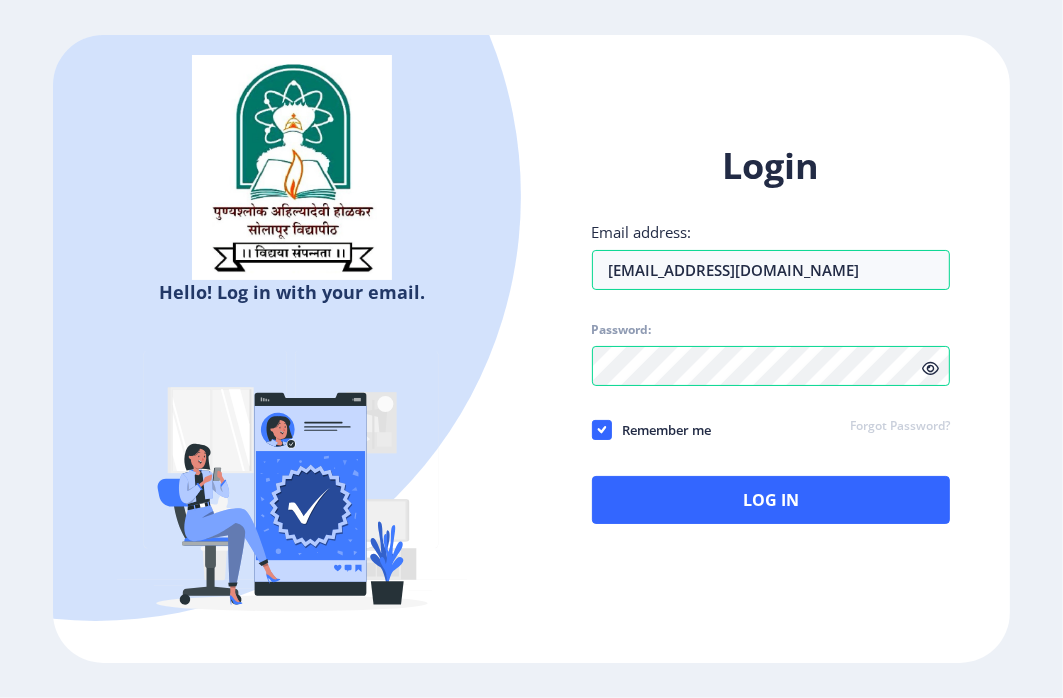 click 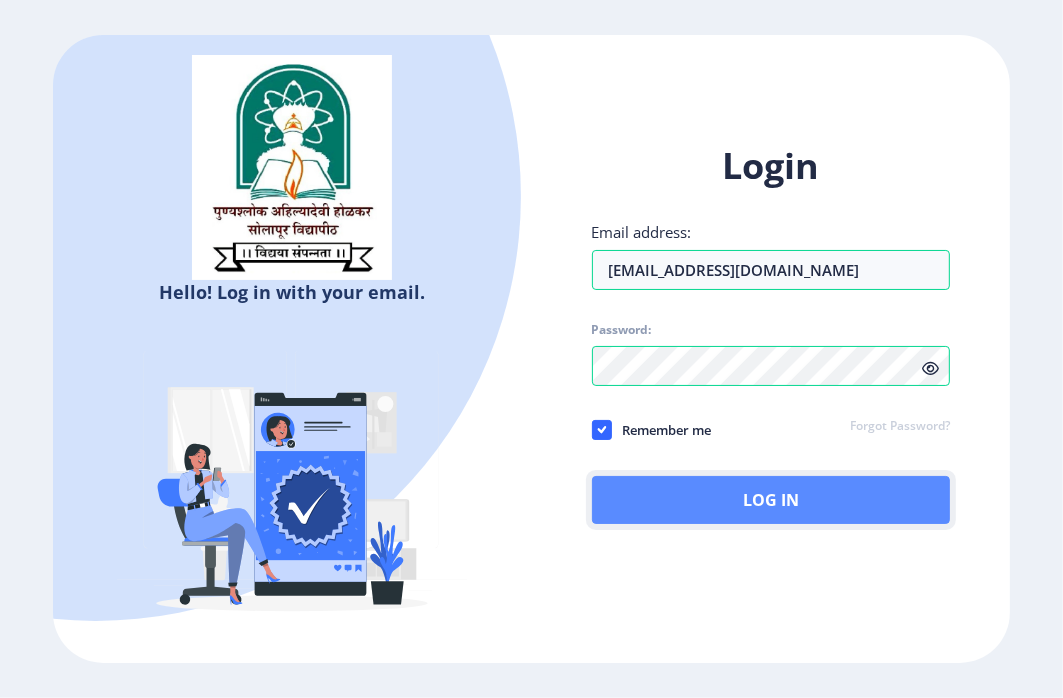 click on "Log In" 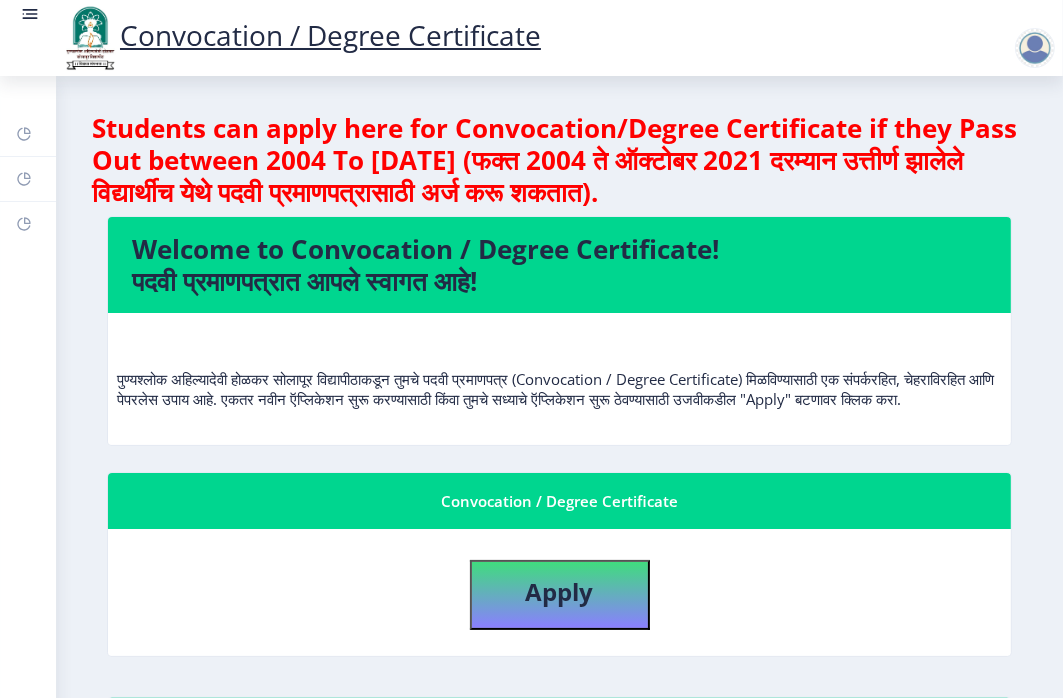 click on "Convocation / Degree Certificate" 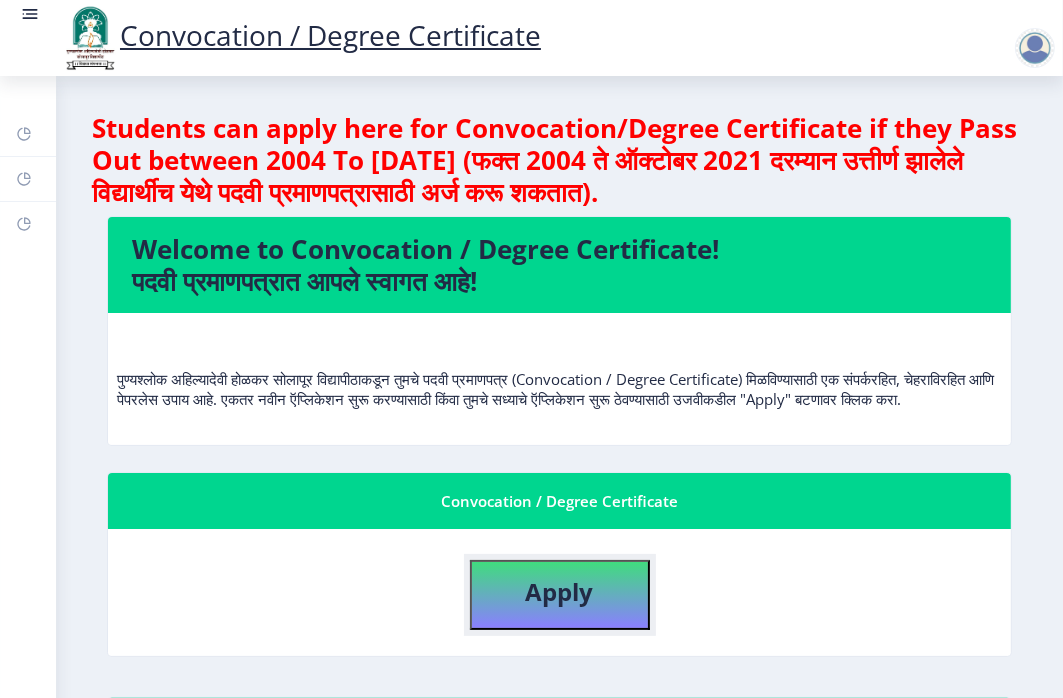 click on "Apply" 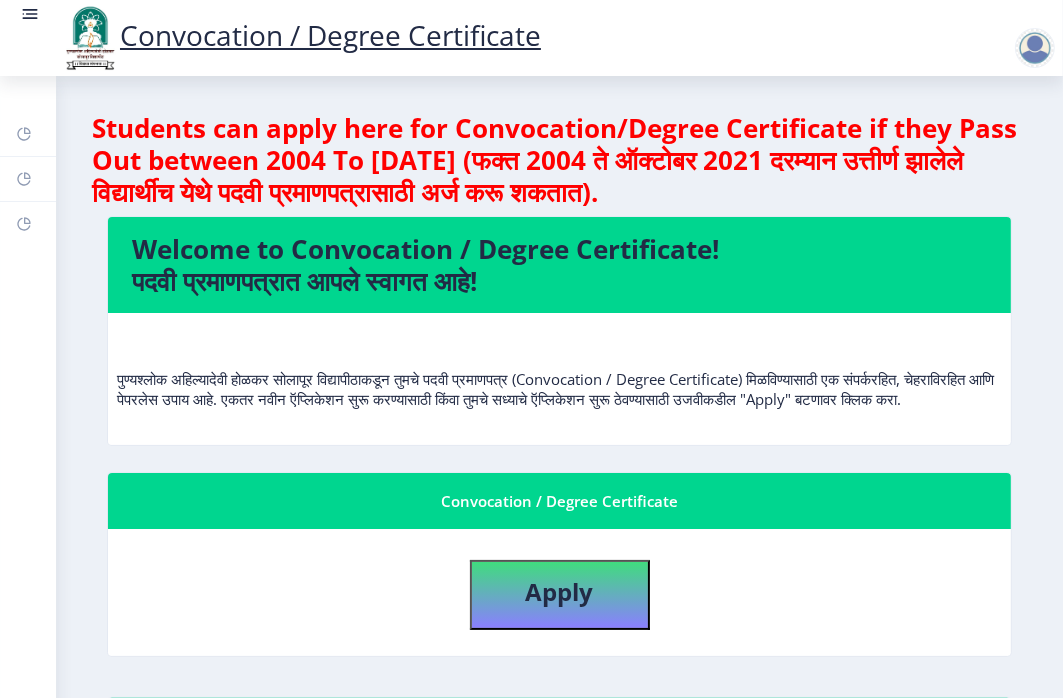 select 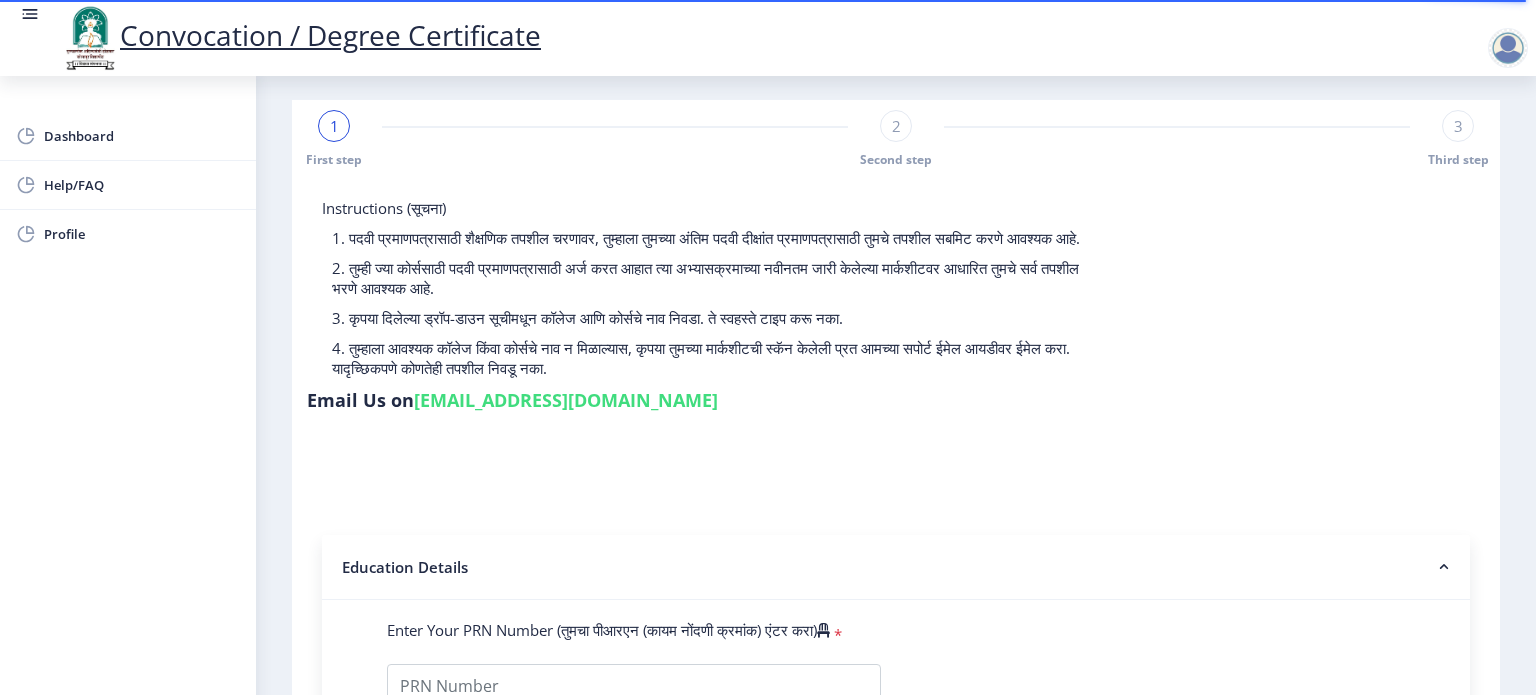 scroll, scrollTop: 443, scrollLeft: 0, axis: vertical 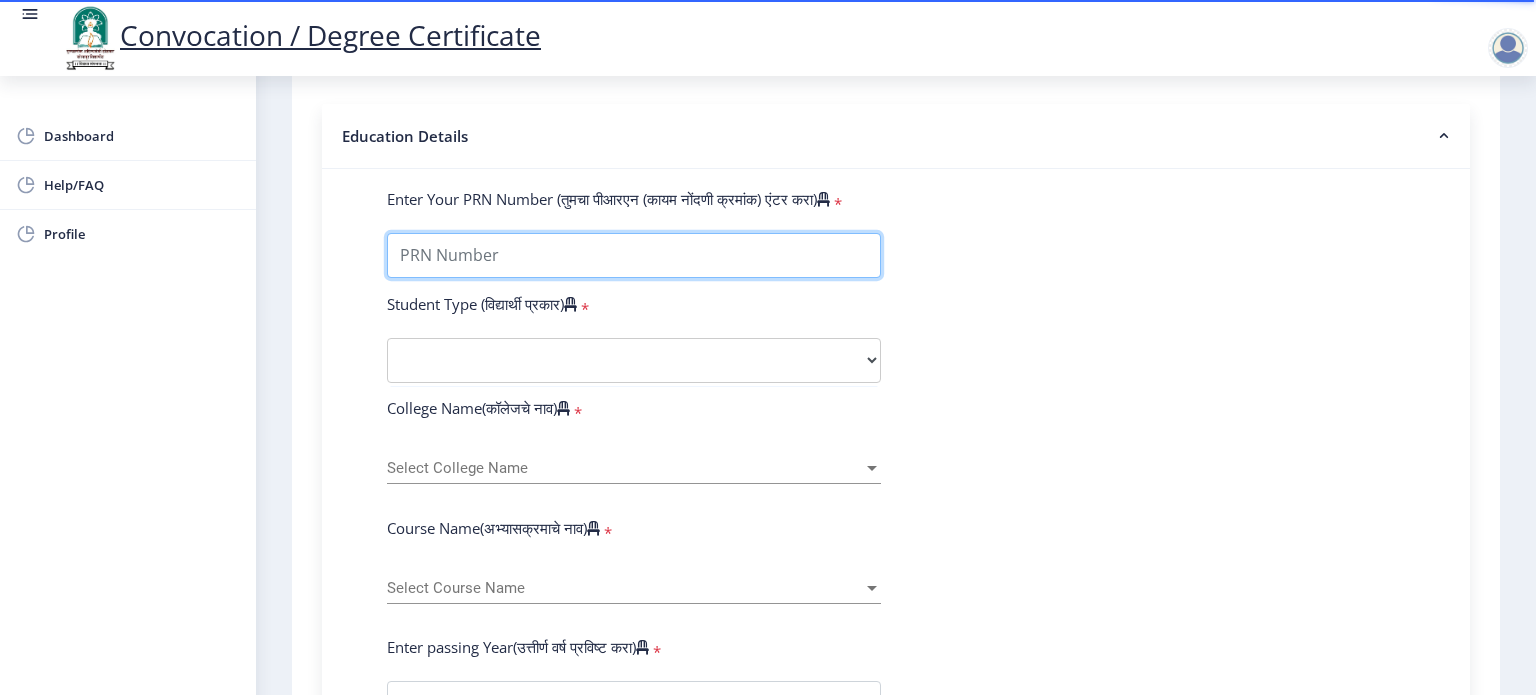 click on "Enter Your PRN Number (तुमचा पीआरएन (कायम नोंदणी क्रमांक) एंटर करा)" at bounding box center [634, 255] 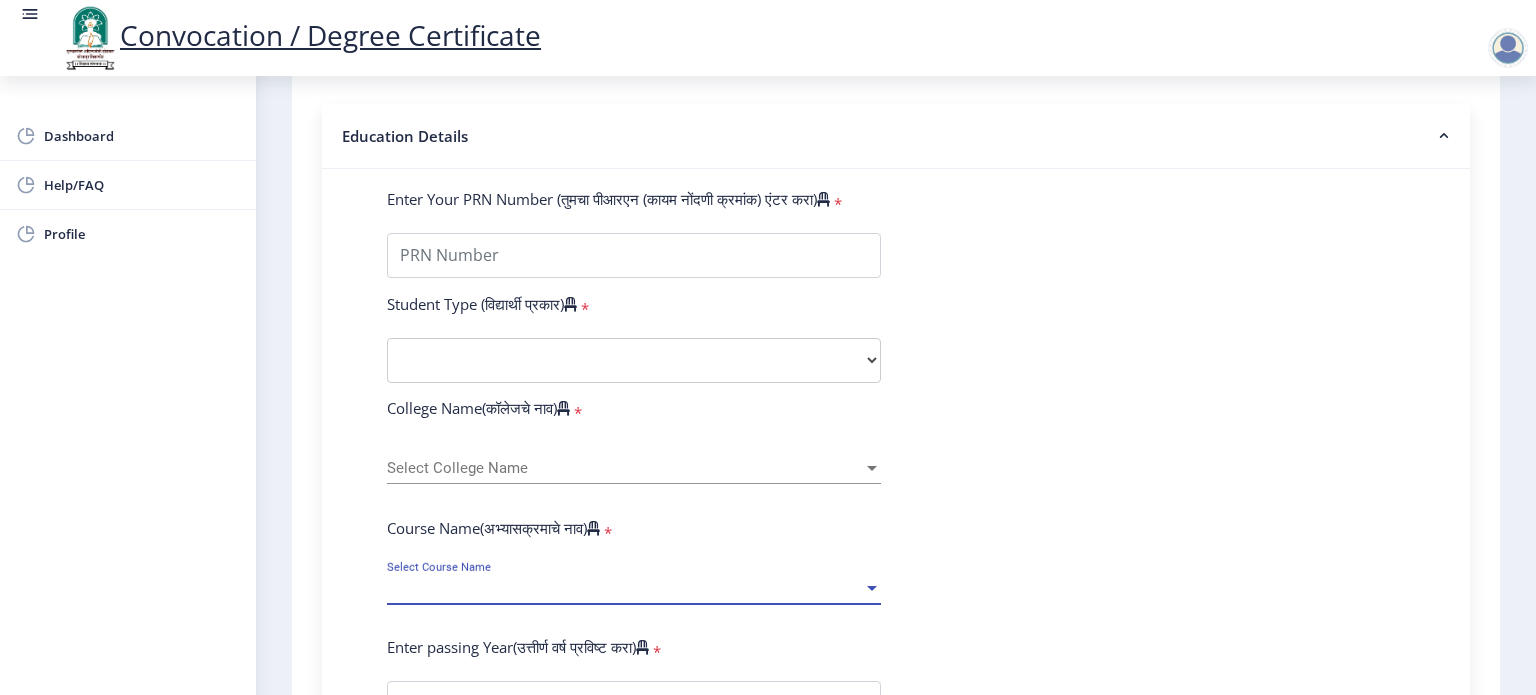 click at bounding box center [872, 588] 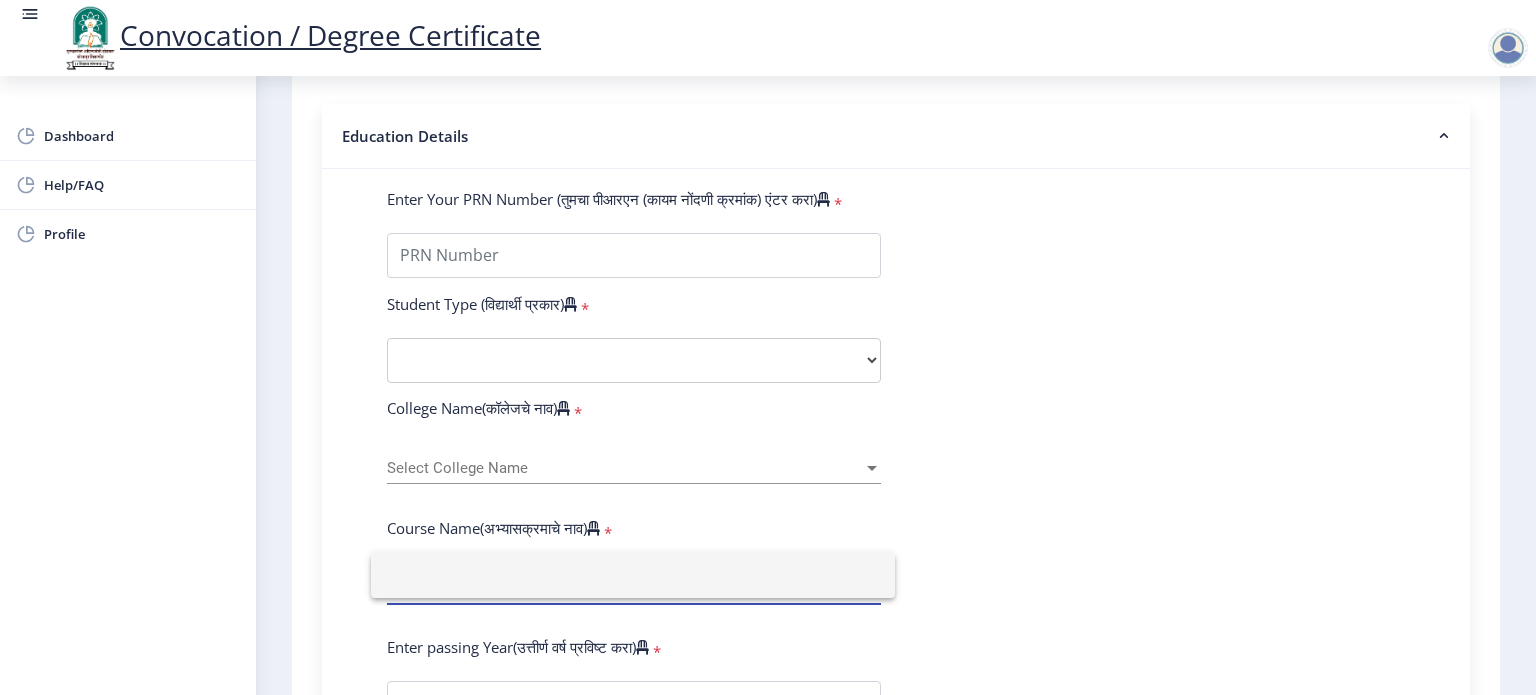 click 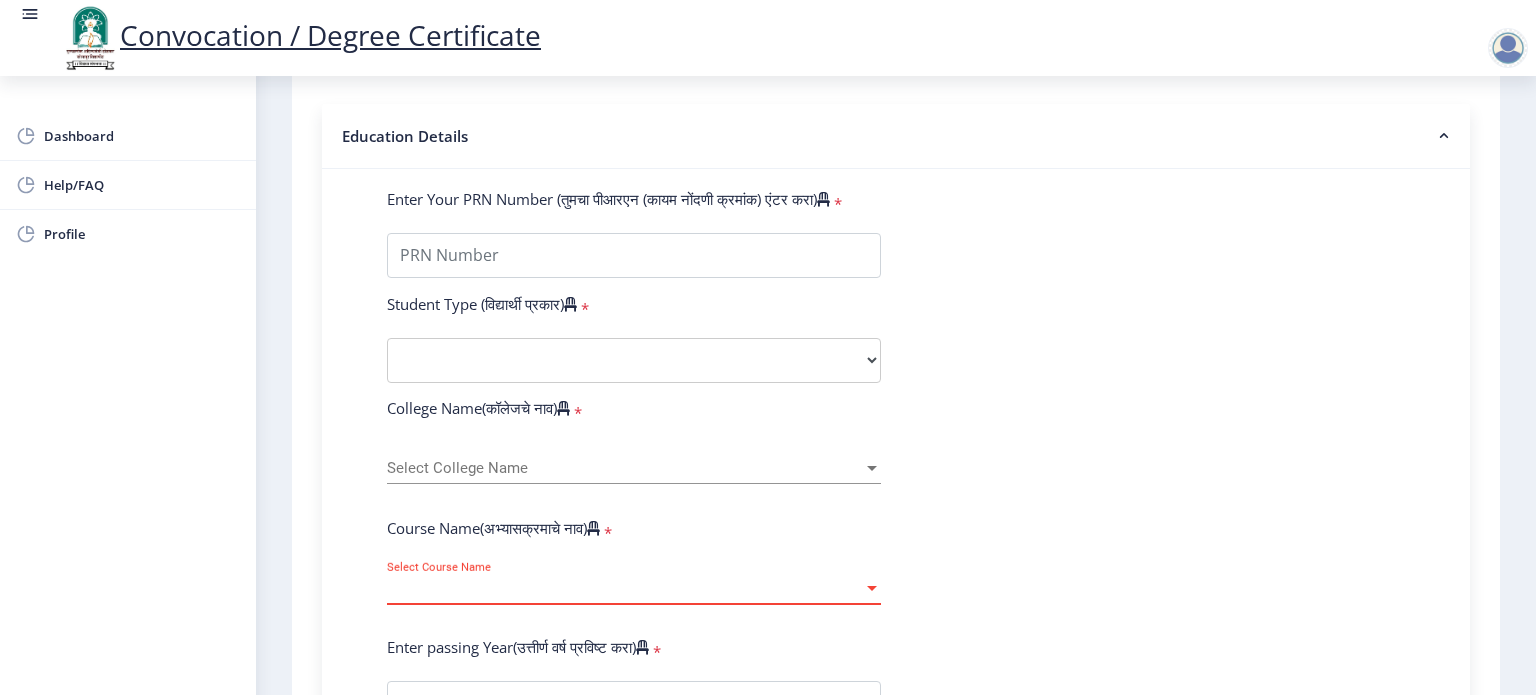 click at bounding box center (872, 588) 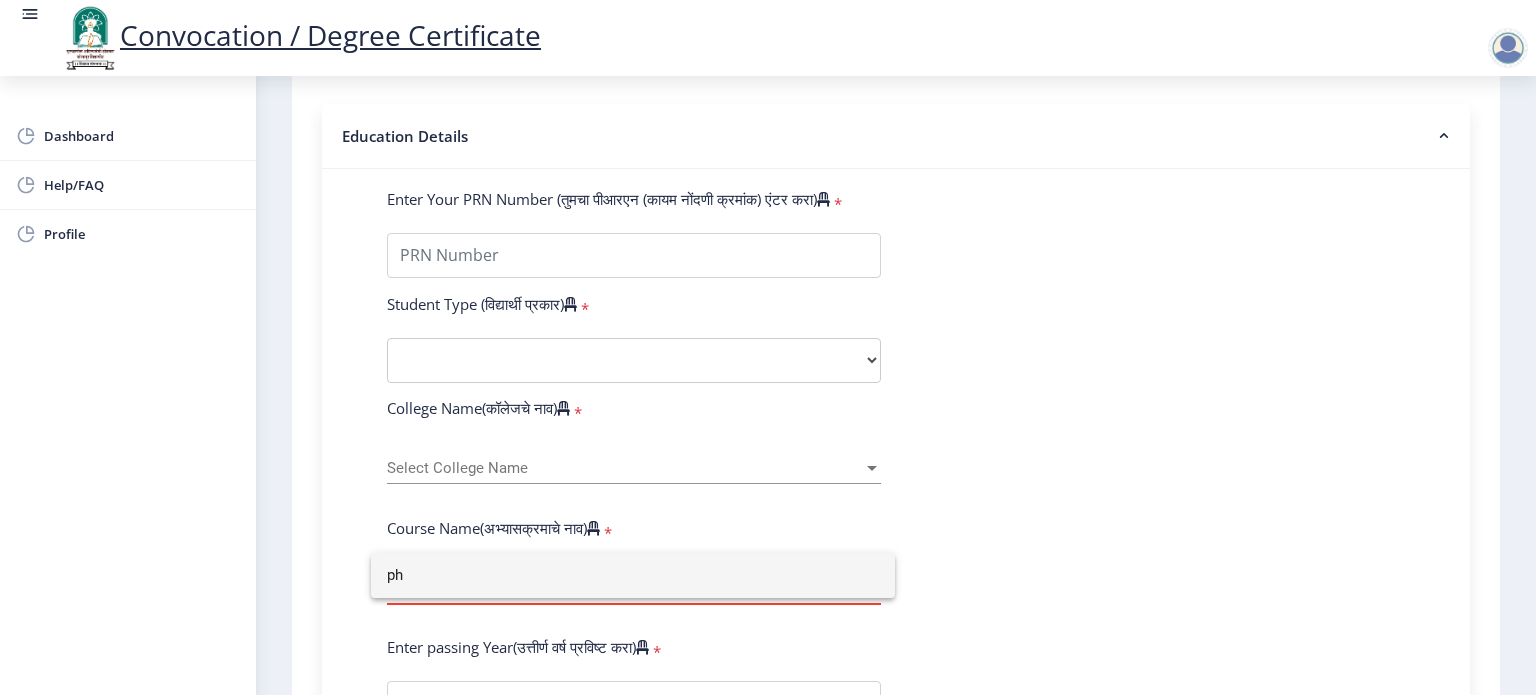 type on "p" 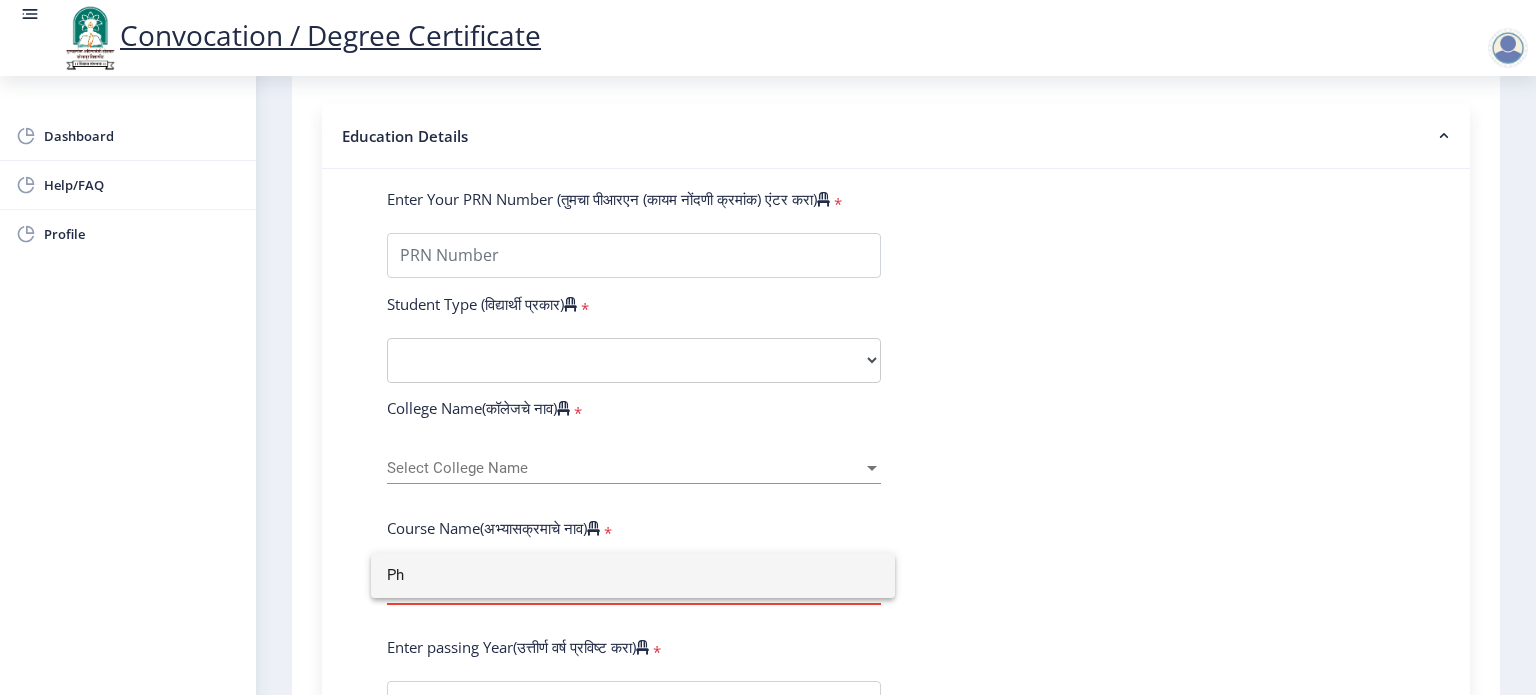 type on "Ph" 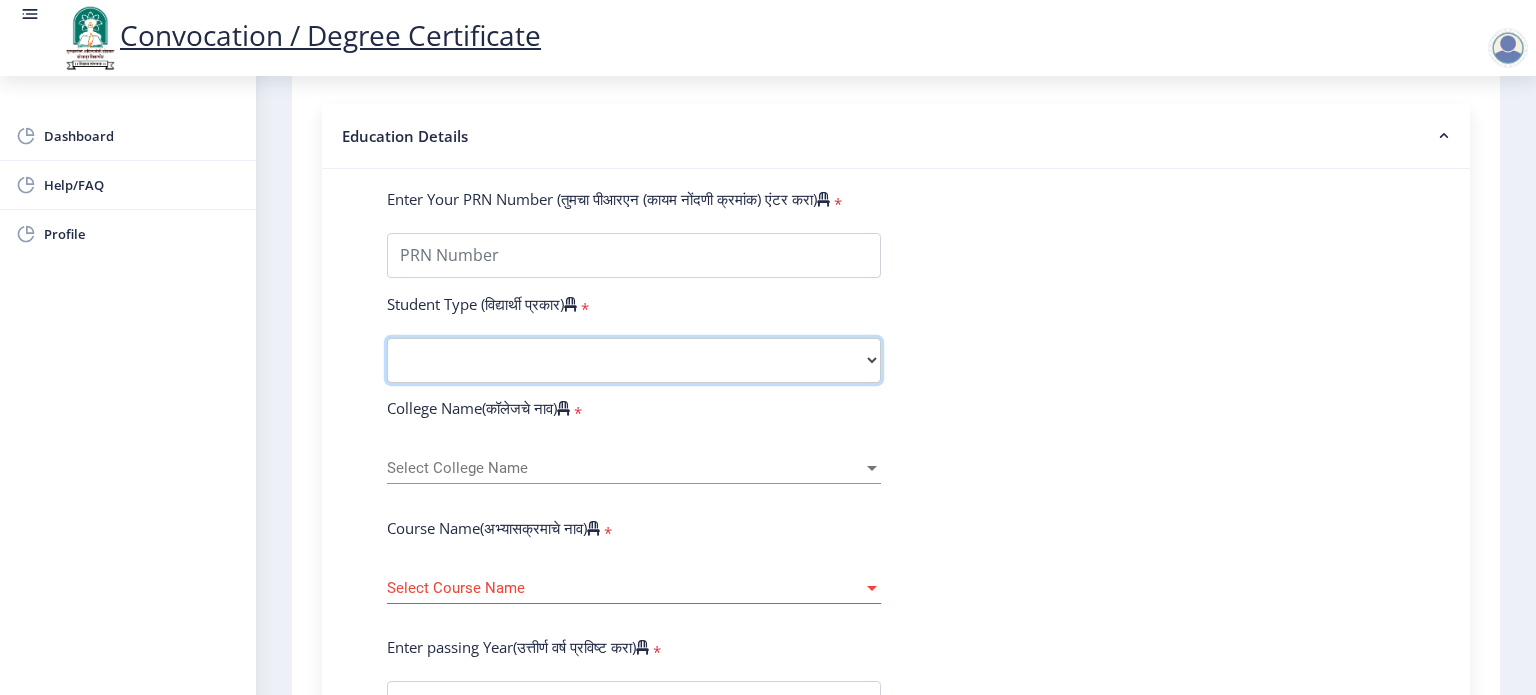 click on "Select Student Type Regular External" at bounding box center (634, 360) 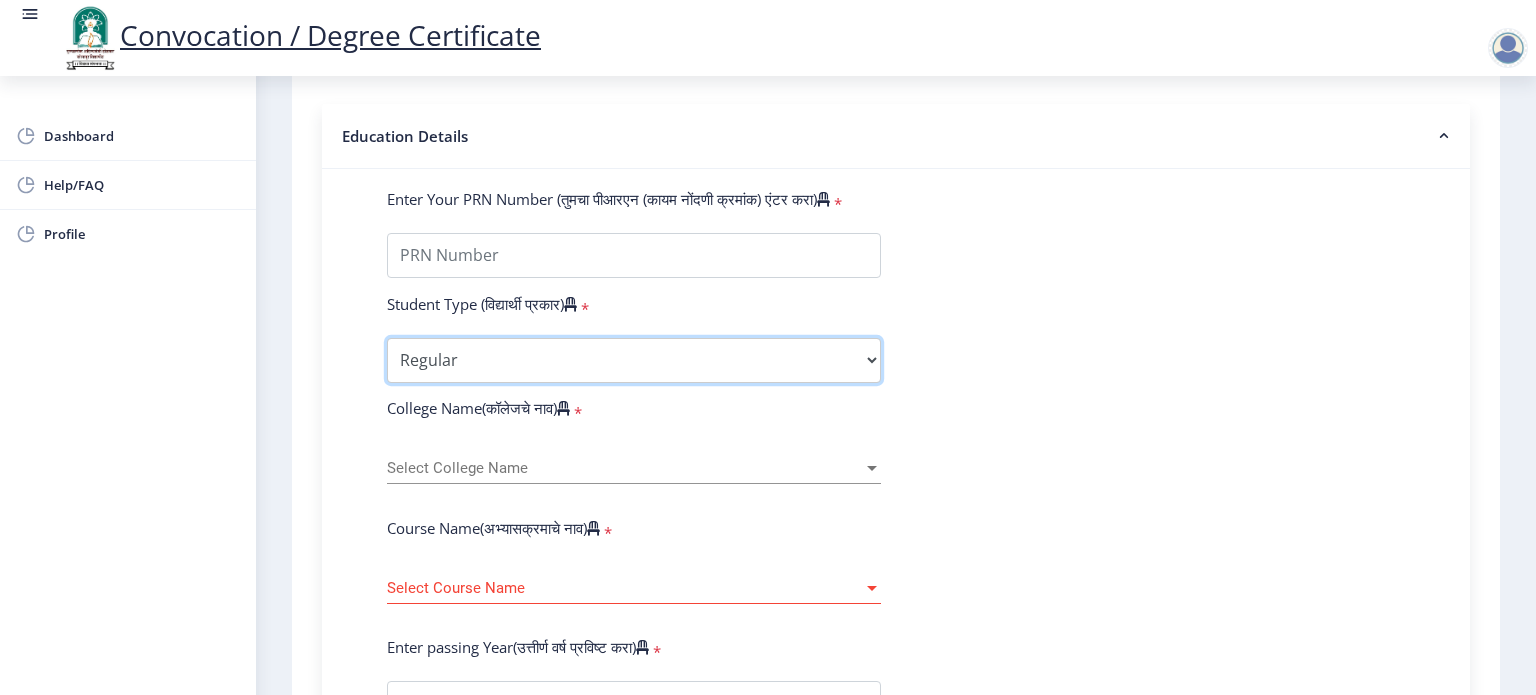 click on "Select Student Type Regular External" at bounding box center (634, 360) 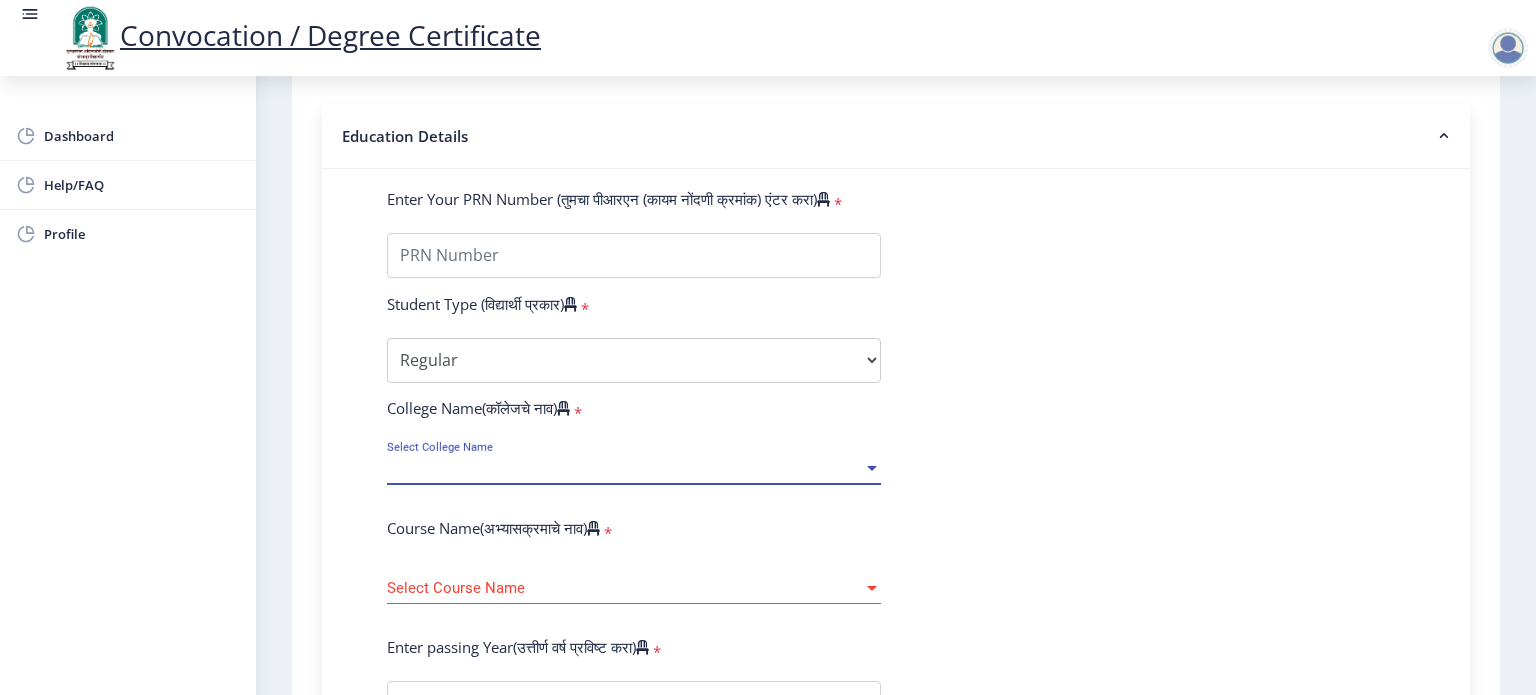 click at bounding box center [872, 468] 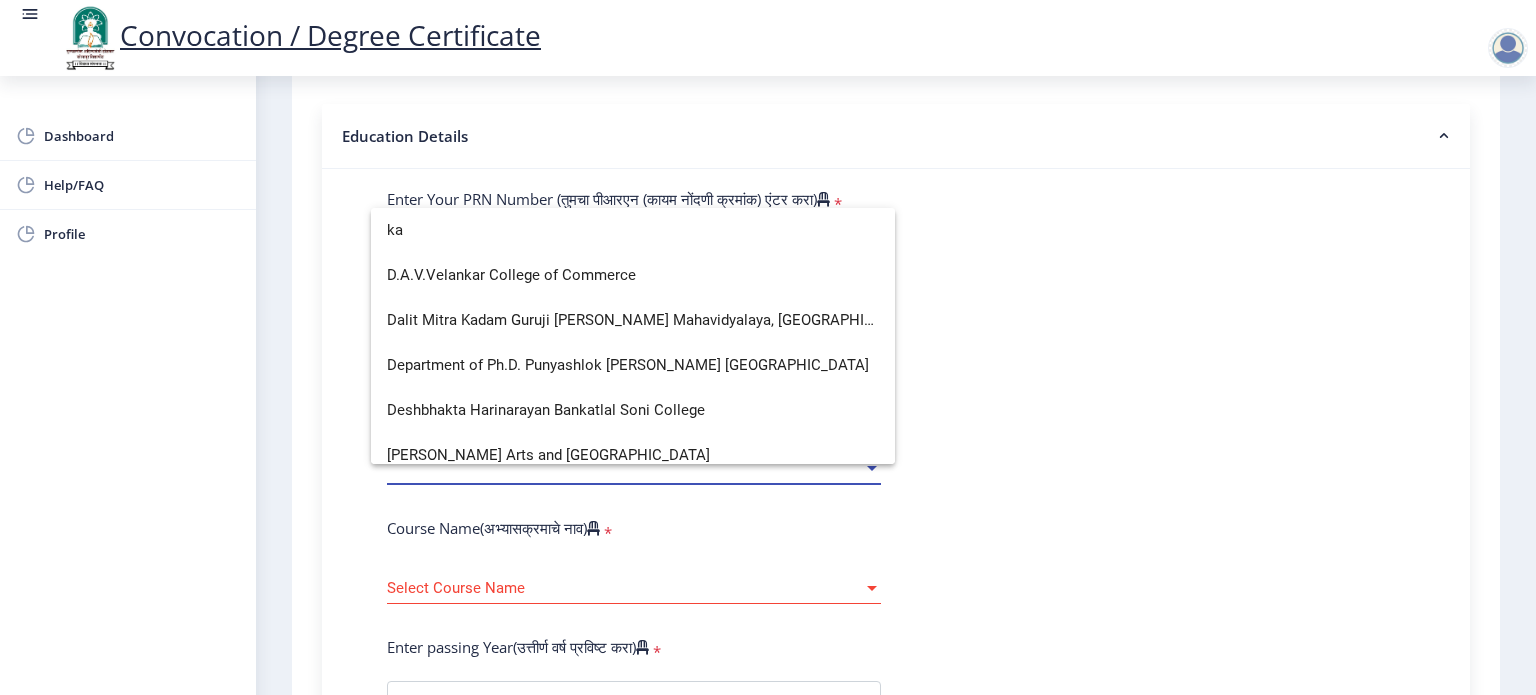 scroll, scrollTop: 0, scrollLeft: 0, axis: both 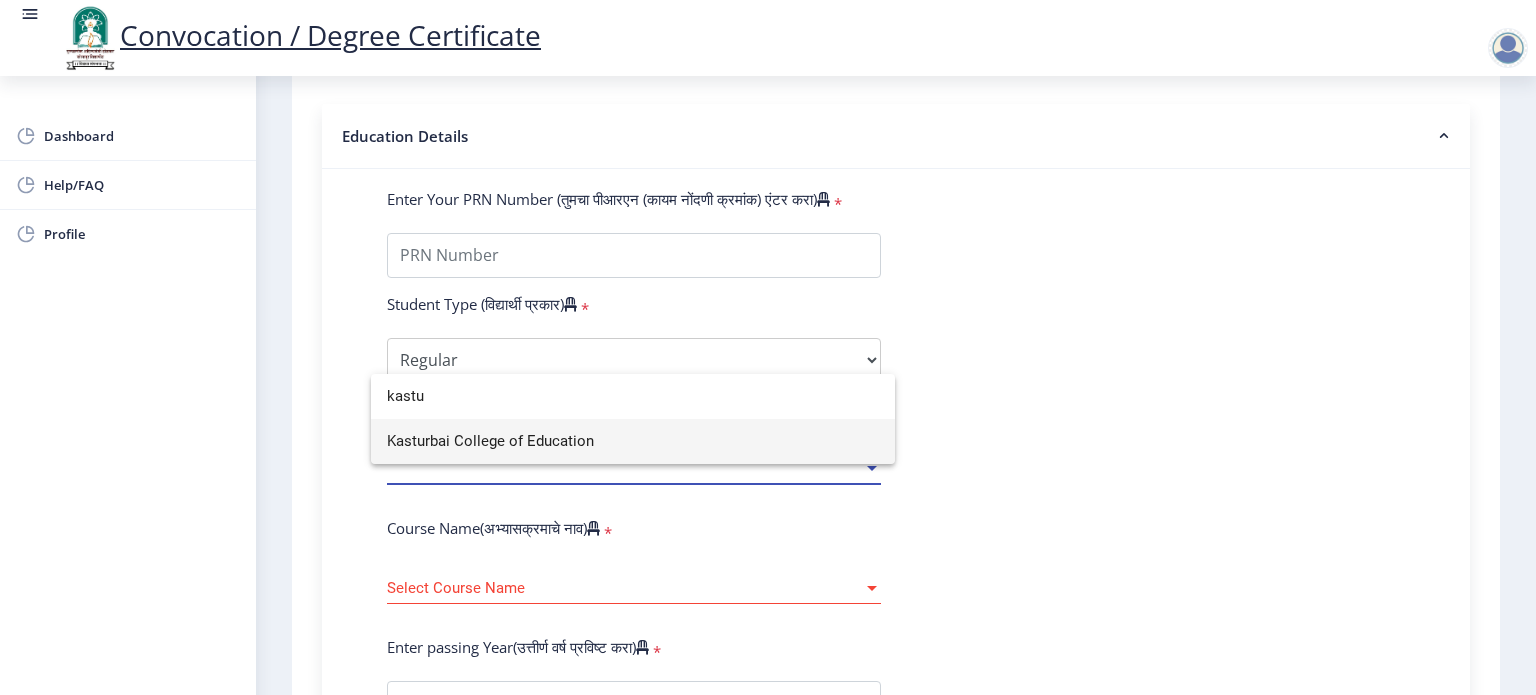 type on "kastu" 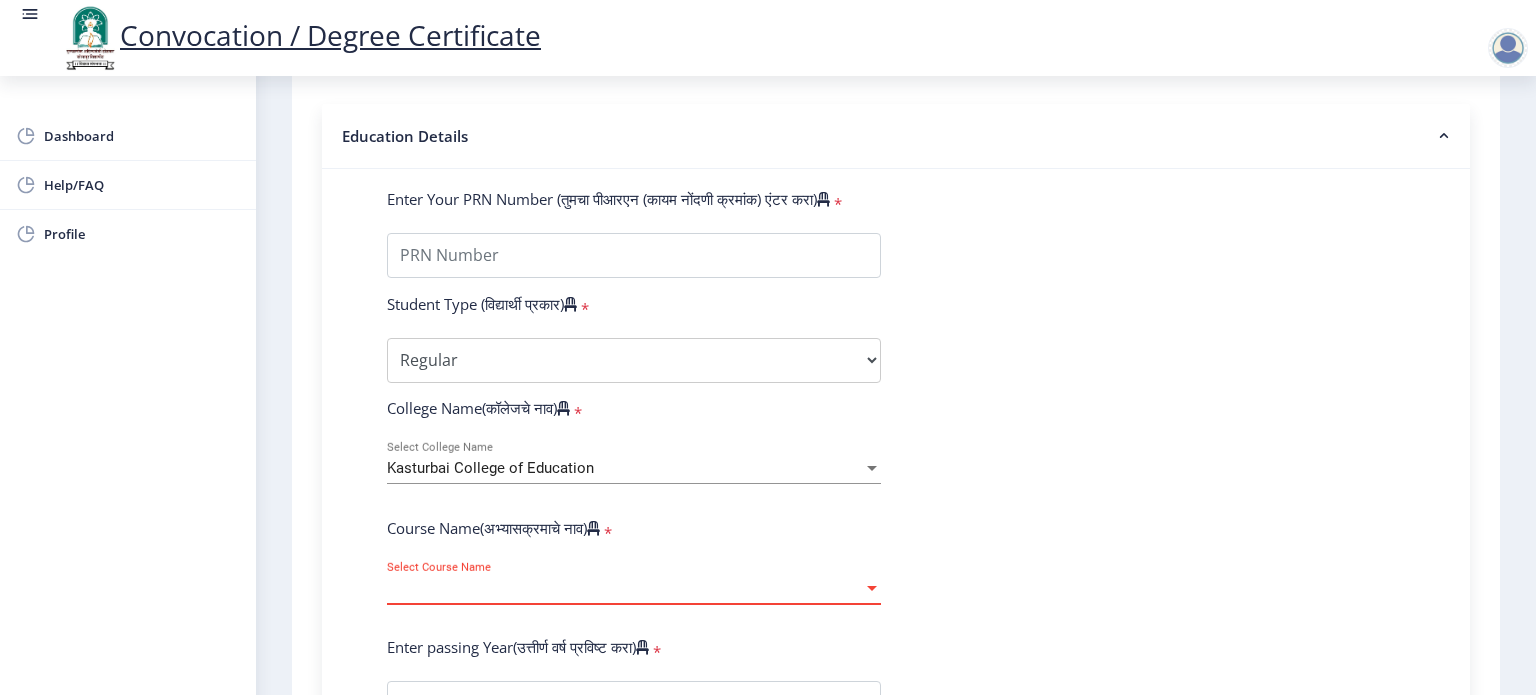 click at bounding box center (872, 588) 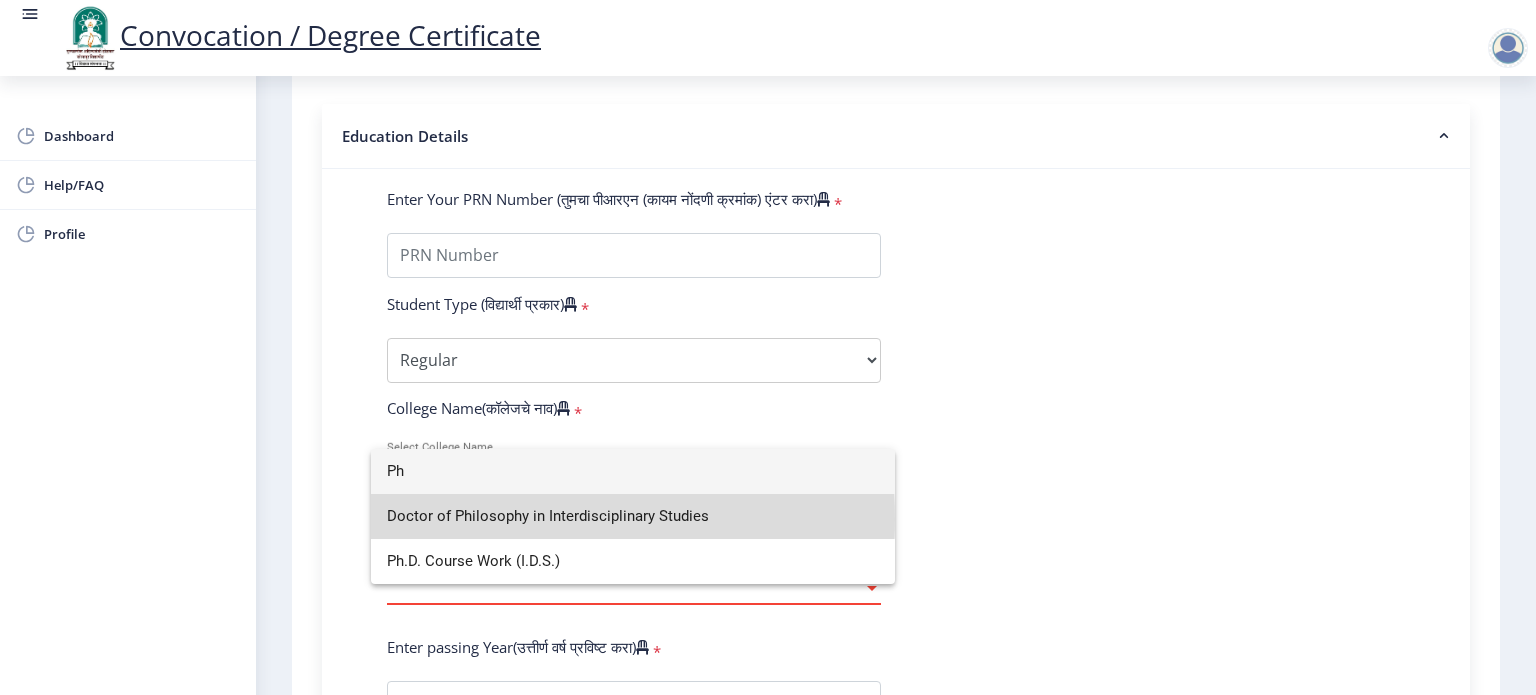 click on "Doctor of Philosophy in Interdisciplinary Studies" at bounding box center [633, 516] 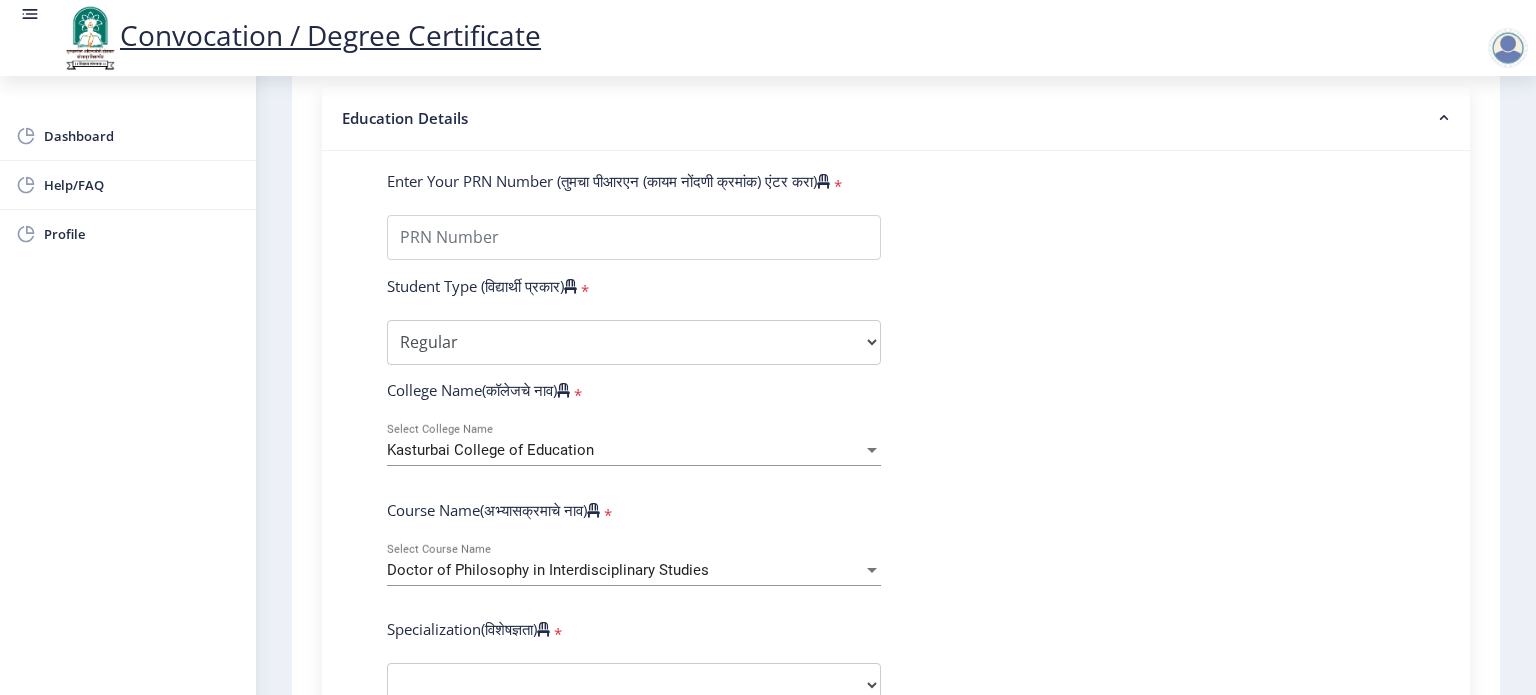scroll, scrollTop: 890, scrollLeft: 0, axis: vertical 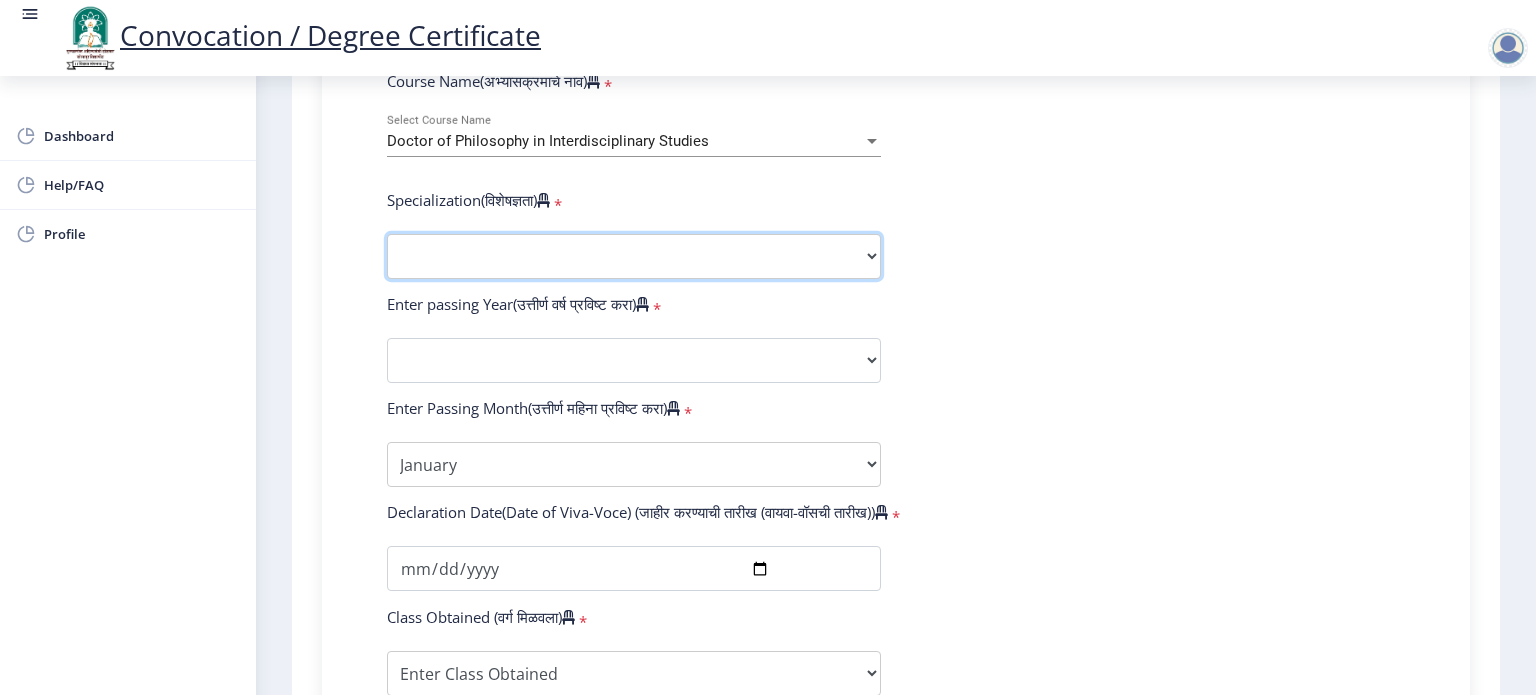 click on "Specialization Education Physical Education Social Work Other" at bounding box center [634, 256] 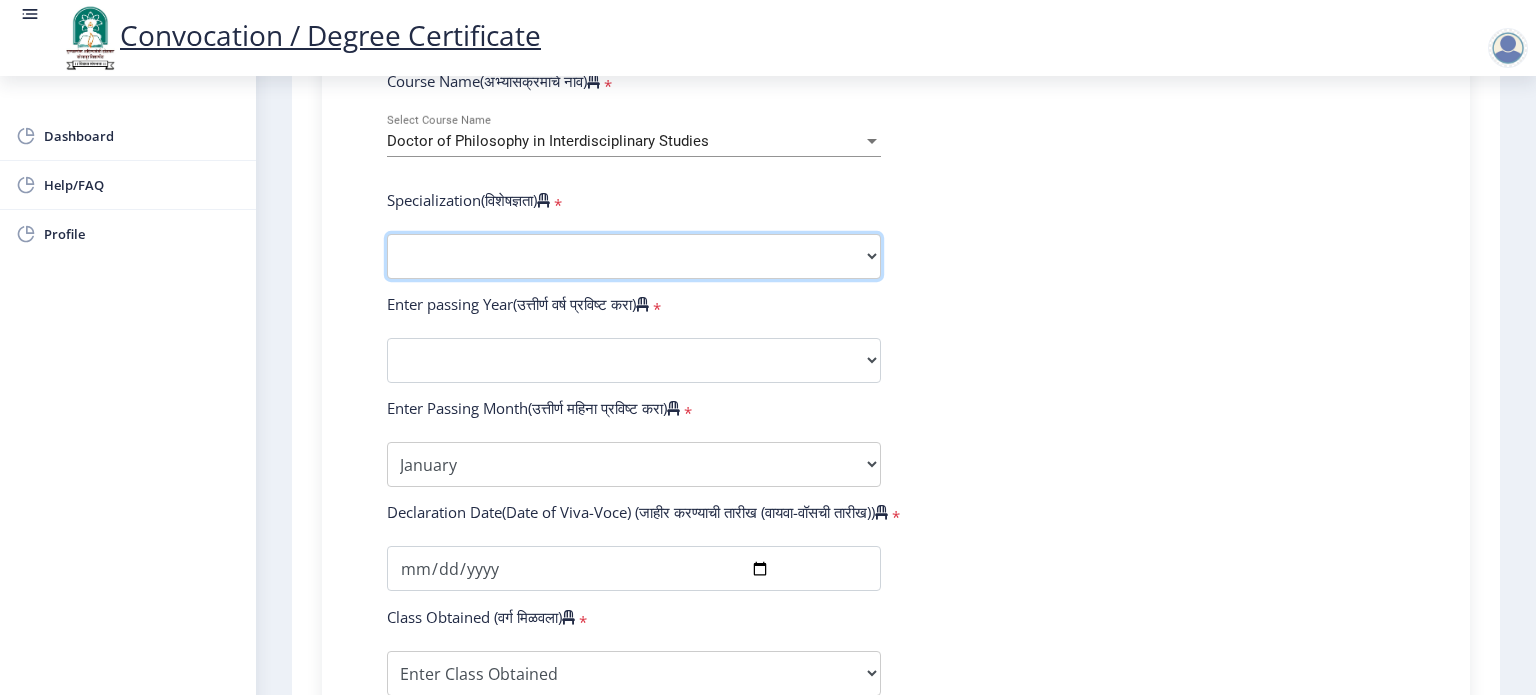 select on "Education" 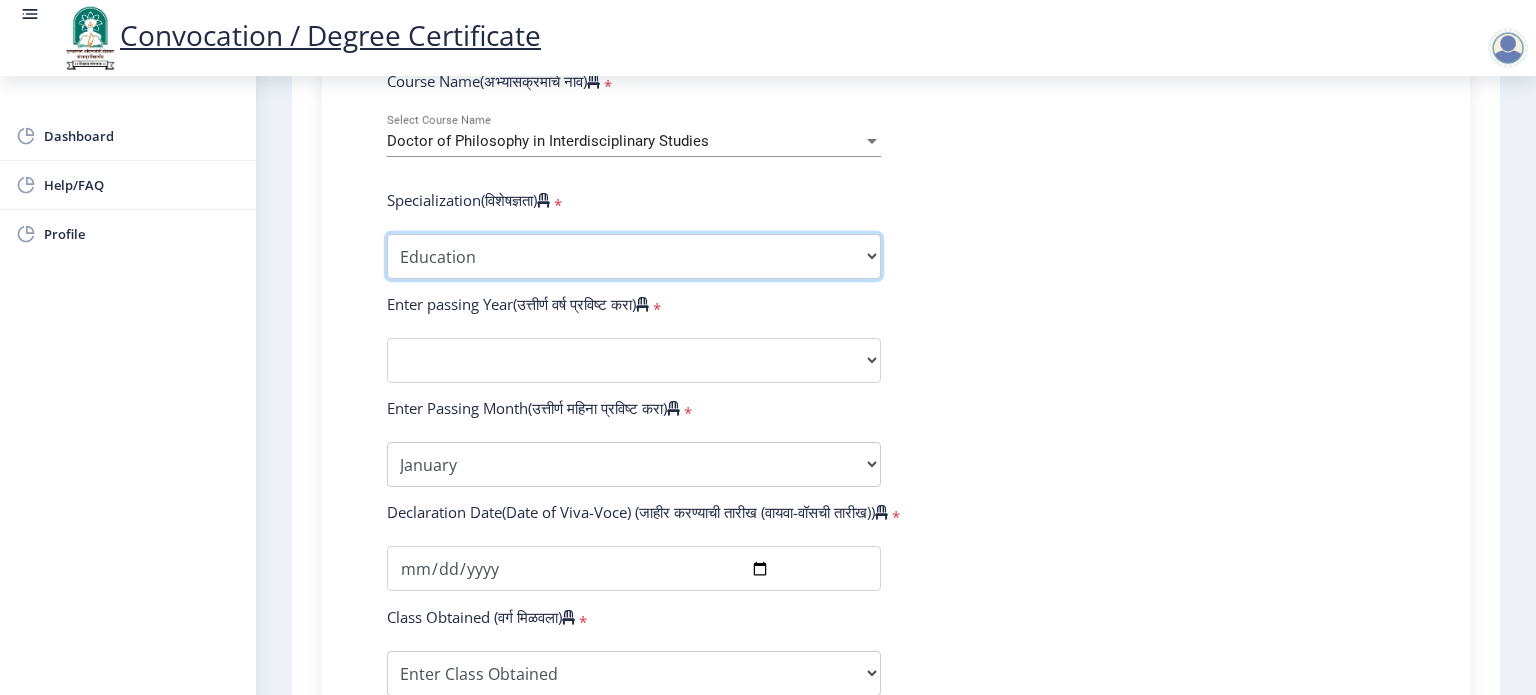 click on "Specialization Education Physical Education Social Work Other" at bounding box center (634, 256) 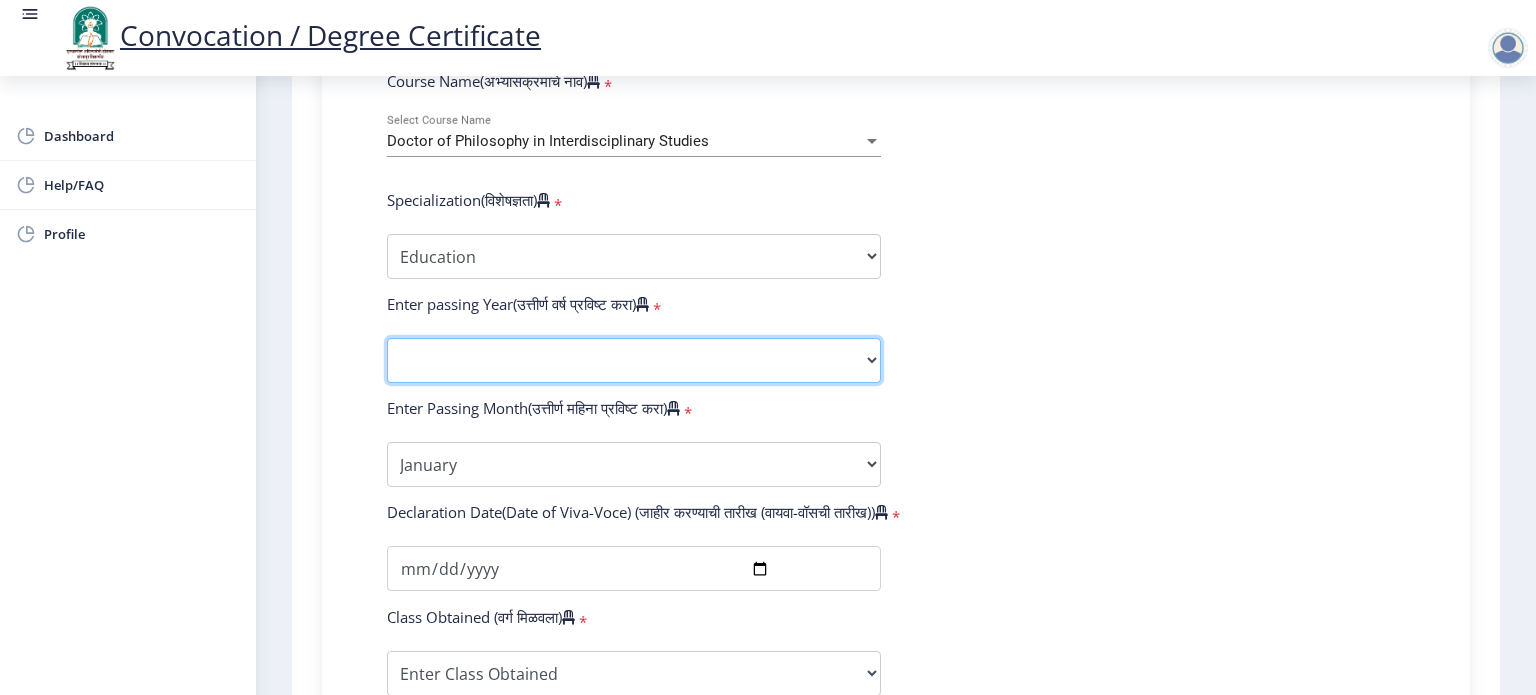 click on "2025   2024   2023   2022   2021   2020   2019   2018   2017   2016   2015   2014   2013   2012   2011   2010   2009   2008   2007   2006   2005   2004   2003   2002   2001   2000   1999   1998   1997   1996   1995   1994   1993   1992   1991   1990   1989   1988   1987   1986   1985   1984   1983   1982   1981   1980   1979   1978   1977   1976" 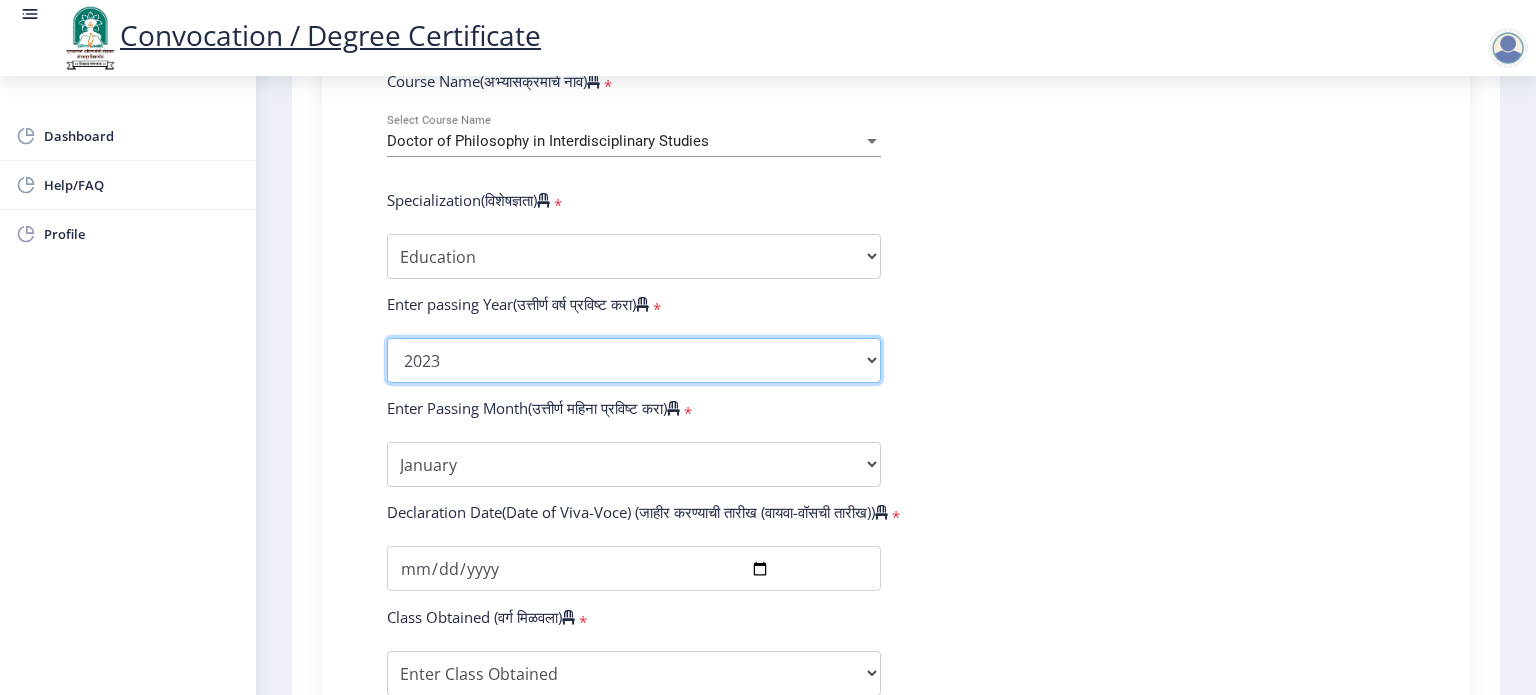 click on "2025   2024   2023   2022   2021   2020   2019   2018   2017   2016   2015   2014   2013   2012   2011   2010   2009   2008   2007   2006   2005   2004   2003   2002   2001   2000   1999   1998   1997   1996   1995   1994   1993   1992   1991   1990   1989   1988   1987   1986   1985   1984   1983   1982   1981   1980   1979   1978   1977   1976" 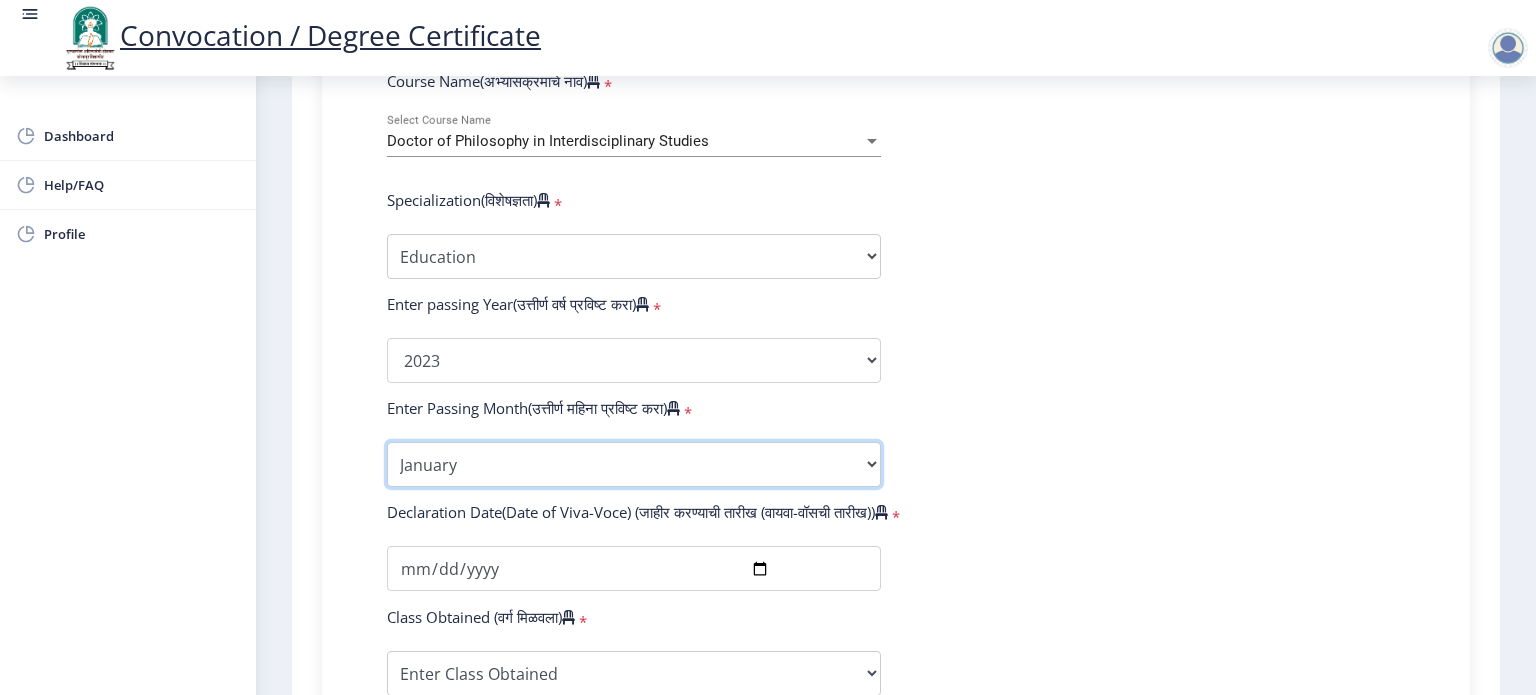 click on "Enter Passing Month January February March April May June July August September October November December" at bounding box center [634, 464] 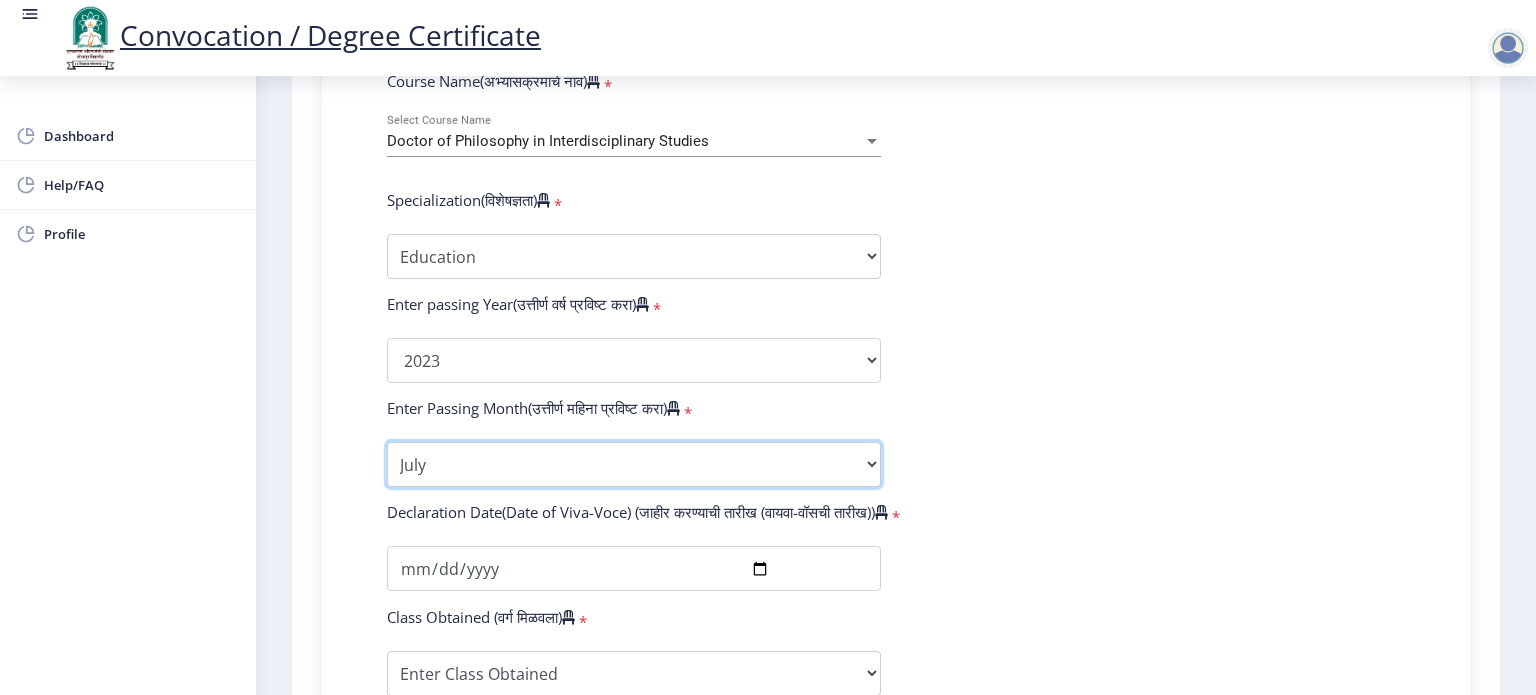 click on "Enter Passing Month January February March April May June July August September October November December" at bounding box center [634, 464] 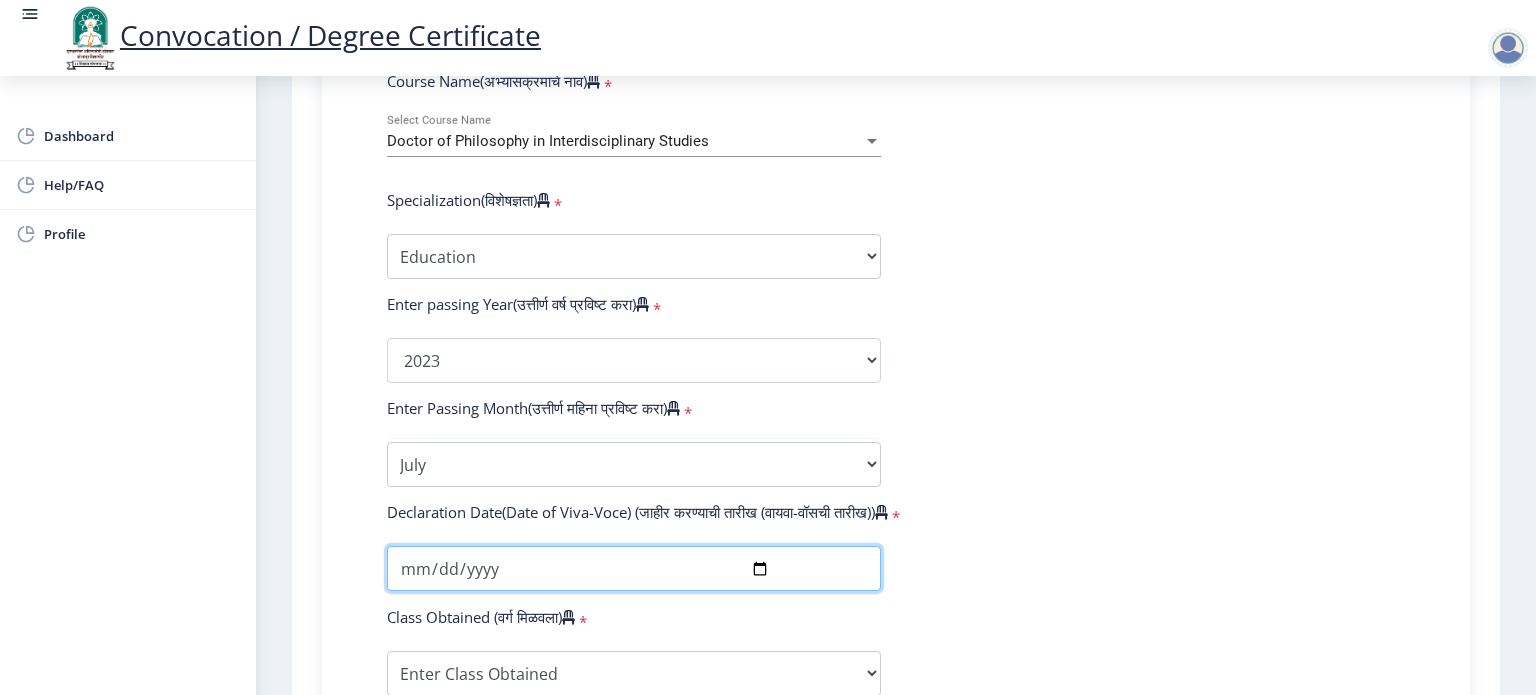 click at bounding box center (634, 568) 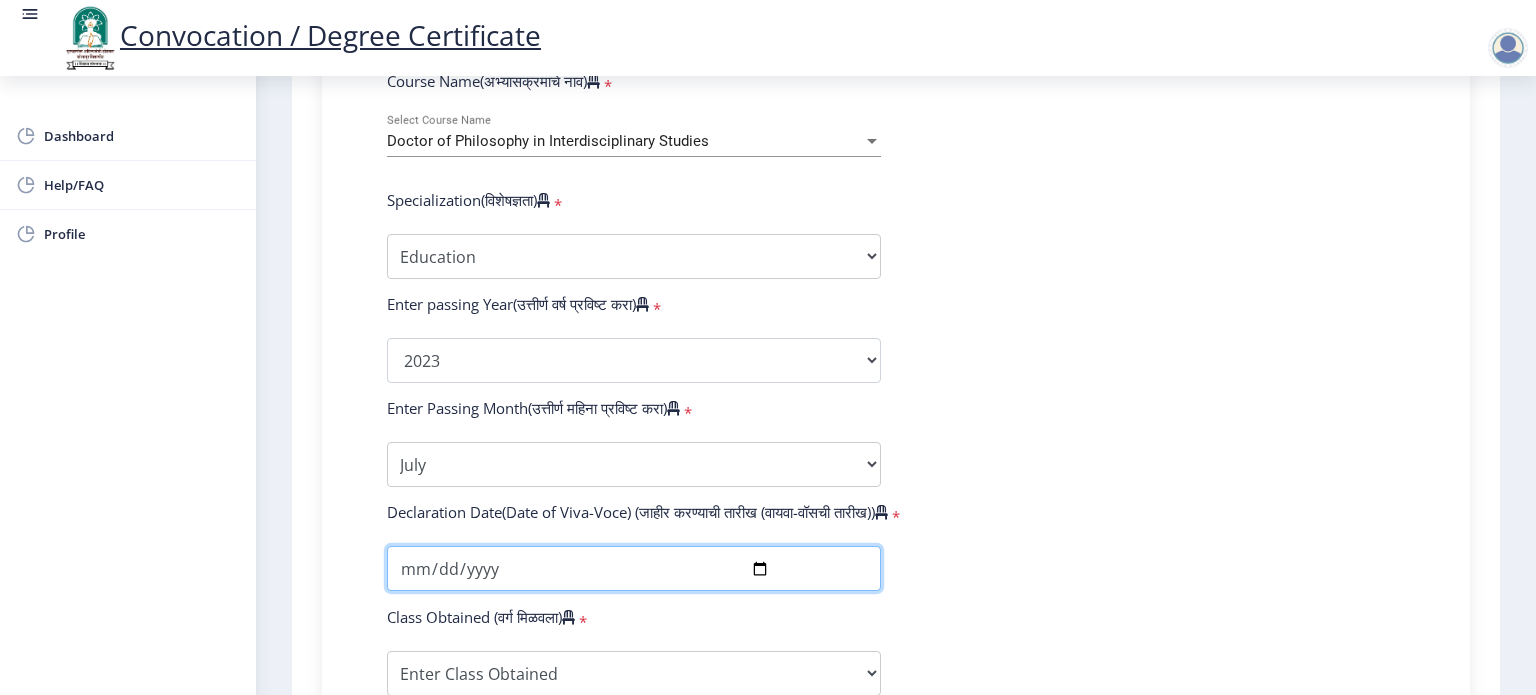 type on "[DATE]" 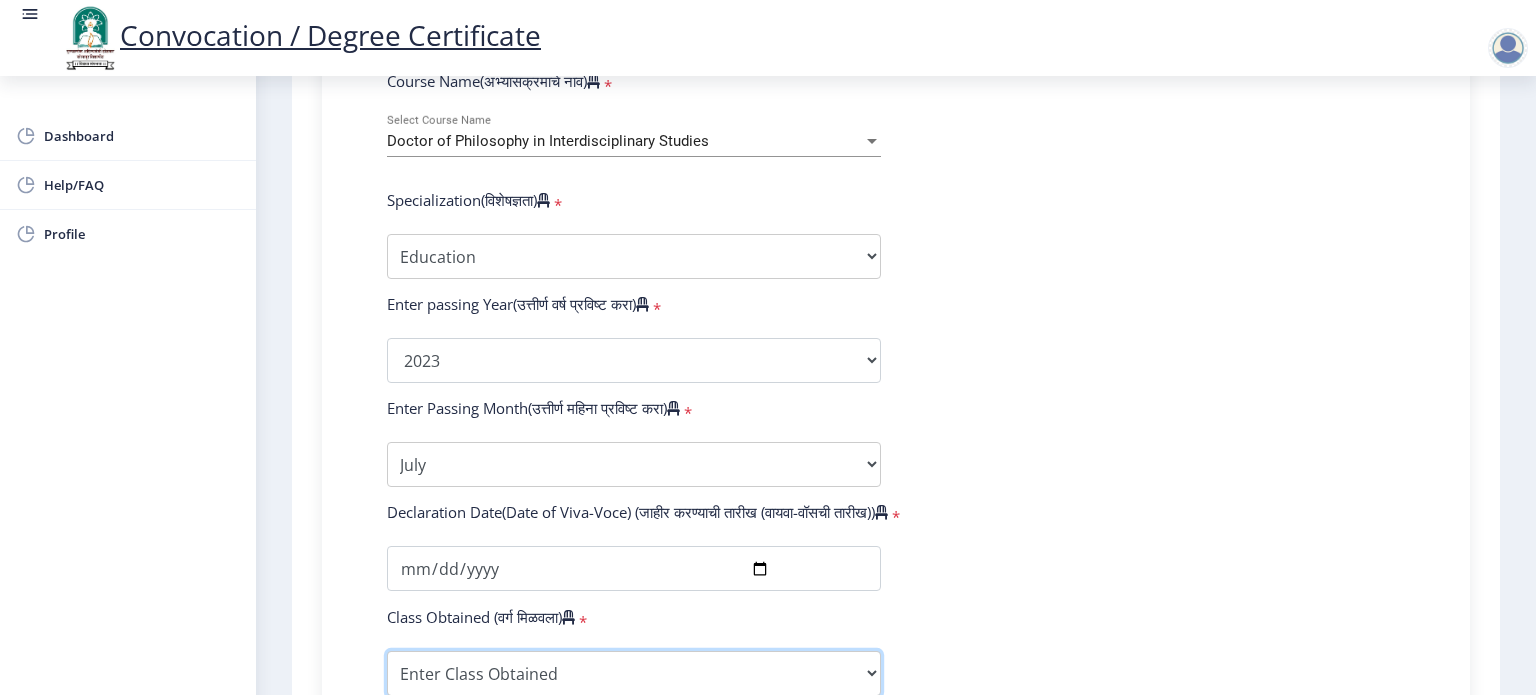 click on "Enter Class Obtained FIRST CLASS WITH DISTINCTION FIRST CLASS HIGHER SECOND CLASS SECOND CLASS PASS CLASS Grade O Grade A+ Grade A Grade B+ Grade B Grade C+ Grade C Grade D Grade E" at bounding box center [634, 673] 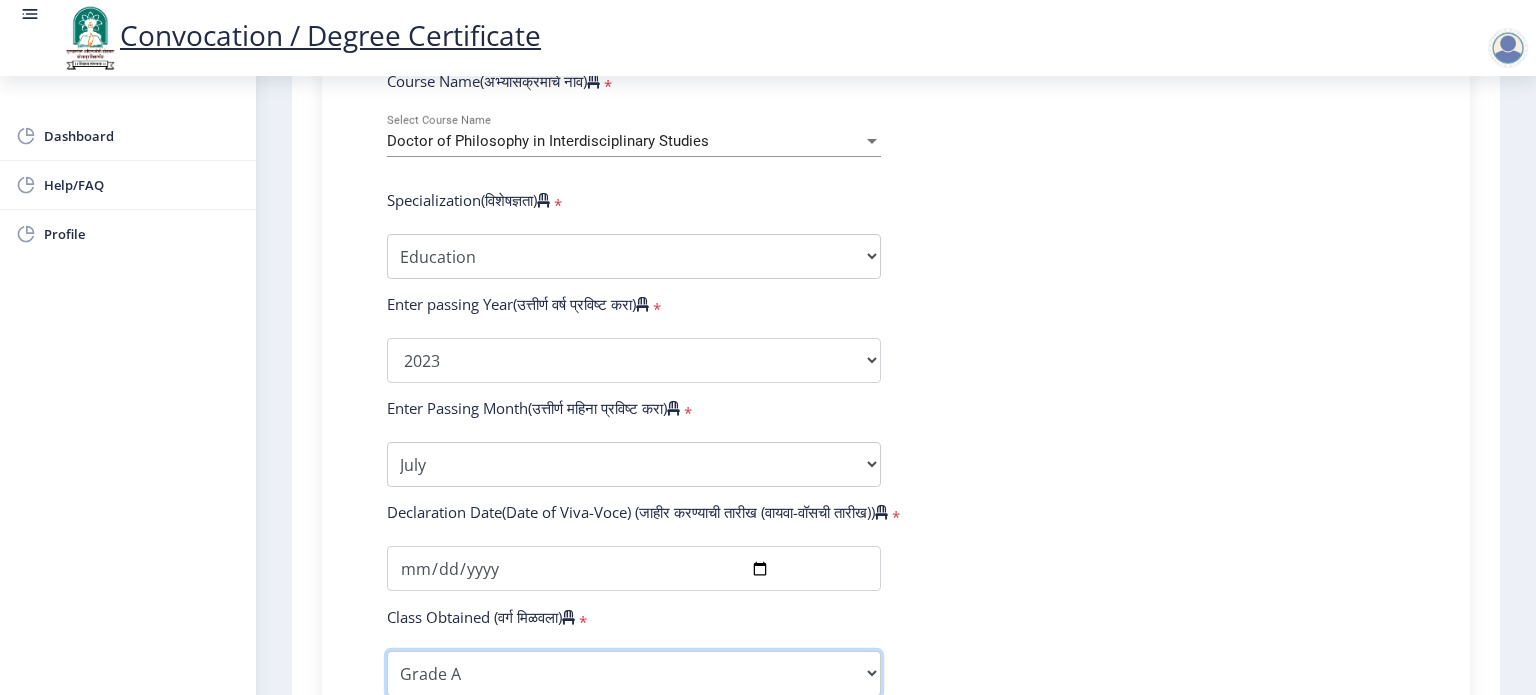 click on "Enter Class Obtained FIRST CLASS WITH DISTINCTION FIRST CLASS HIGHER SECOND CLASS SECOND CLASS PASS CLASS Grade O Grade A+ Grade A Grade B+ Grade B Grade C+ Grade C Grade D Grade E" at bounding box center [634, 673] 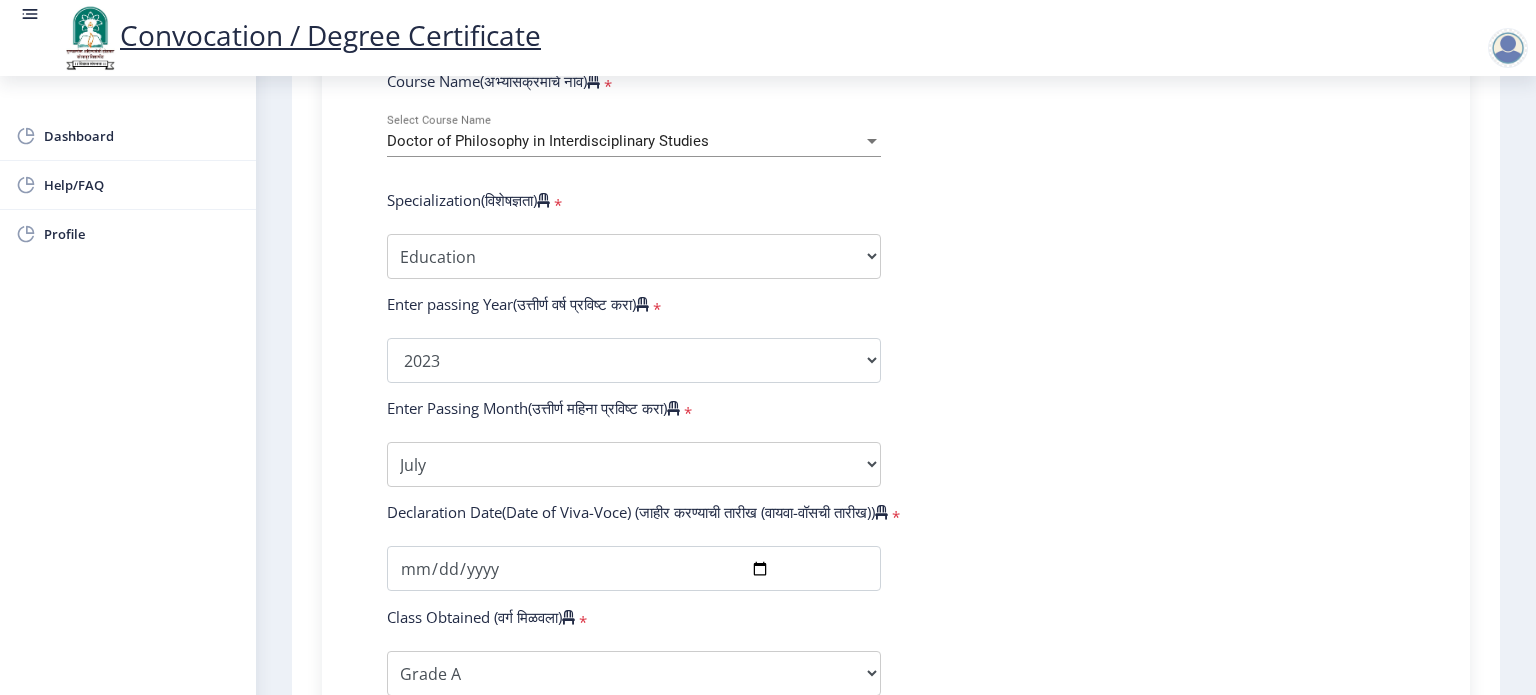scroll, scrollTop: 1307, scrollLeft: 0, axis: vertical 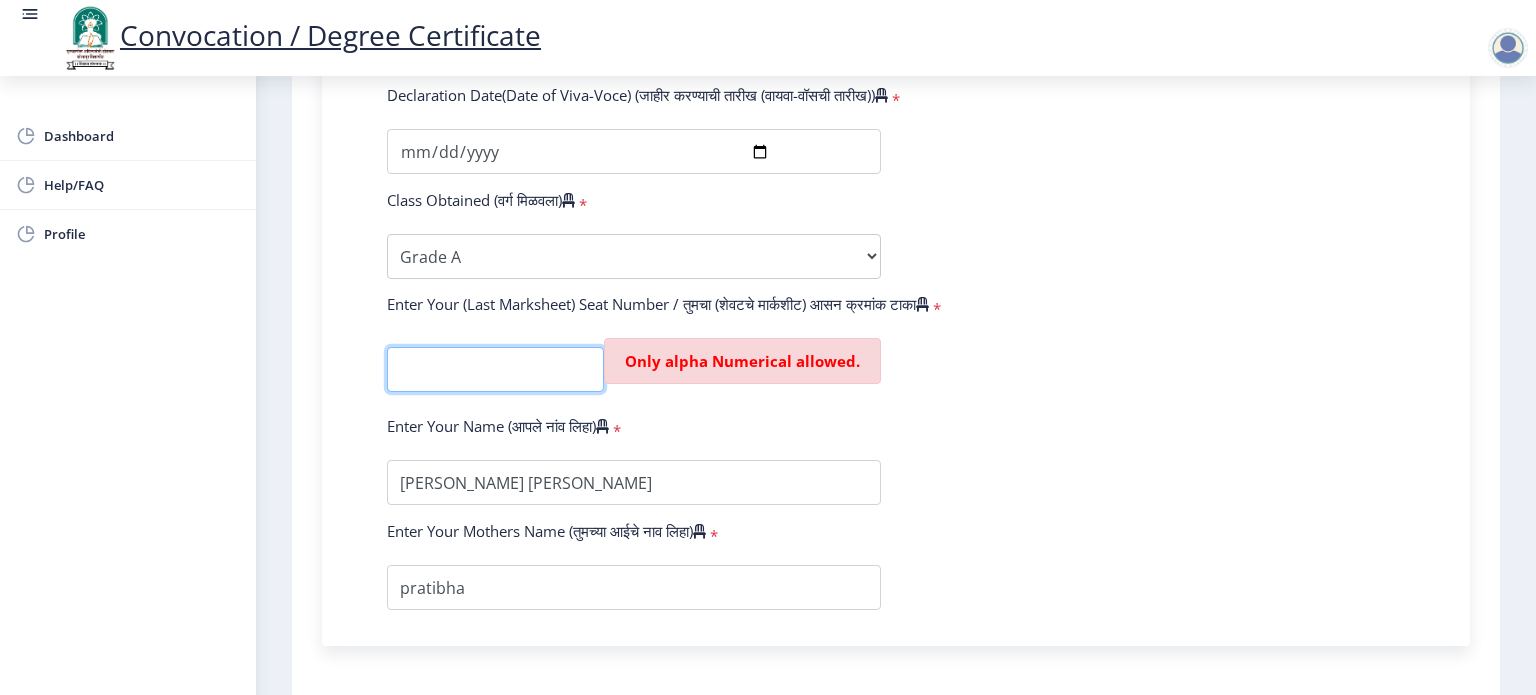 type 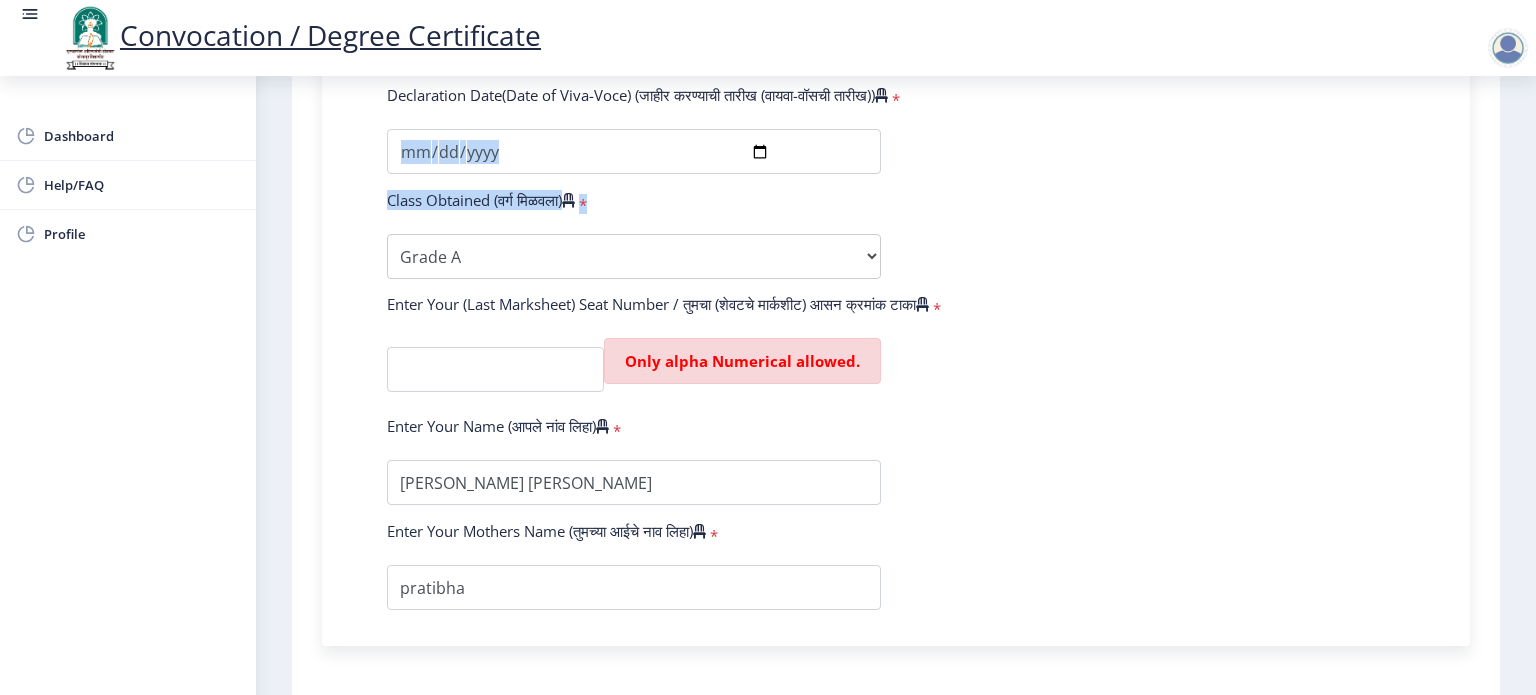 drag, startPoint x: 1466, startPoint y: 197, endPoint x: 1464, endPoint y: 156, distance: 41.04875 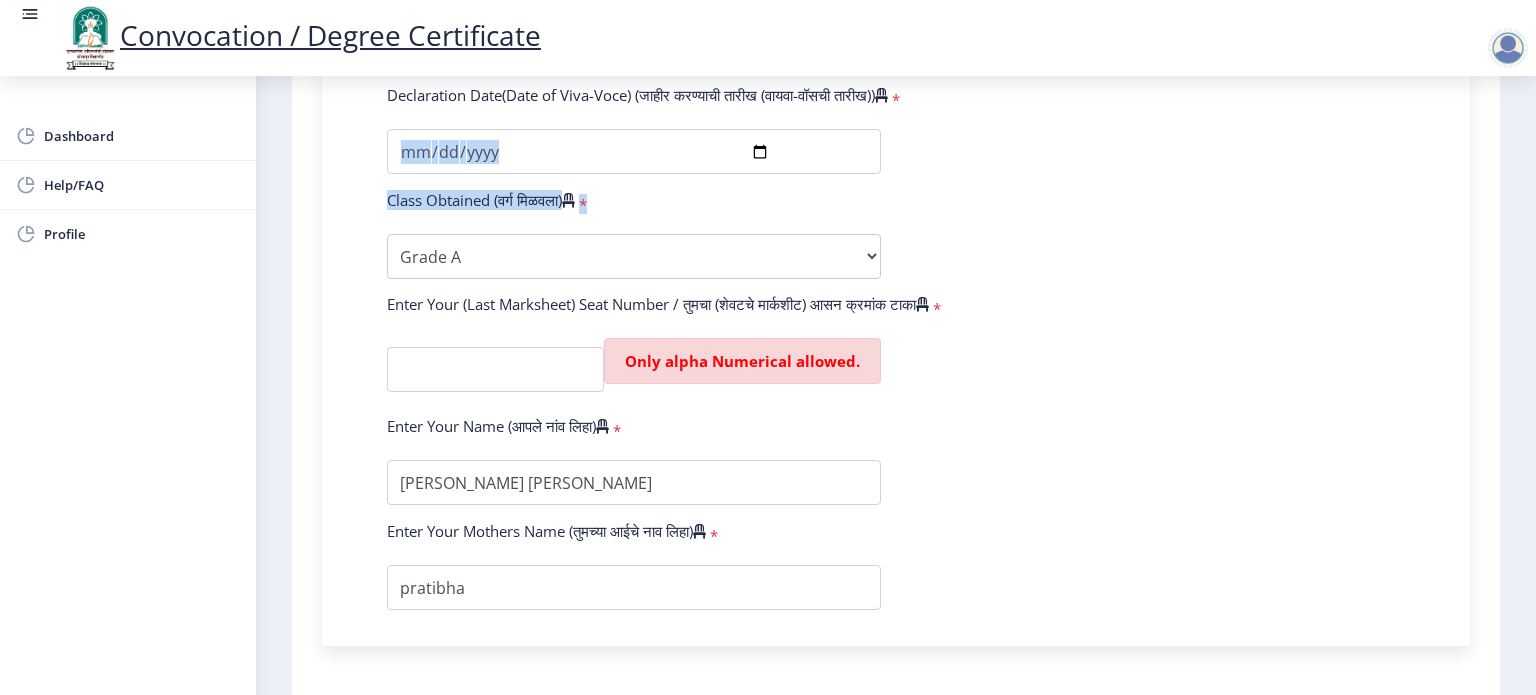 click on "Enter Your PRN Number (तुमचा पीआरएन (कायम नोंदणी क्रमांक) एंटर करा)   * Student Type (विद्यार्थी प्रकार)    * Select Student Type Regular External College Name(कॉलेजचे नाव)   * [PERSON_NAME] College of Education Select College Name Course Name(अभ्यासक्रमाचे नाव)   * Doctor of Philosophy in Interdisciplinary Studies Select Course Name  Specialization(विशेषज्ञता)   * Specialization Education Physical Education Social Work Other Enter passing Year(उत्तीर्ण वर्ष प्रविष्ट करा)   *  2025   2024   2023   2022   2021   2020   2019   2018   2017   2016   2015   2014   2013   2012   2011   2010   2009   2008   2007   2006   2005   2004   2003   2002   2001   2000   1999   1998   1997   1996   1995   1994   1993   1992   1991   1990   1989   1988   1987   1986   1985   1984   1983   1982   1981" 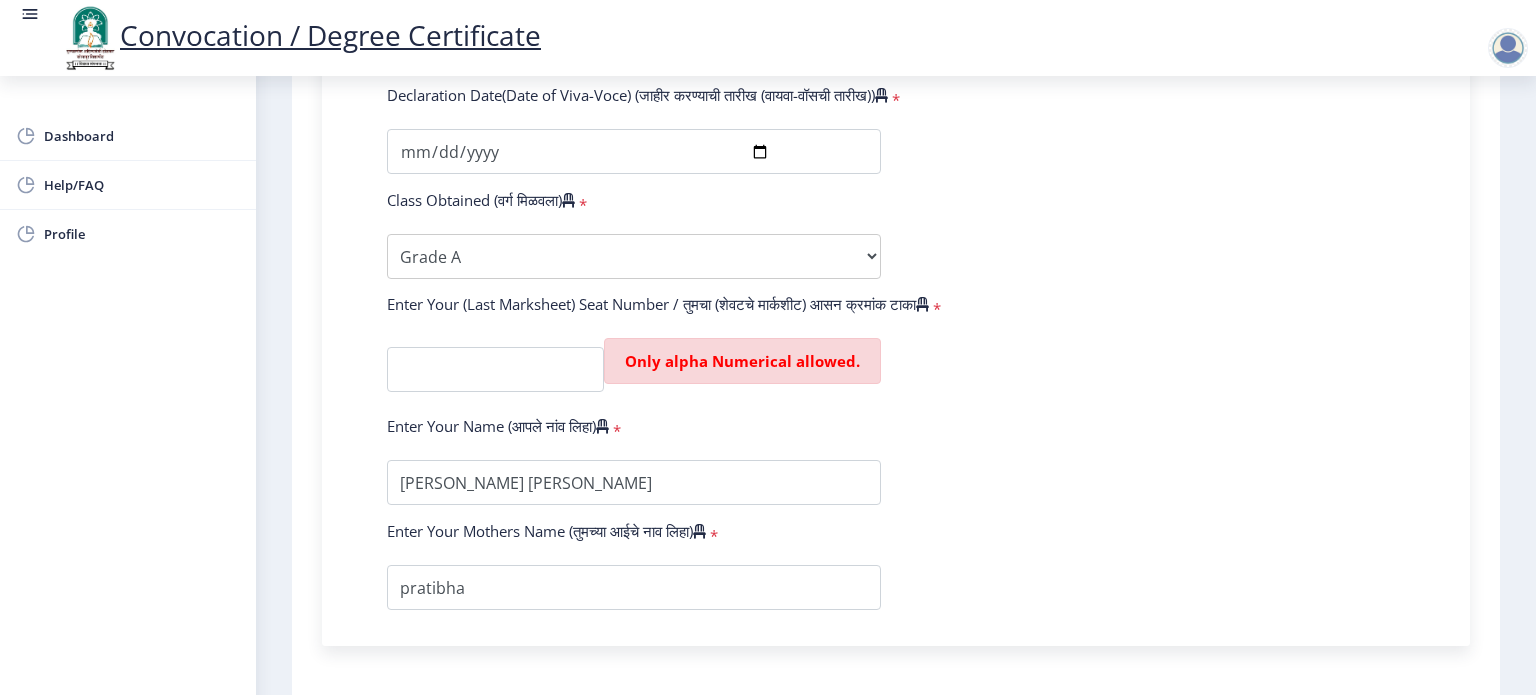 scroll, scrollTop: 338, scrollLeft: 0, axis: vertical 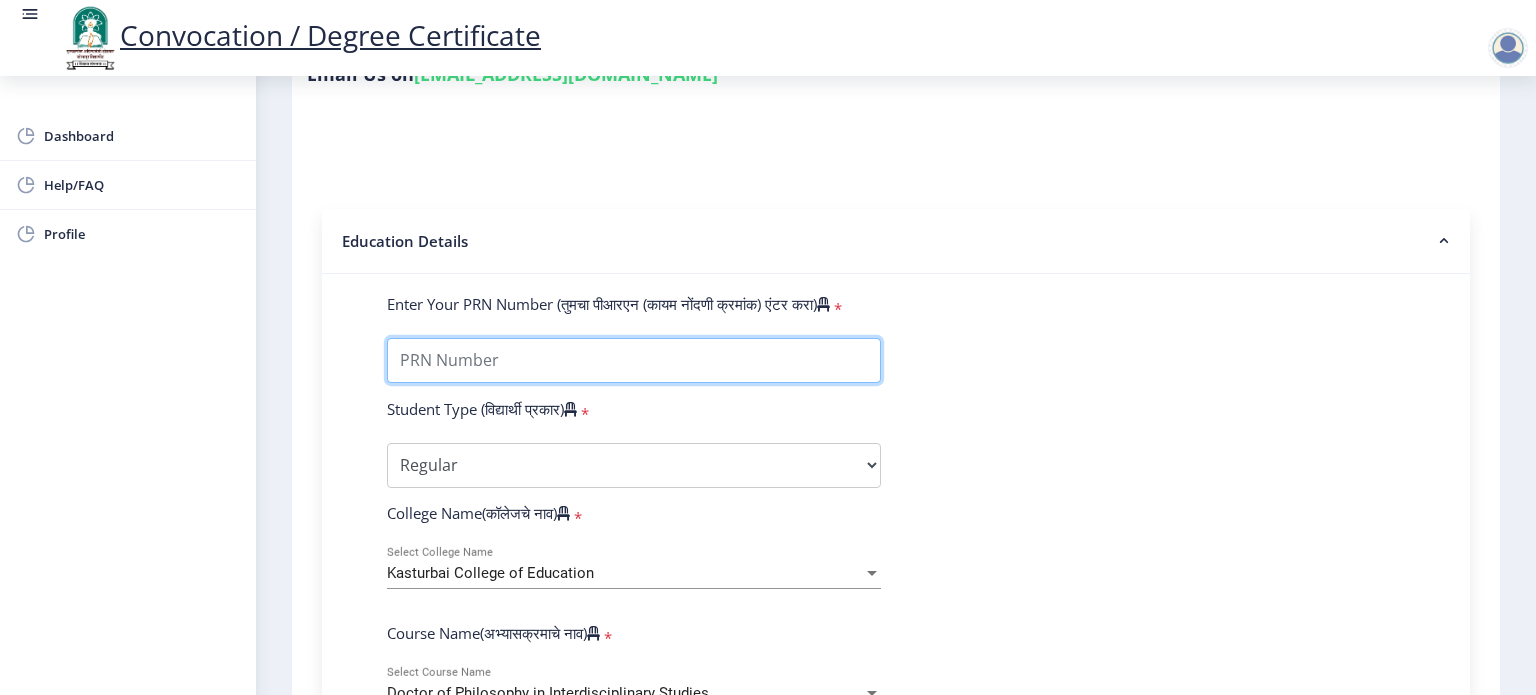 click on "Enter Your PRN Number (तुमचा पीआरएन (कायम नोंदणी क्रमांक) एंटर करा)" at bounding box center [634, 360] 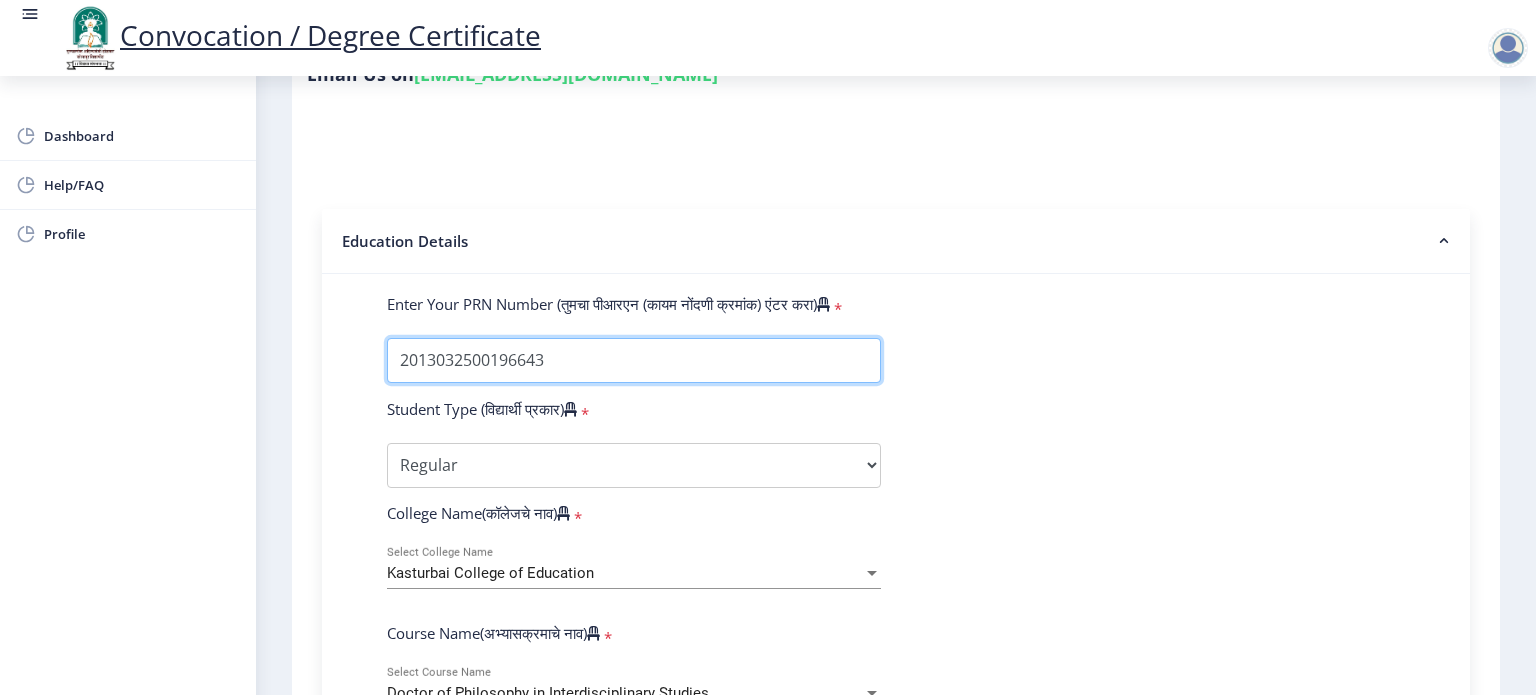 type on "2013032500196643" 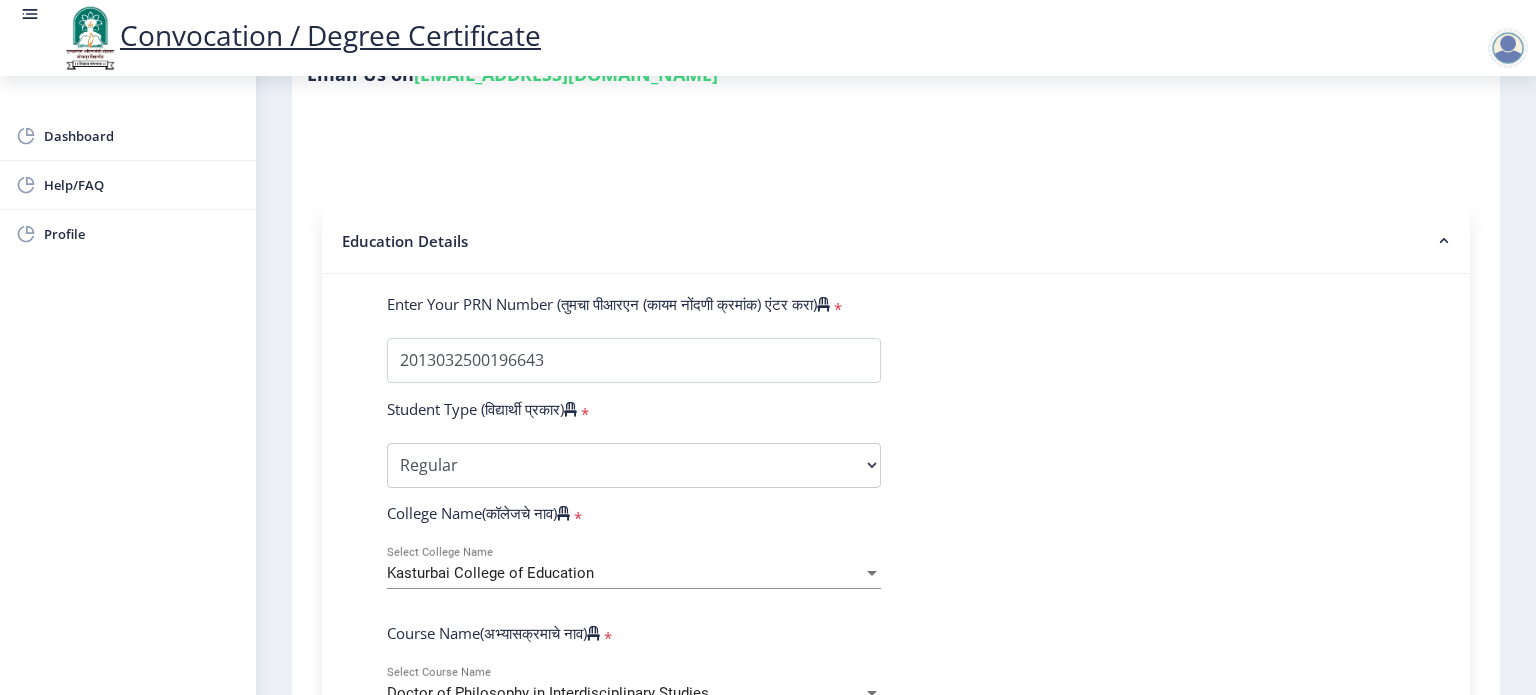 scroll, scrollTop: 786, scrollLeft: 0, axis: vertical 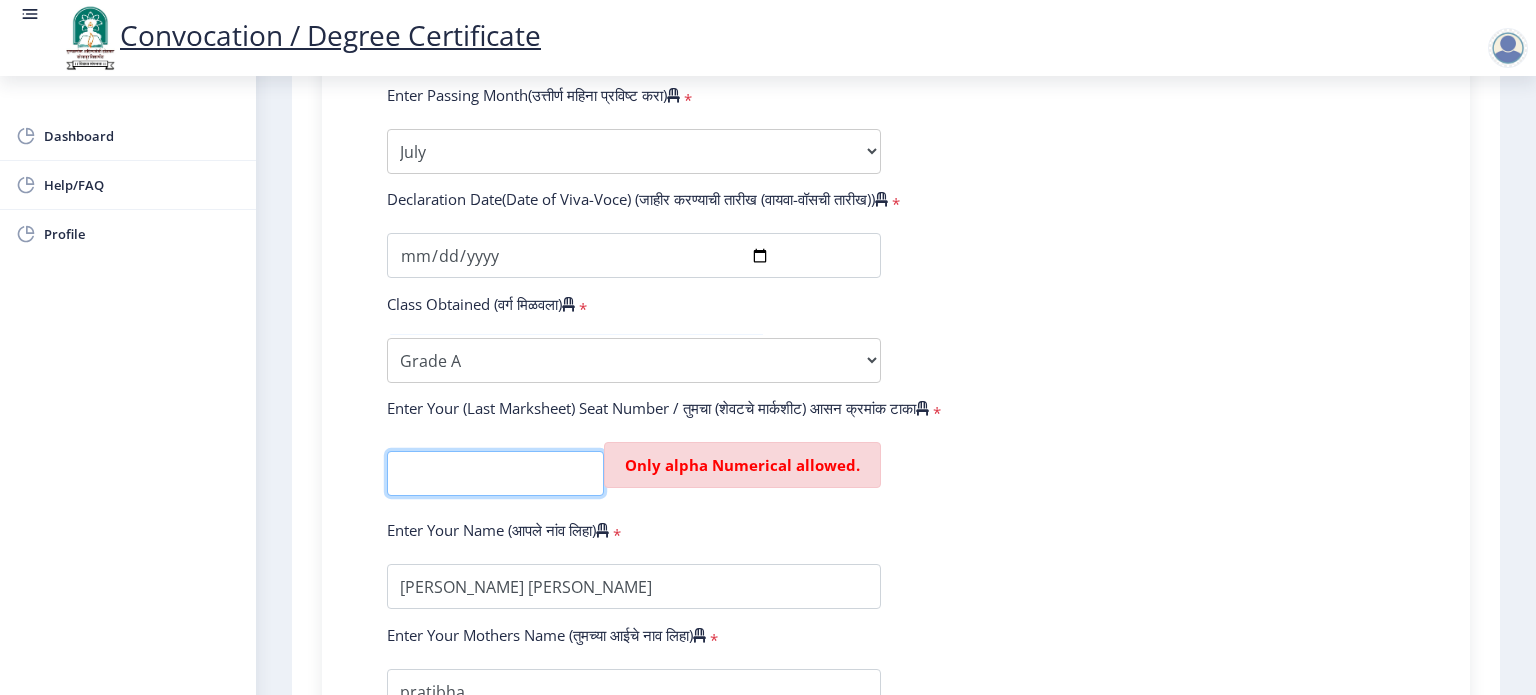 click at bounding box center [495, 473] 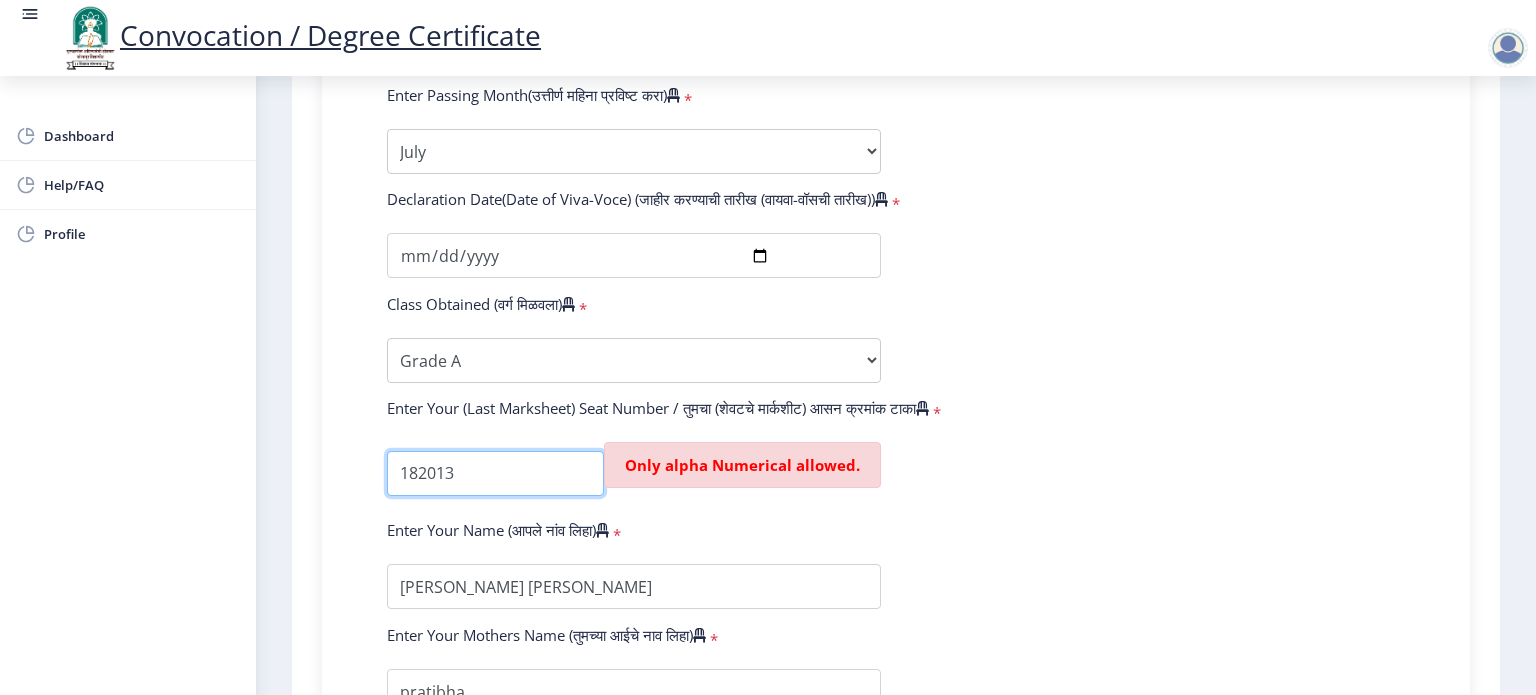 type on "182013" 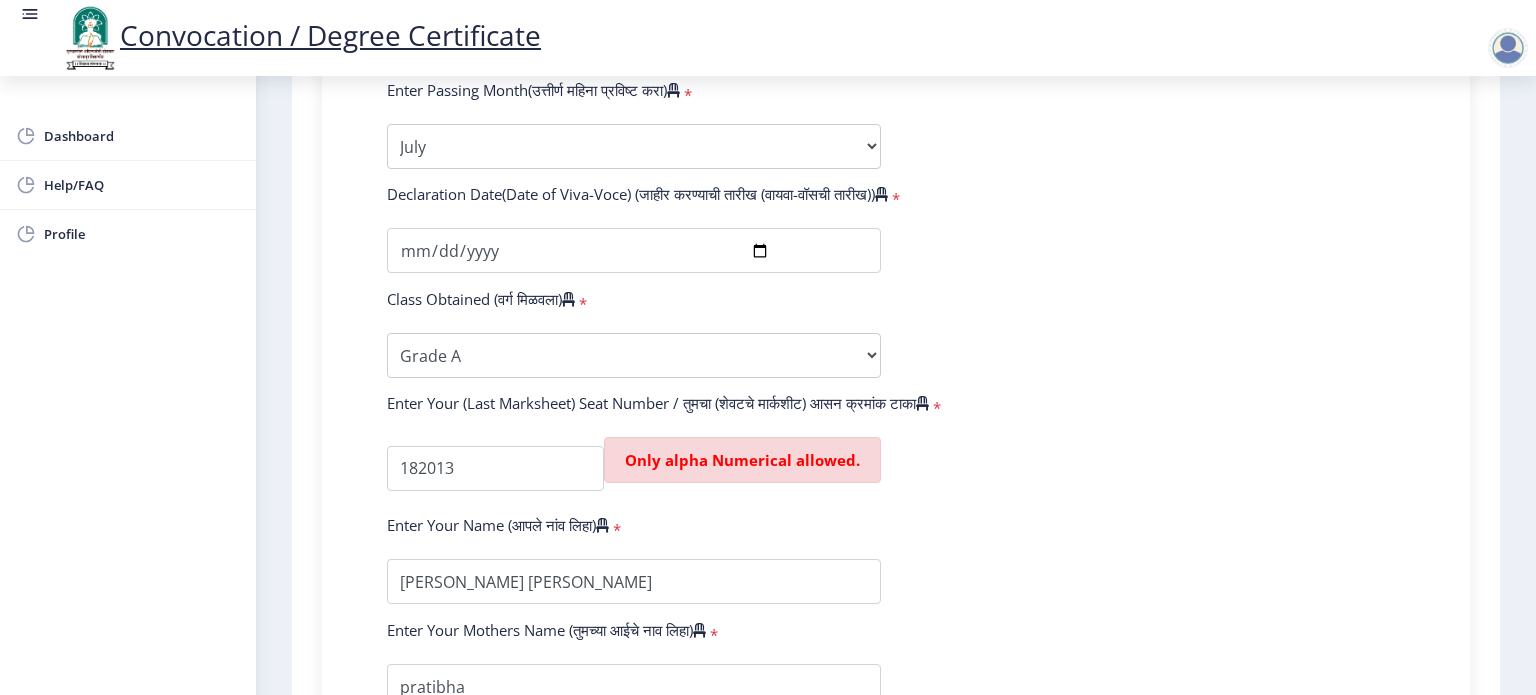 scroll, scrollTop: 1465, scrollLeft: 0, axis: vertical 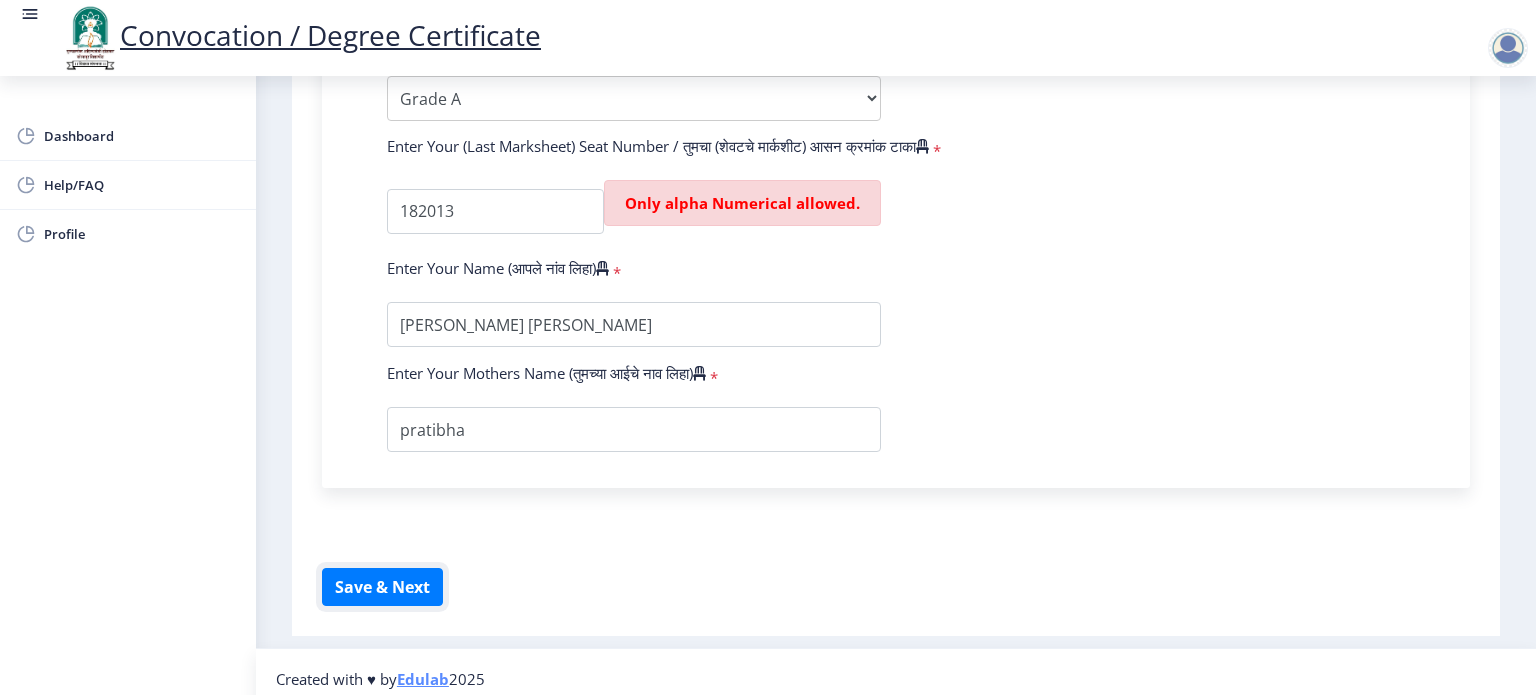 type 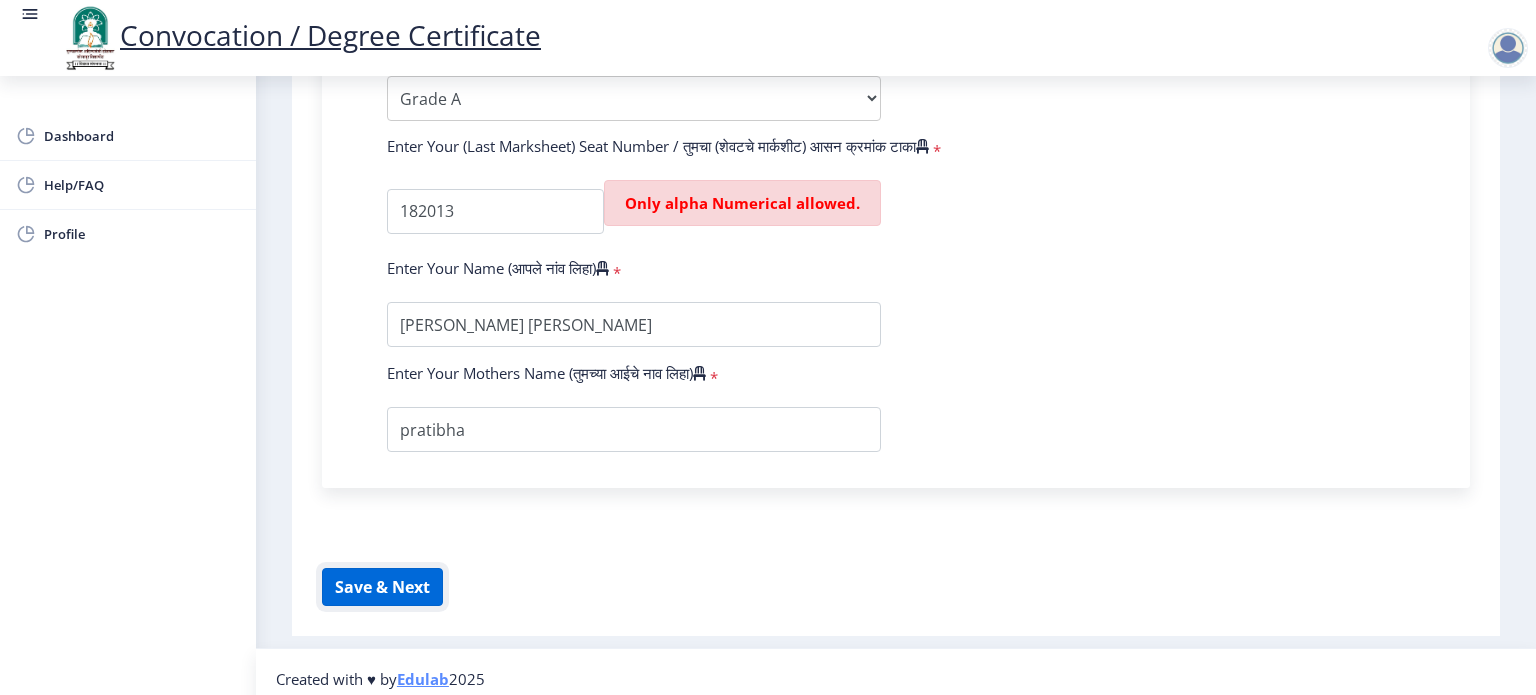 click on "Save & Next" 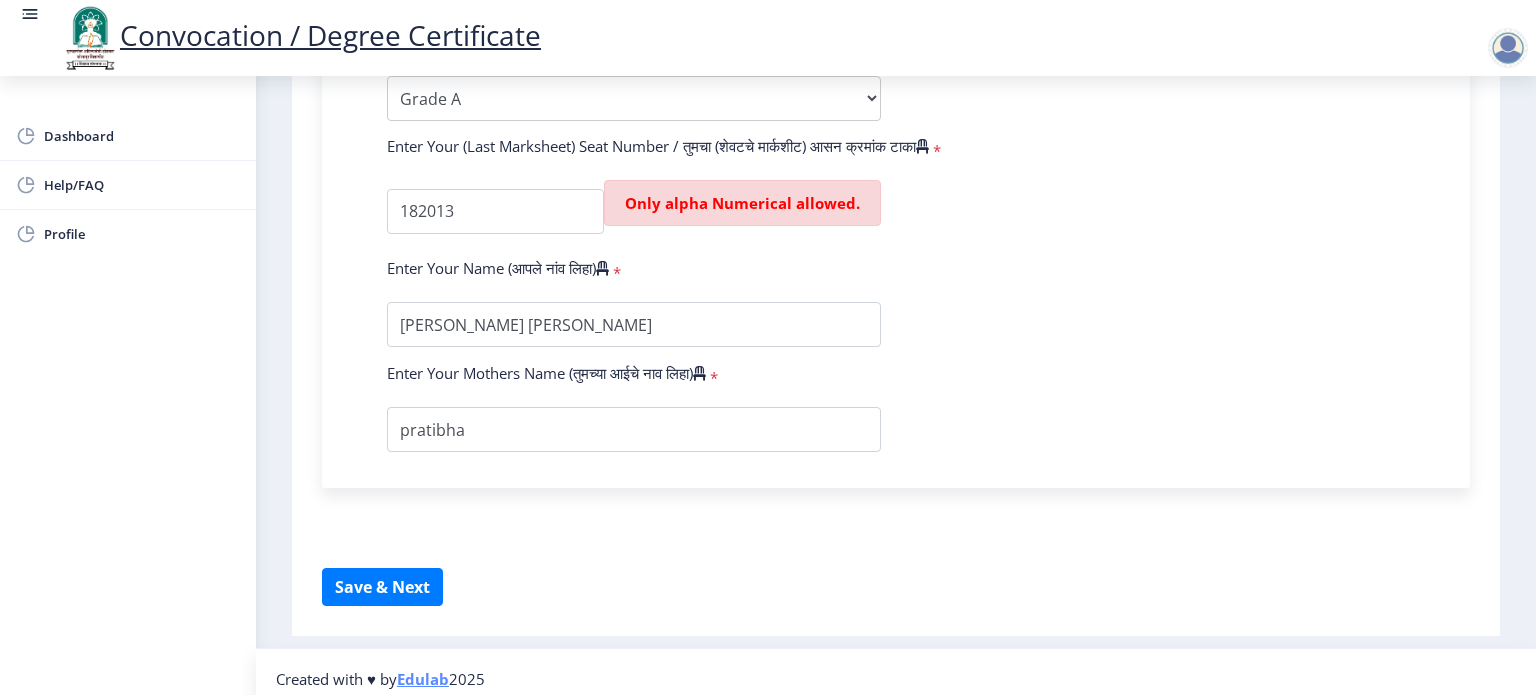 drag, startPoint x: 1411, startPoint y: 303, endPoint x: 1404, endPoint y: 281, distance: 23.086792 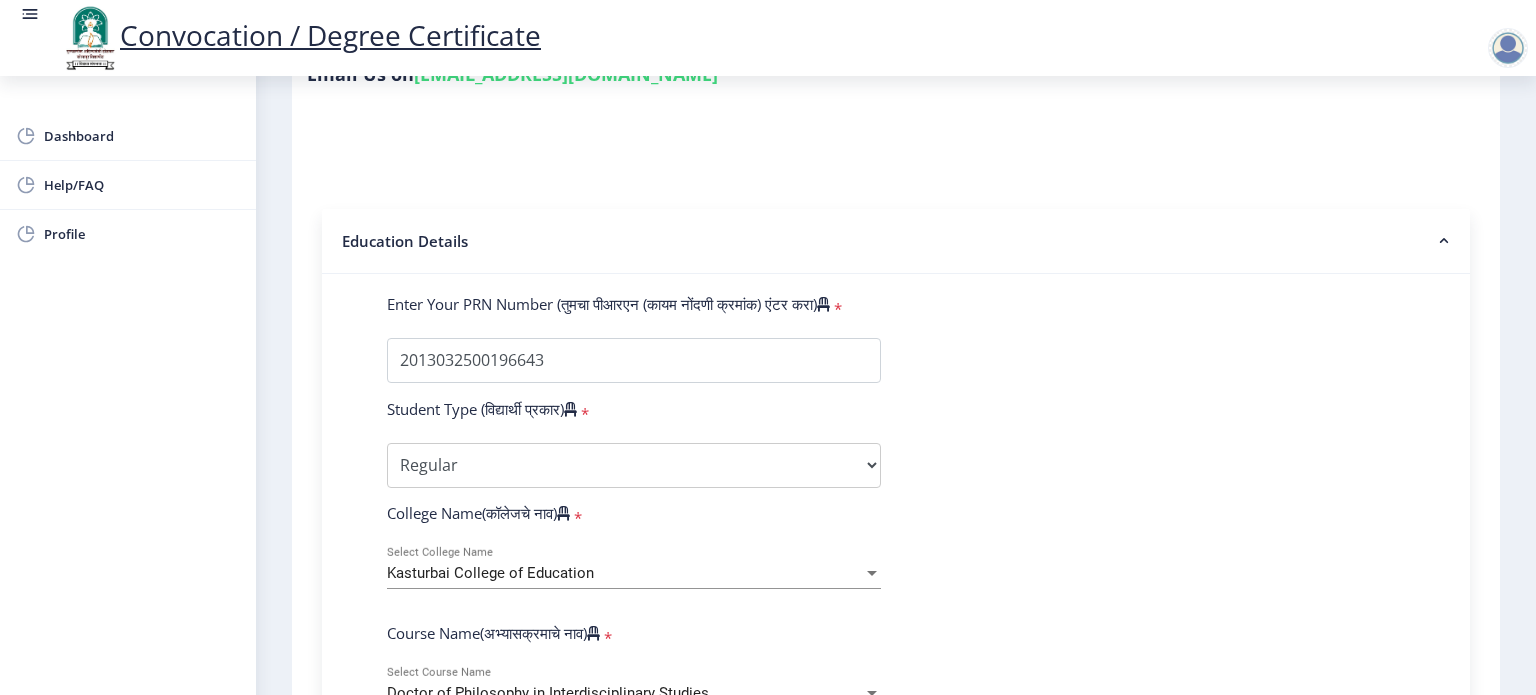 scroll, scrollTop: 786, scrollLeft: 0, axis: vertical 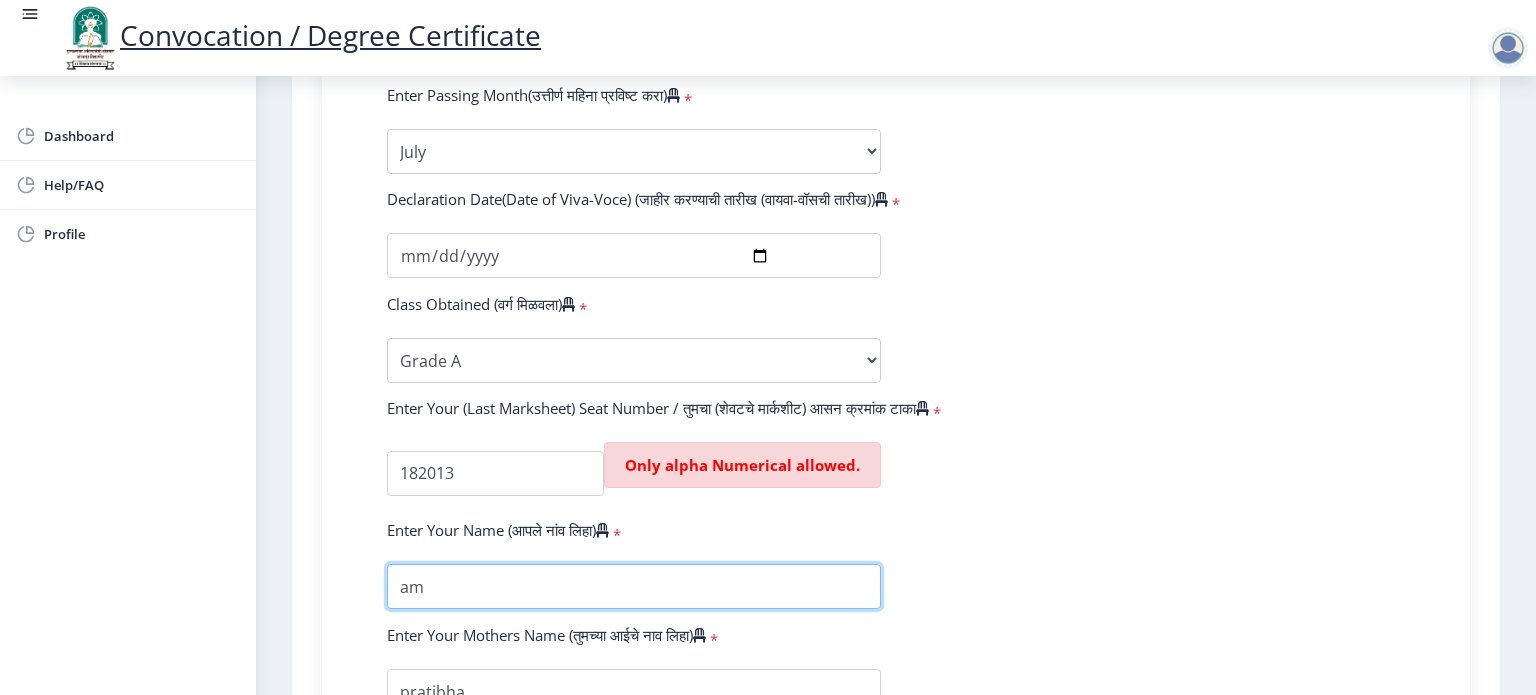 type on "a" 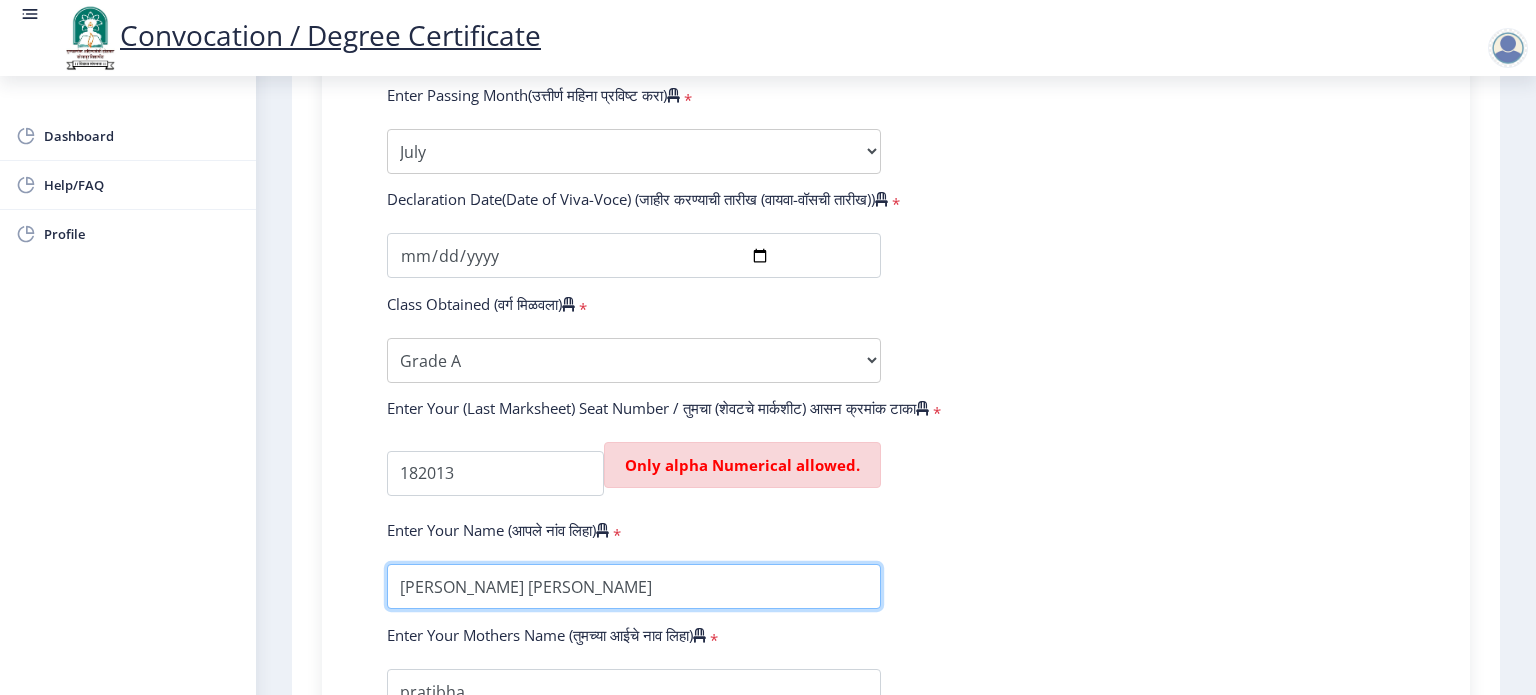 type on "[PERSON_NAME] [PERSON_NAME]" 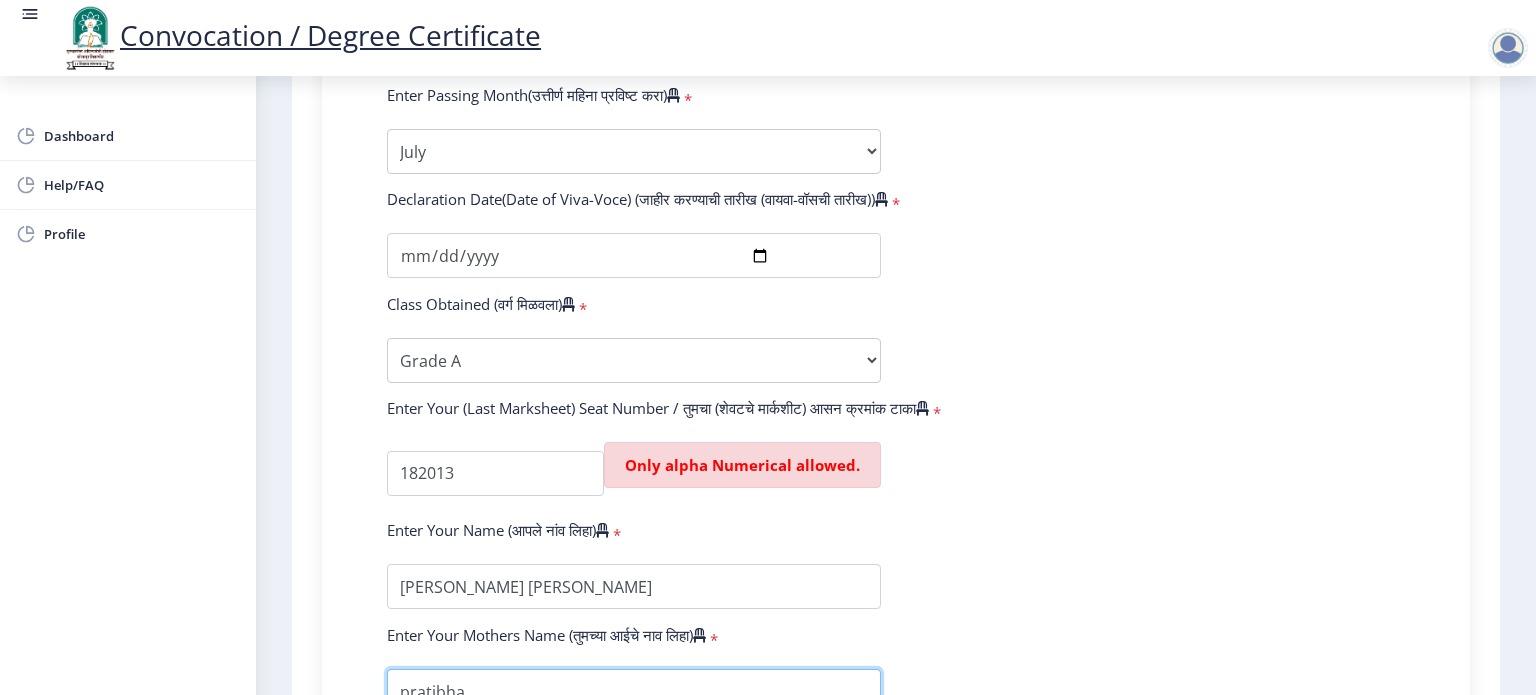scroll, scrollTop: 1208, scrollLeft: 0, axis: vertical 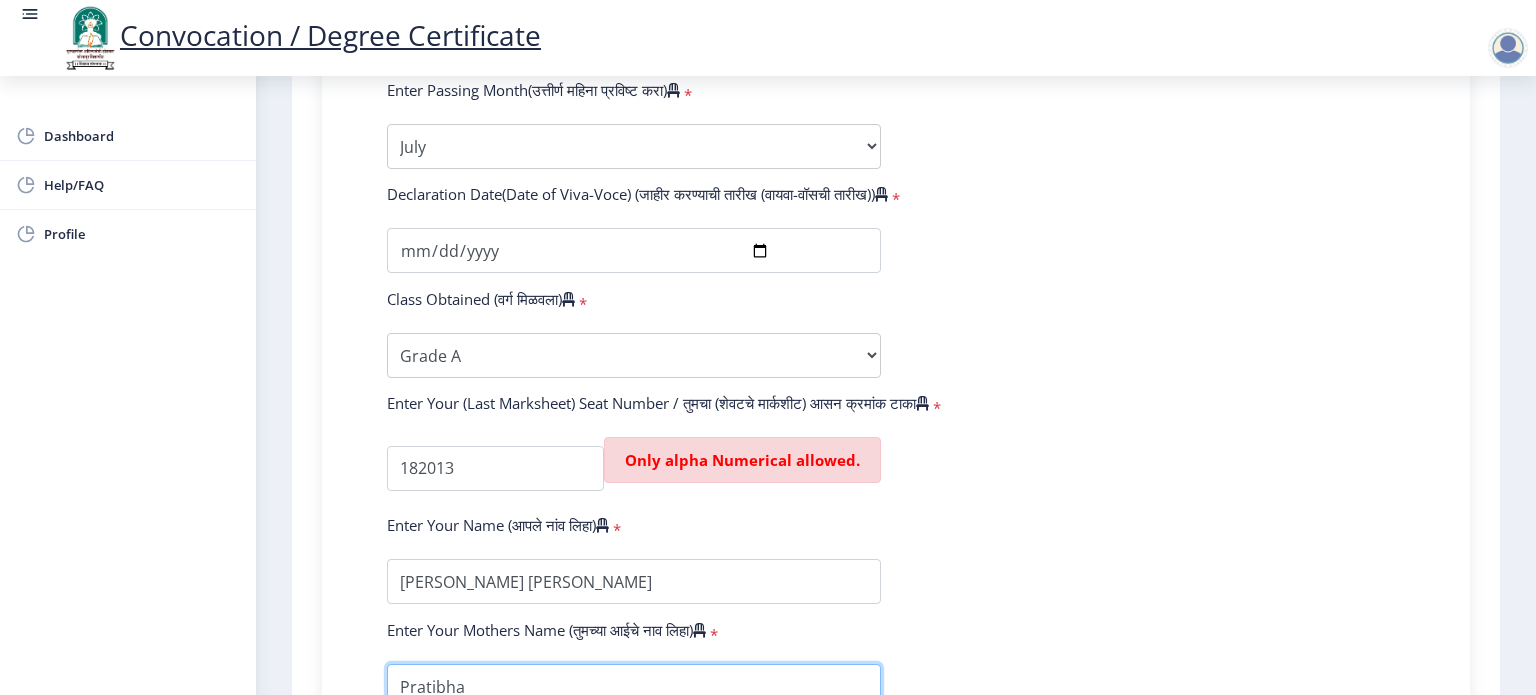 type on "Pratibha" 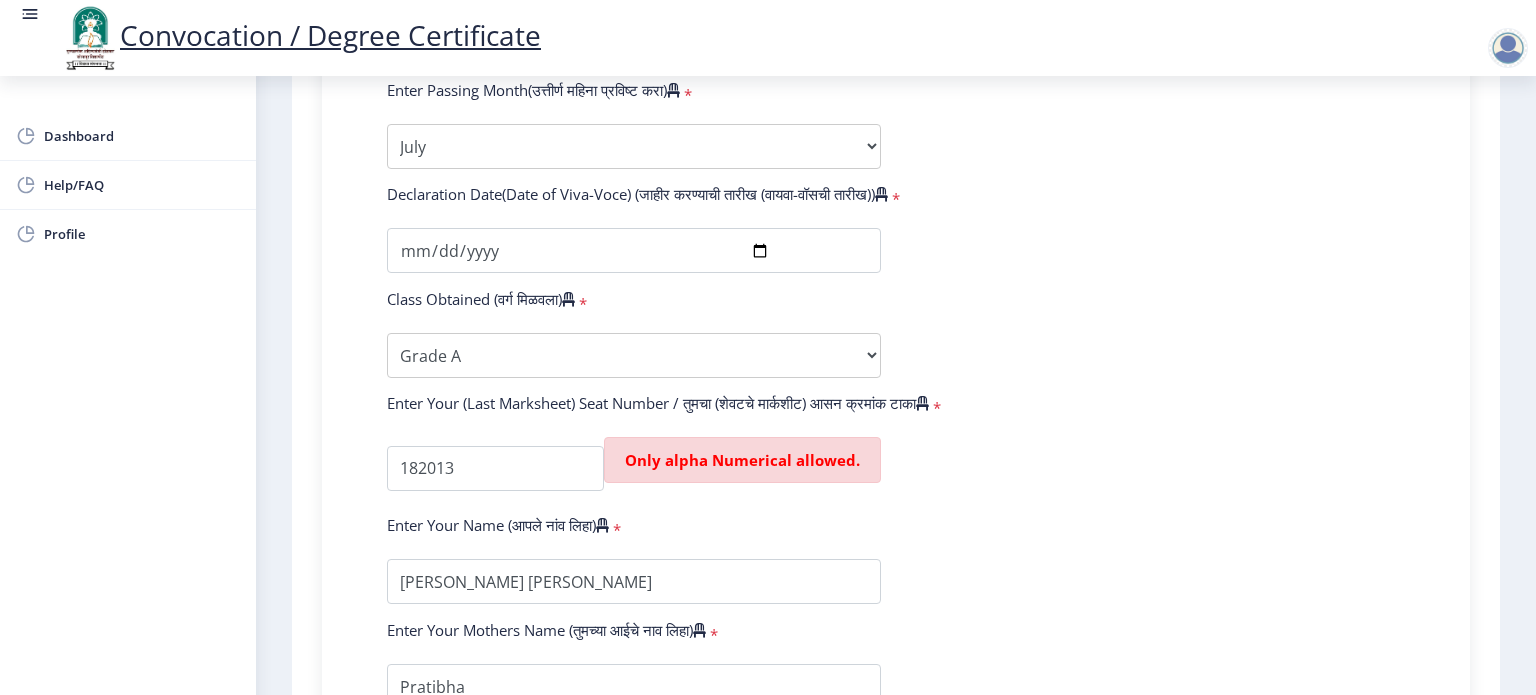 scroll, scrollTop: 1465, scrollLeft: 0, axis: vertical 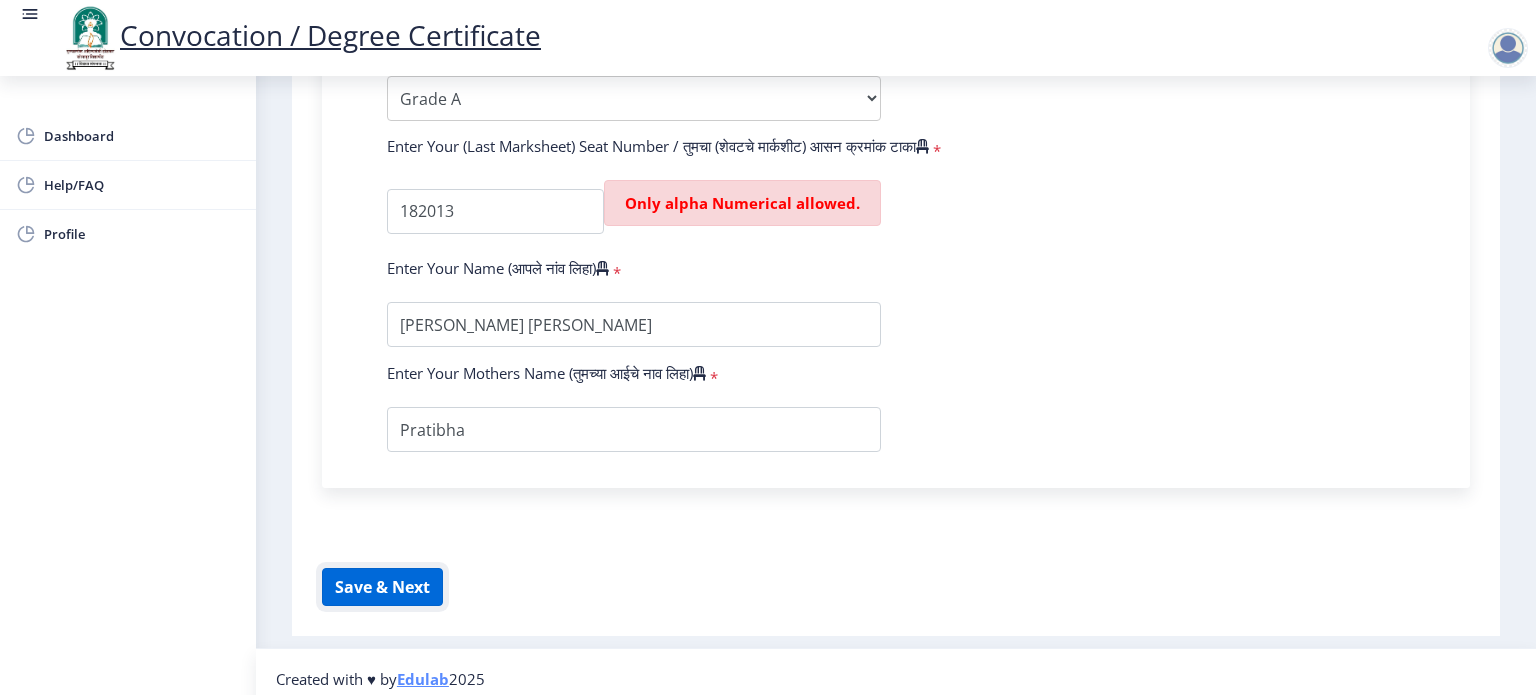click on "Save & Next" 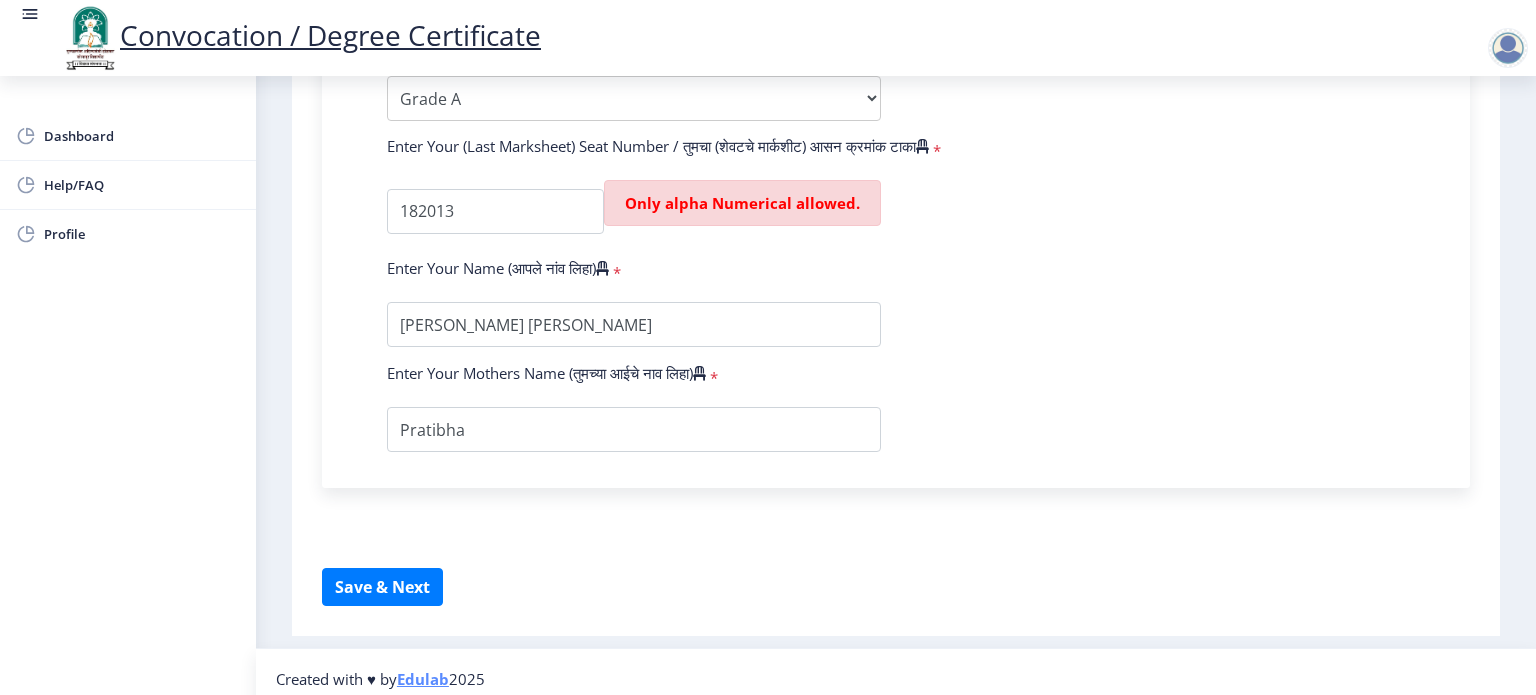 scroll, scrollTop: 219, scrollLeft: 0, axis: vertical 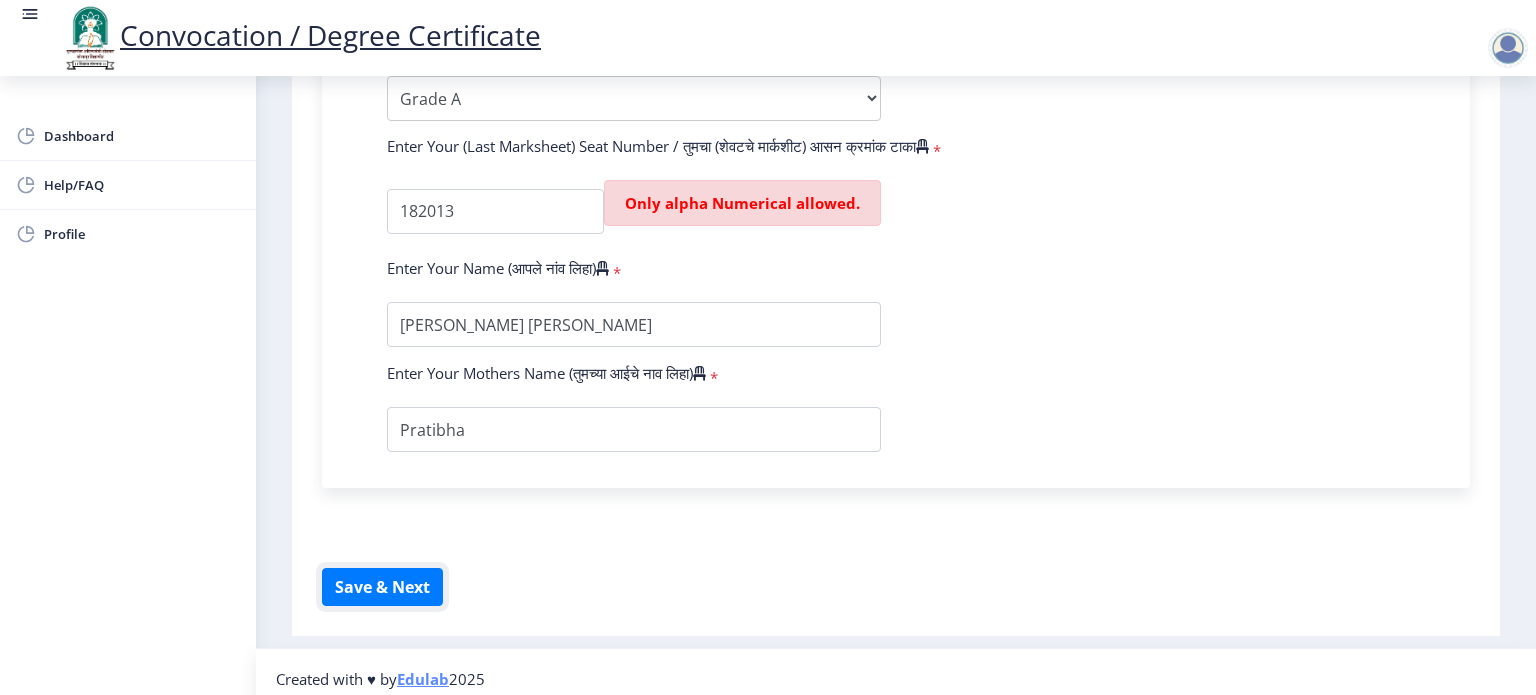 click on "Save & Next" 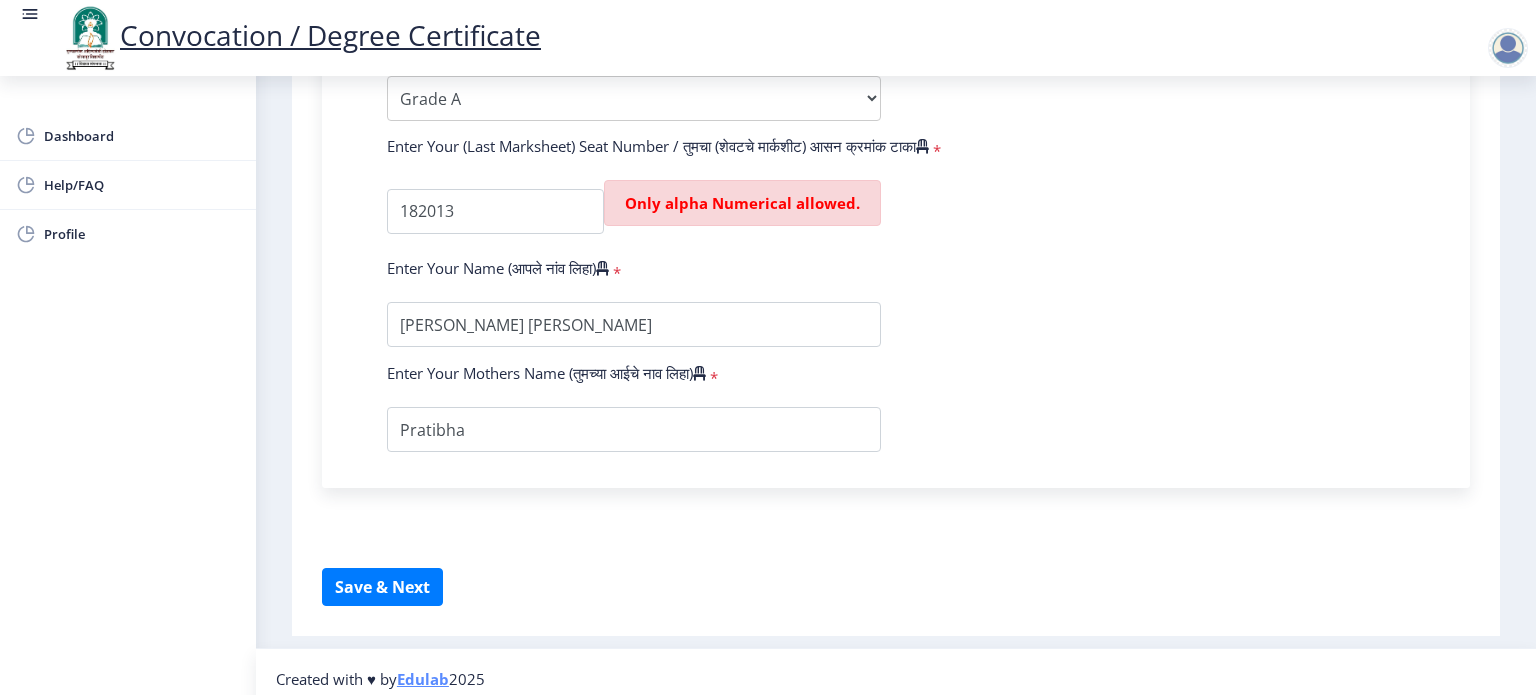 scroll, scrollTop: 219, scrollLeft: 0, axis: vertical 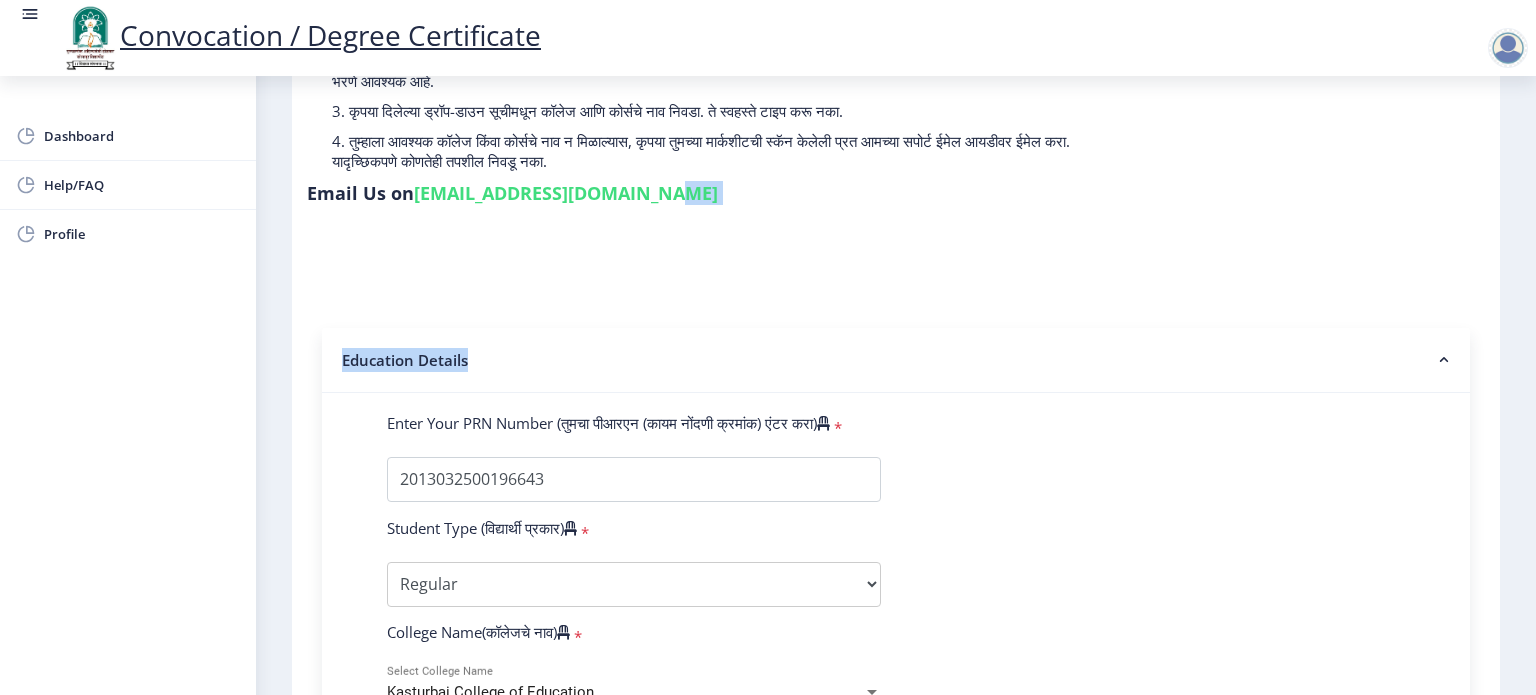 drag, startPoint x: 1446, startPoint y: 203, endPoint x: 1437, endPoint y: 118, distance: 85.47514 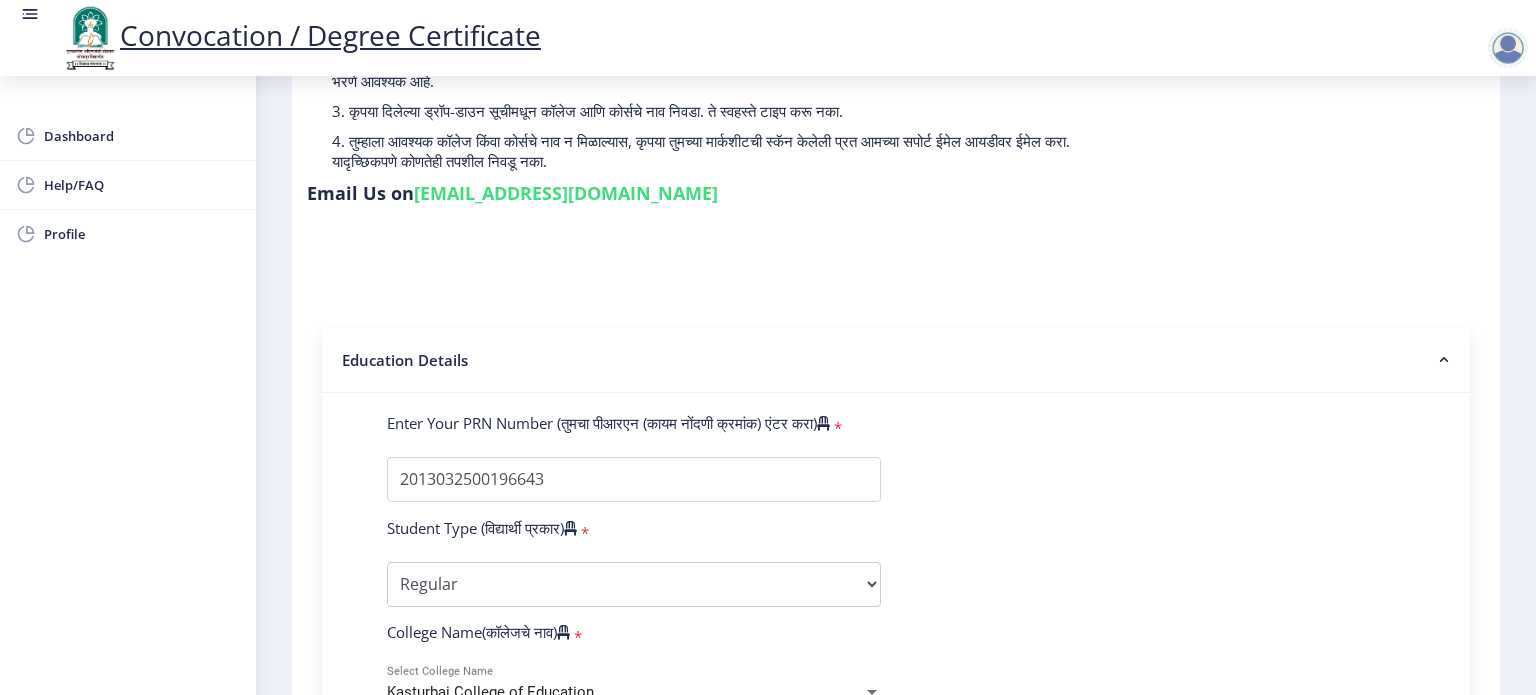 click 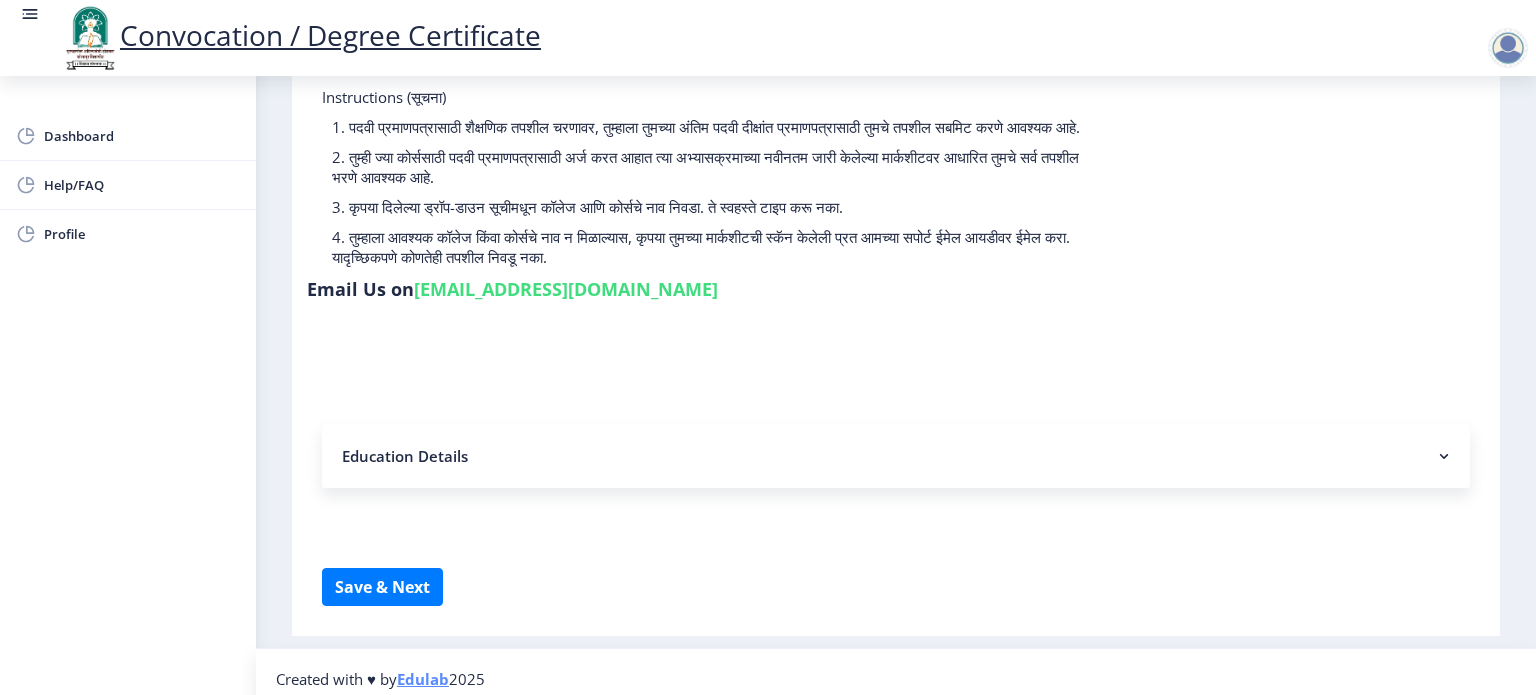 click on "Instructions (सूचना) 1. पदवी प्रमाणपत्रासाठी शैक्षणिक तपशील चरणावर, तुम्हाला तुमच्या अंतिम पदवी दीक्षांत प्रमाणपत्रासाठी तुमचे तपशील सबमिट करणे आवश्यक आहे.   2. तुम्ही ज्या कोर्ससाठी पदवी प्रमाणपत्रासाठी अर्ज करत आहात त्या अभ्यासक्रमाच्या नवीनतम जारी केलेल्या मार्कशीटवर आधारित तुमचे सर्व तपशील भरणे आवश्यक आहे.  Email Us on   [EMAIL_ADDRESS][DOMAIN_NAME] Education Details   Enter Your PRN Number (तुमचा पीआरएन (कायम नोंदणी क्रमांक) एंटर करा)   * * Regular * *" 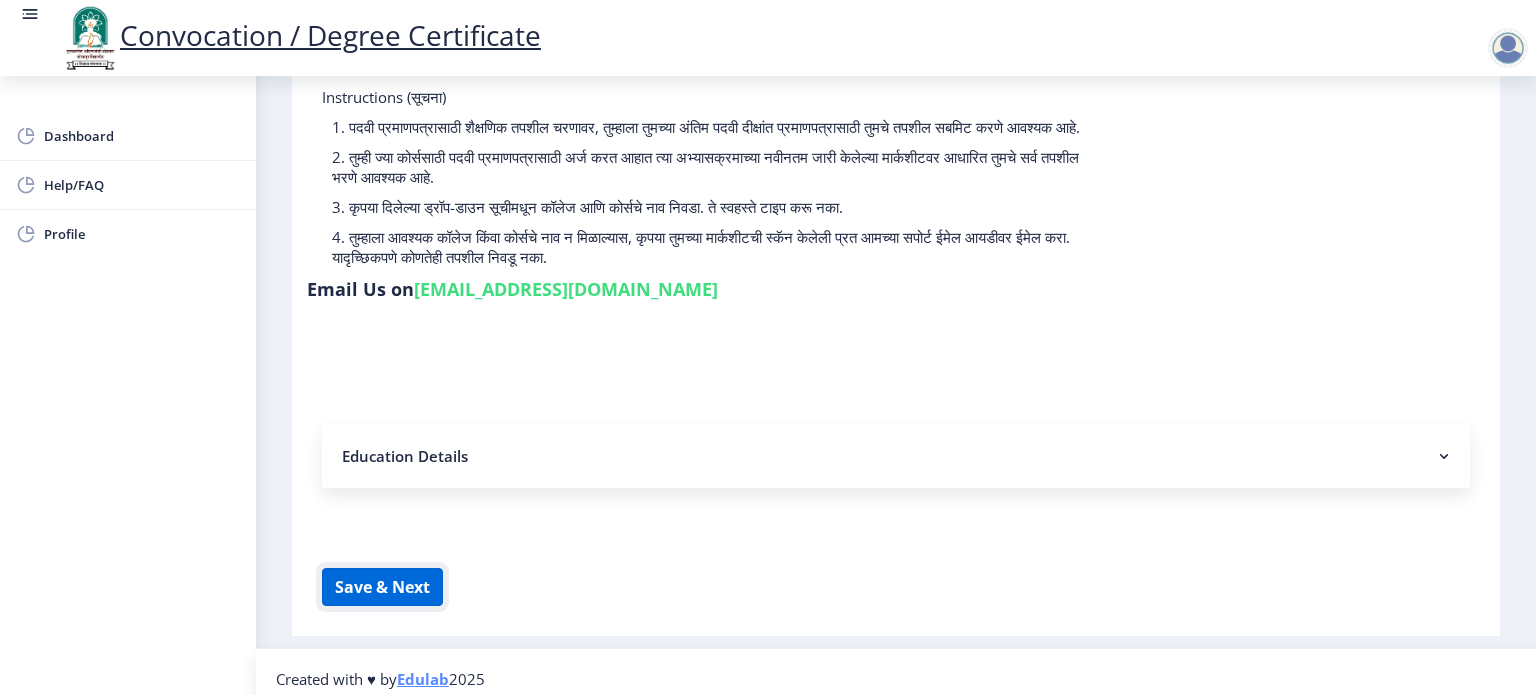 click on "Save & Next" 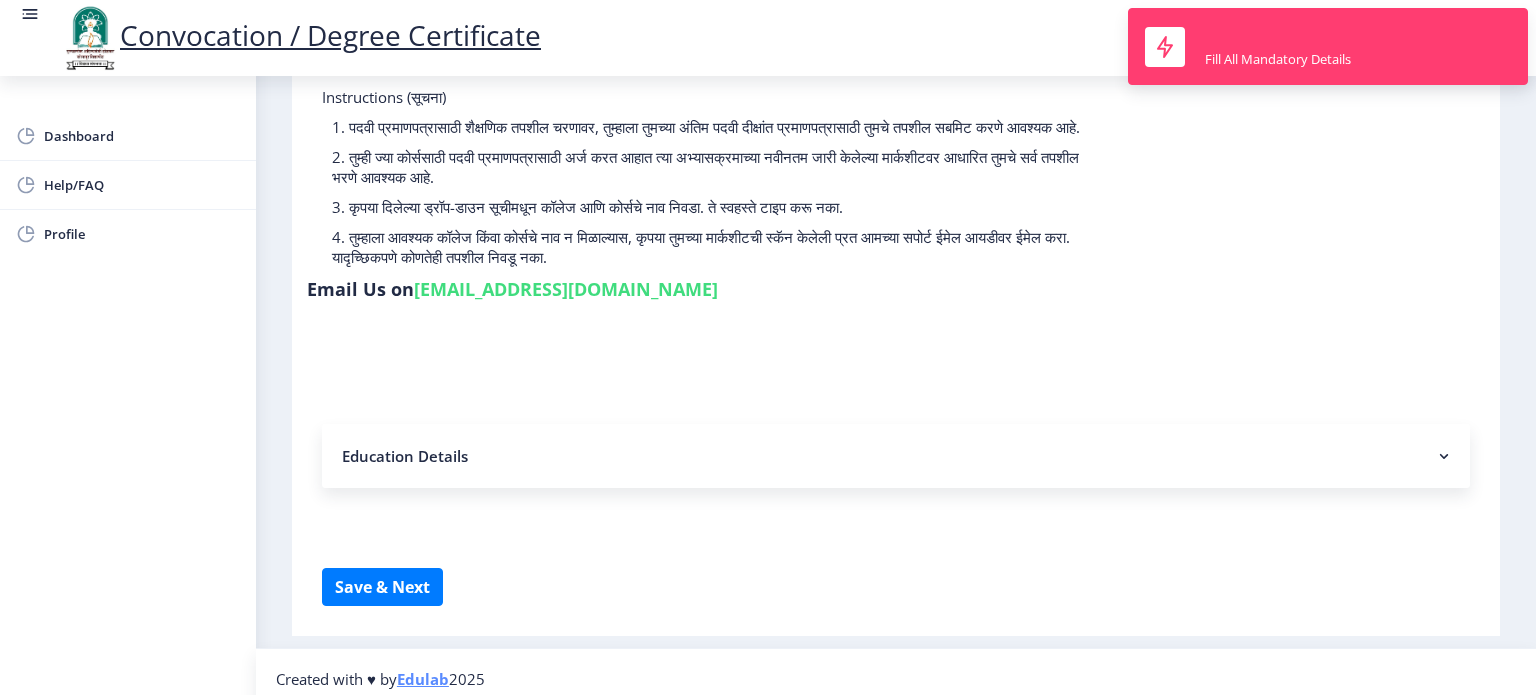 click on "Education Details" 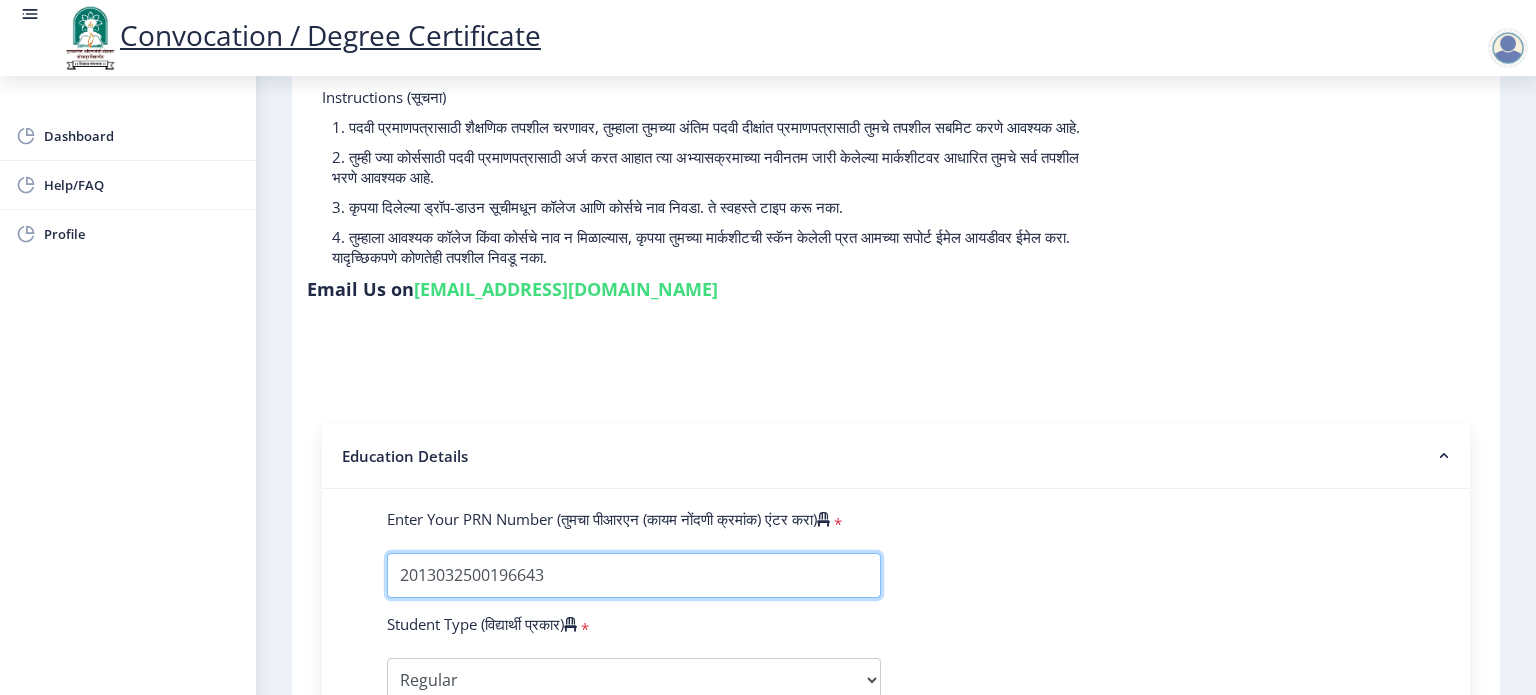 click on "Enter Your PRN Number (तुमचा पीआरएन (कायम नोंदणी क्रमांक) एंटर करा)" at bounding box center (634, 575) 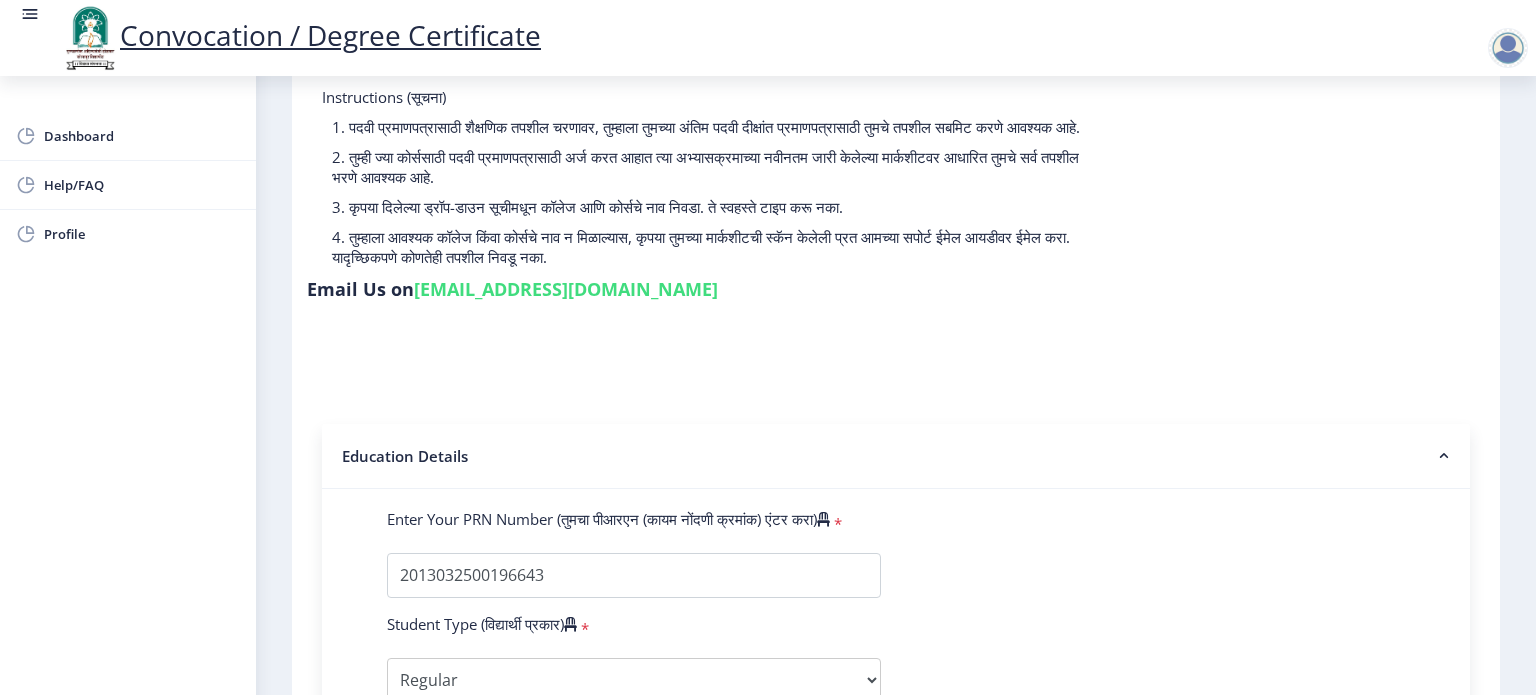 scroll, scrollTop: 551, scrollLeft: 0, axis: vertical 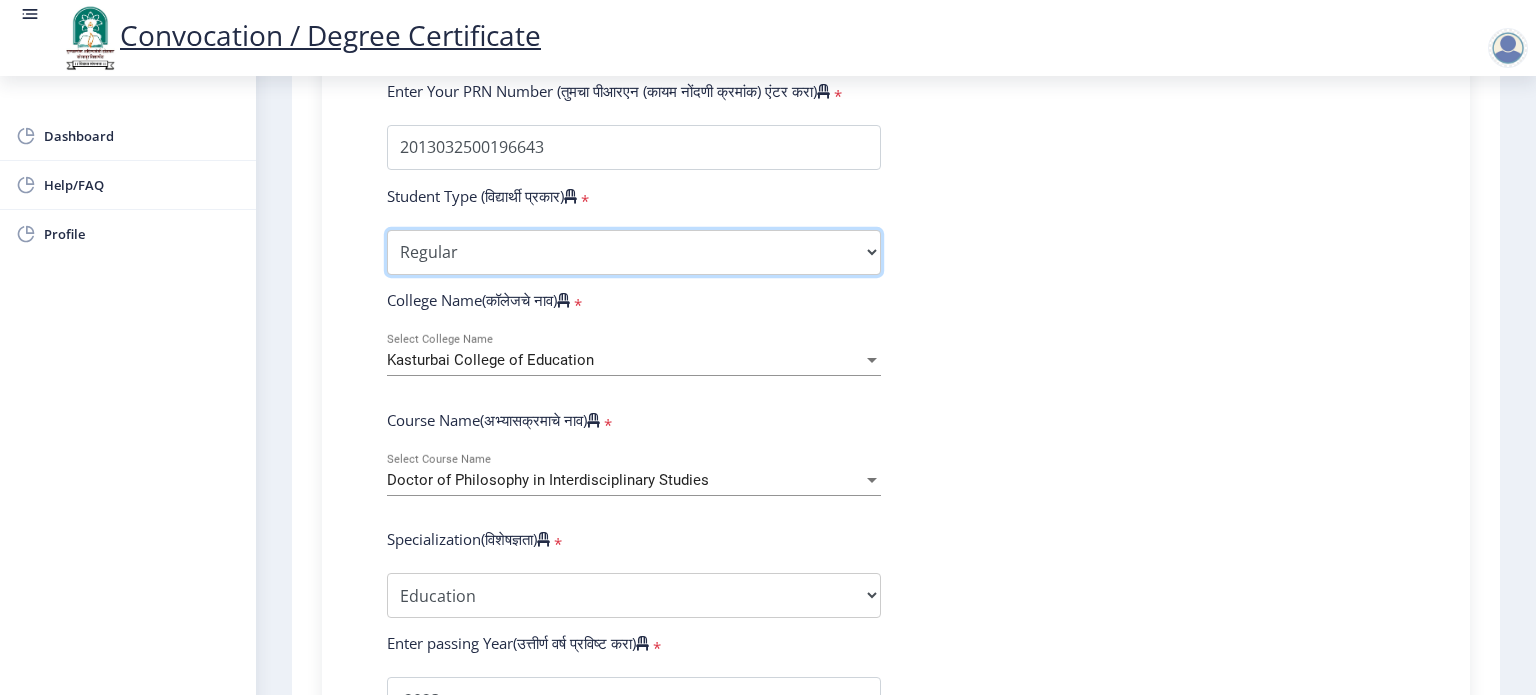 click on "Select Student Type Regular External" at bounding box center [634, 252] 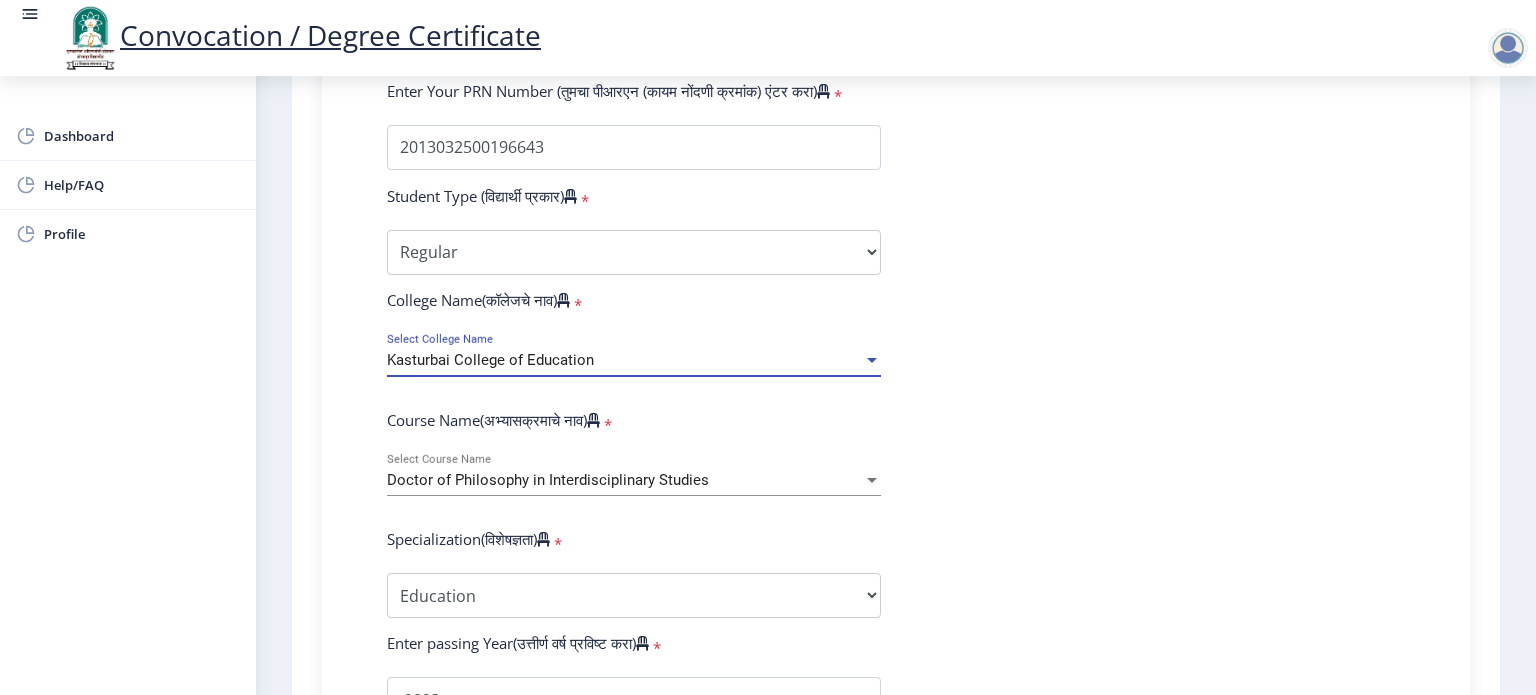 click at bounding box center (872, 360) 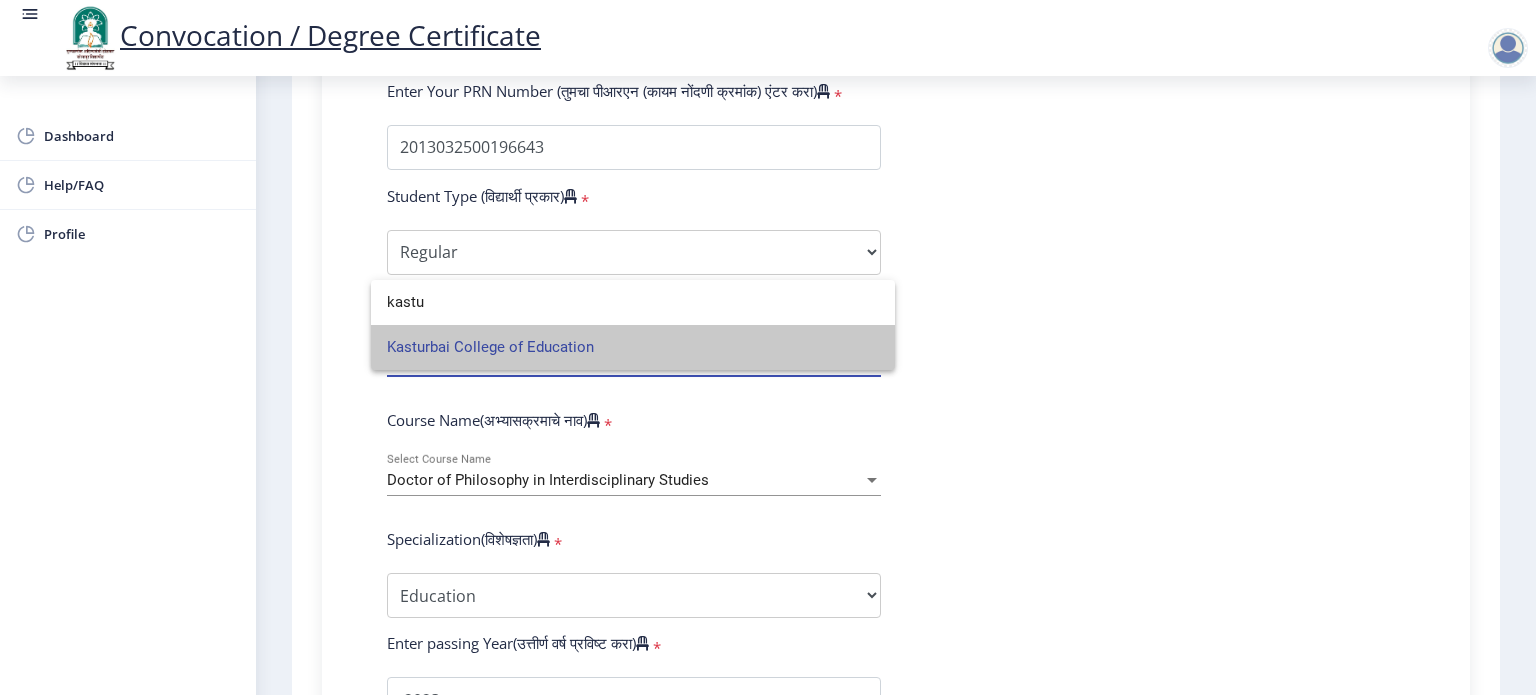 click on "Kasturbai College of Education" at bounding box center (633, 347) 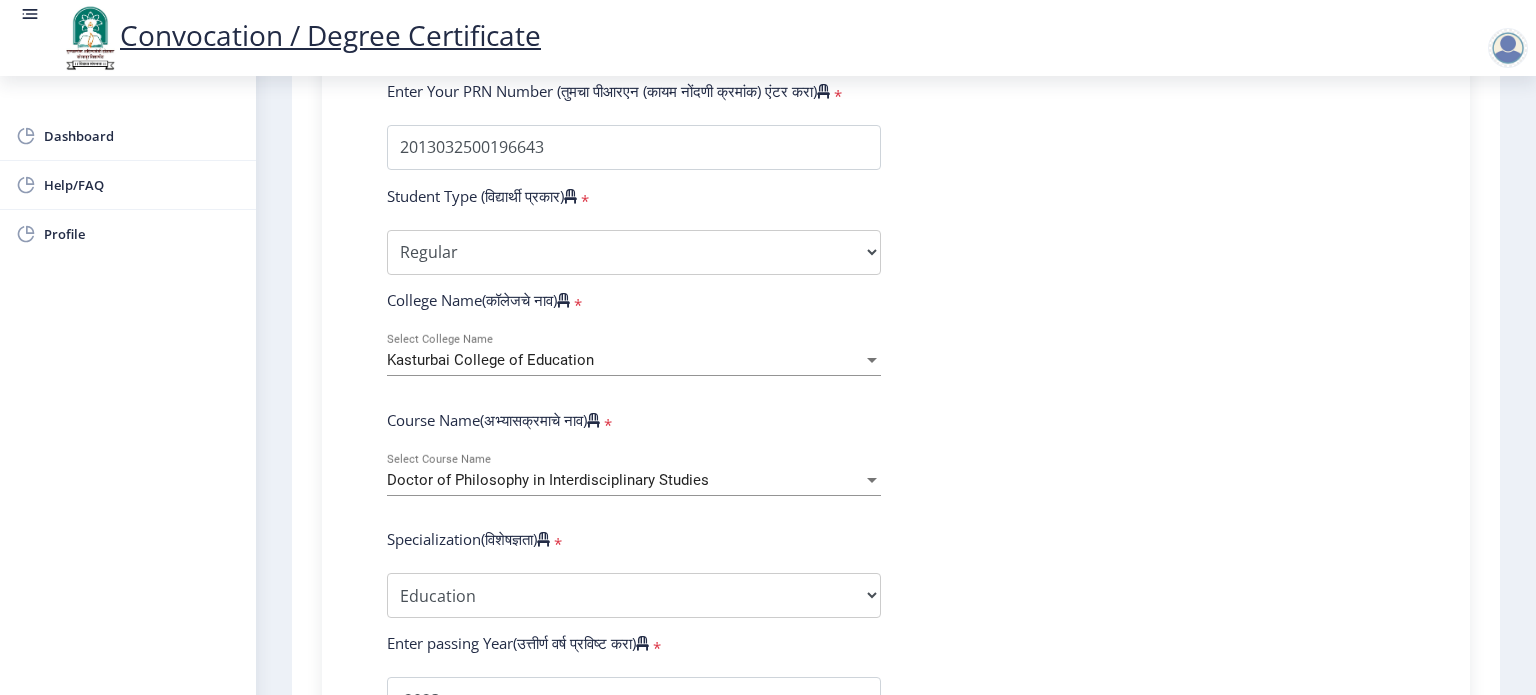 click on "Course Name(अभ्यासक्रमाचे नाव)" 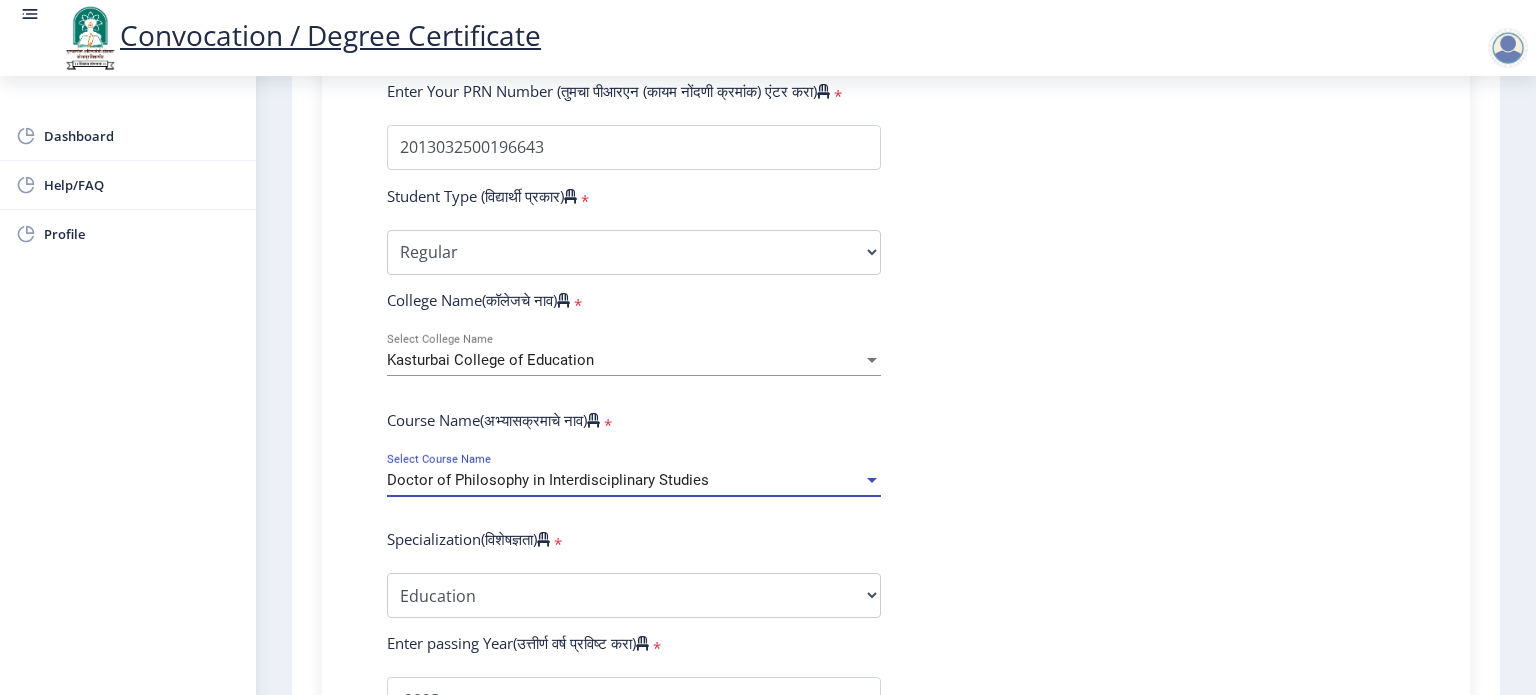 click at bounding box center (872, 480) 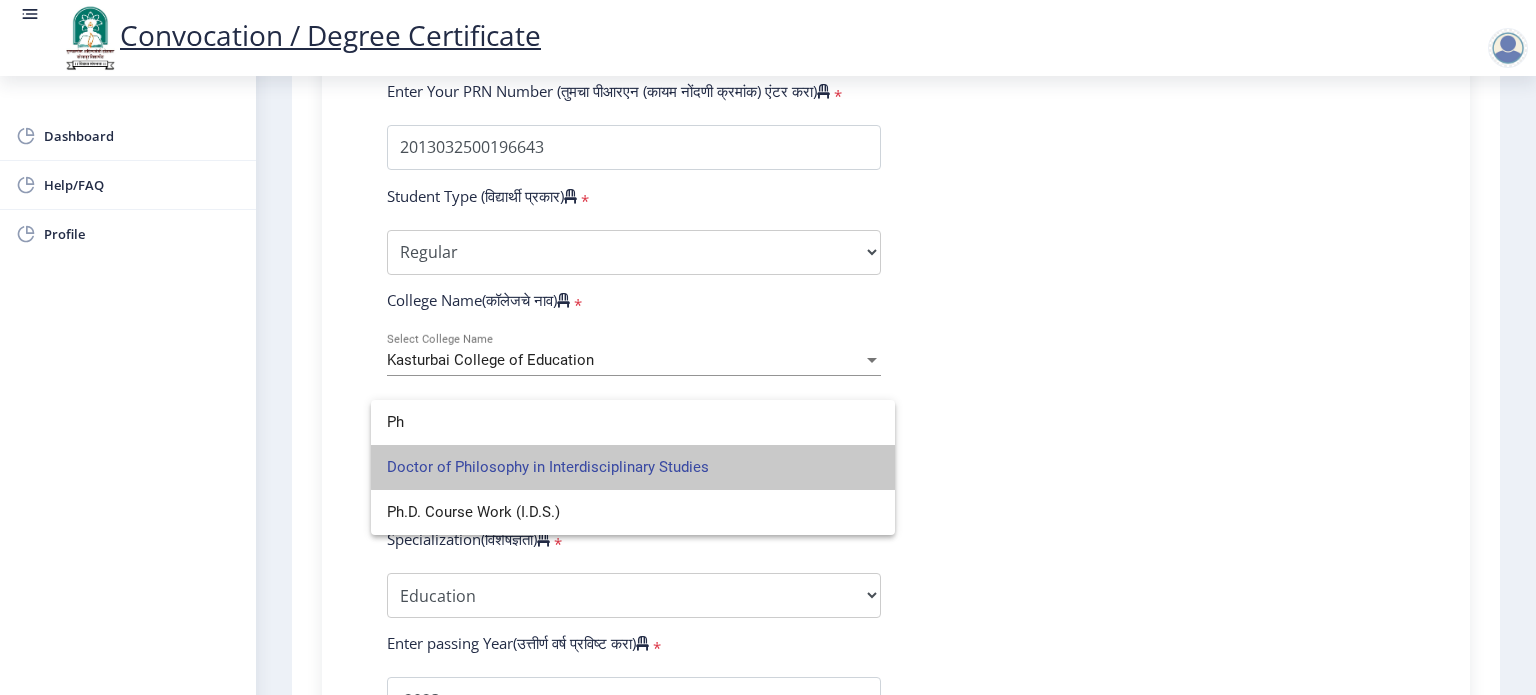 click on "Doctor of Philosophy in Interdisciplinary Studies" at bounding box center (633, 467) 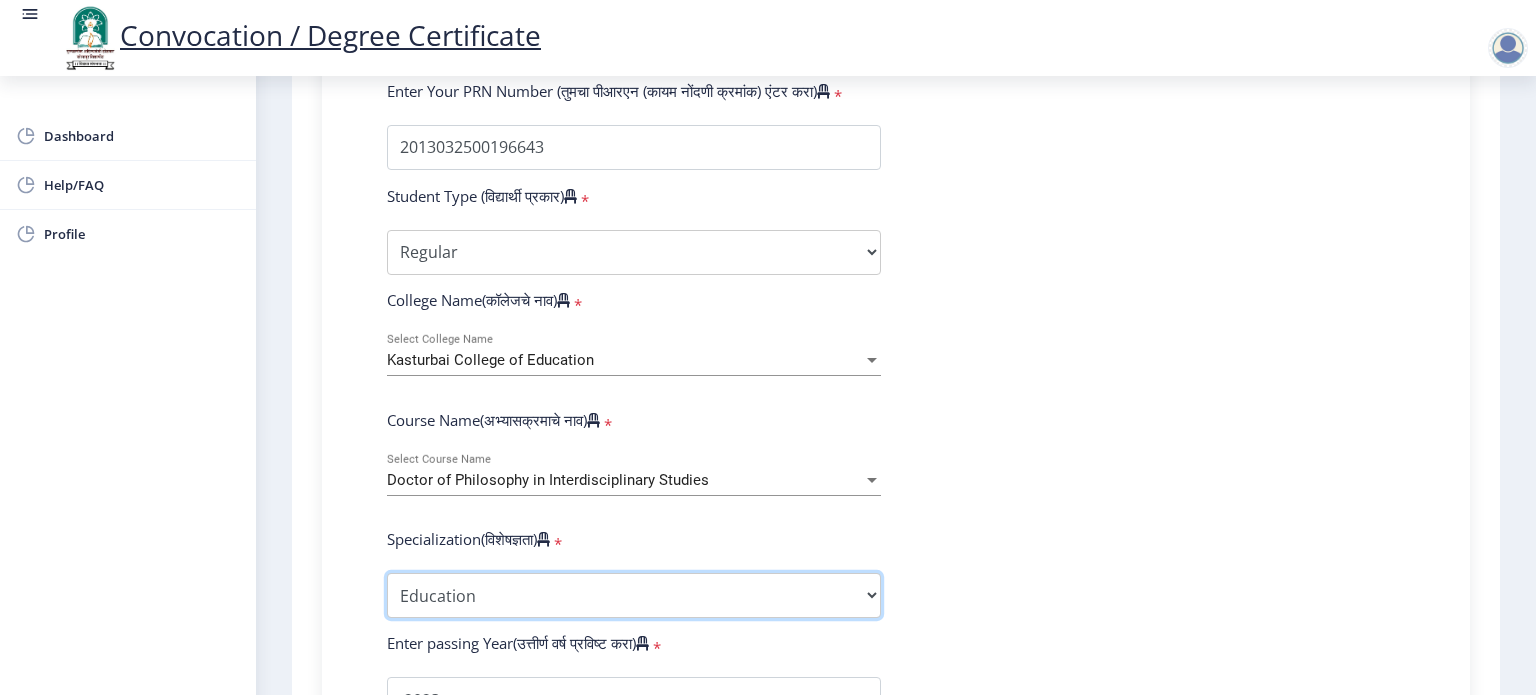 click on "Specialization Education Physical Education Social Work Other" at bounding box center (634, 595) 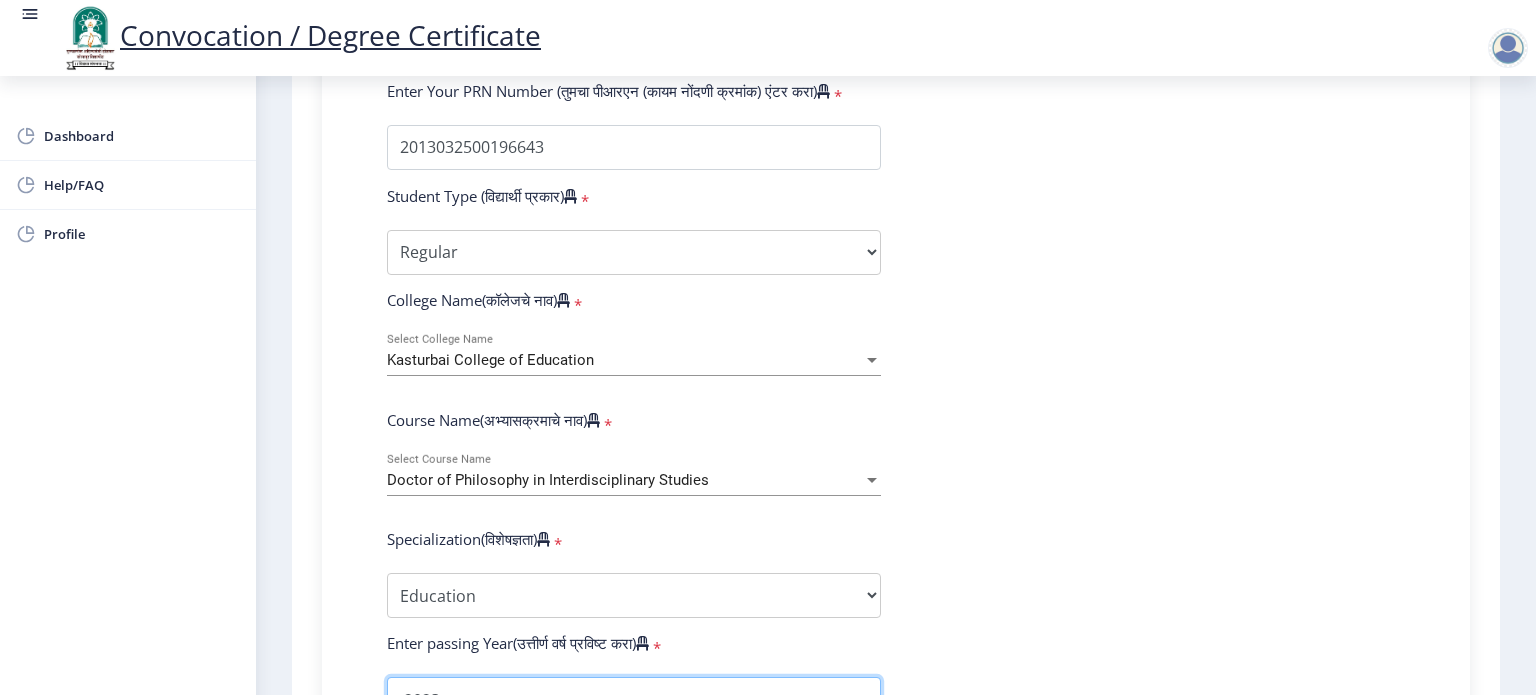 scroll, scrollTop: 565, scrollLeft: 0, axis: vertical 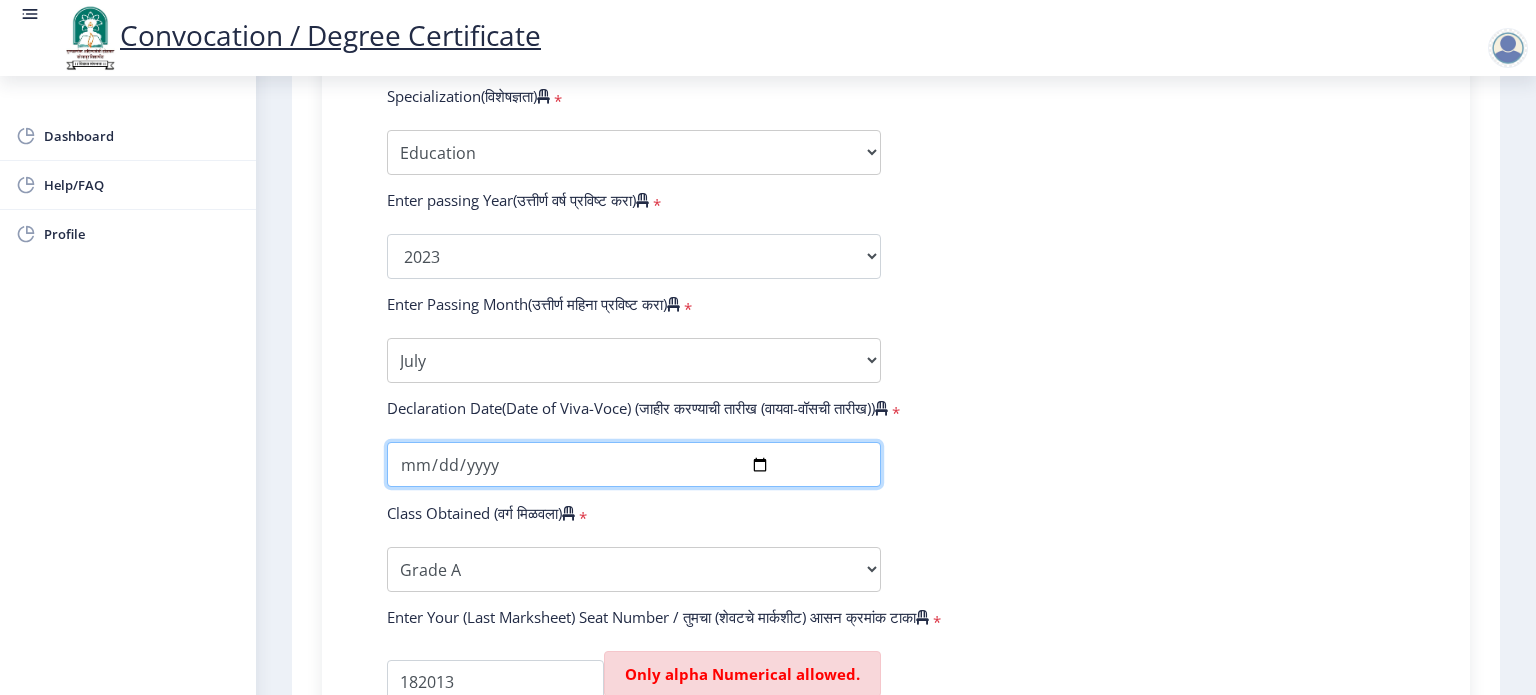 click on "[DATE]" at bounding box center (634, 464) 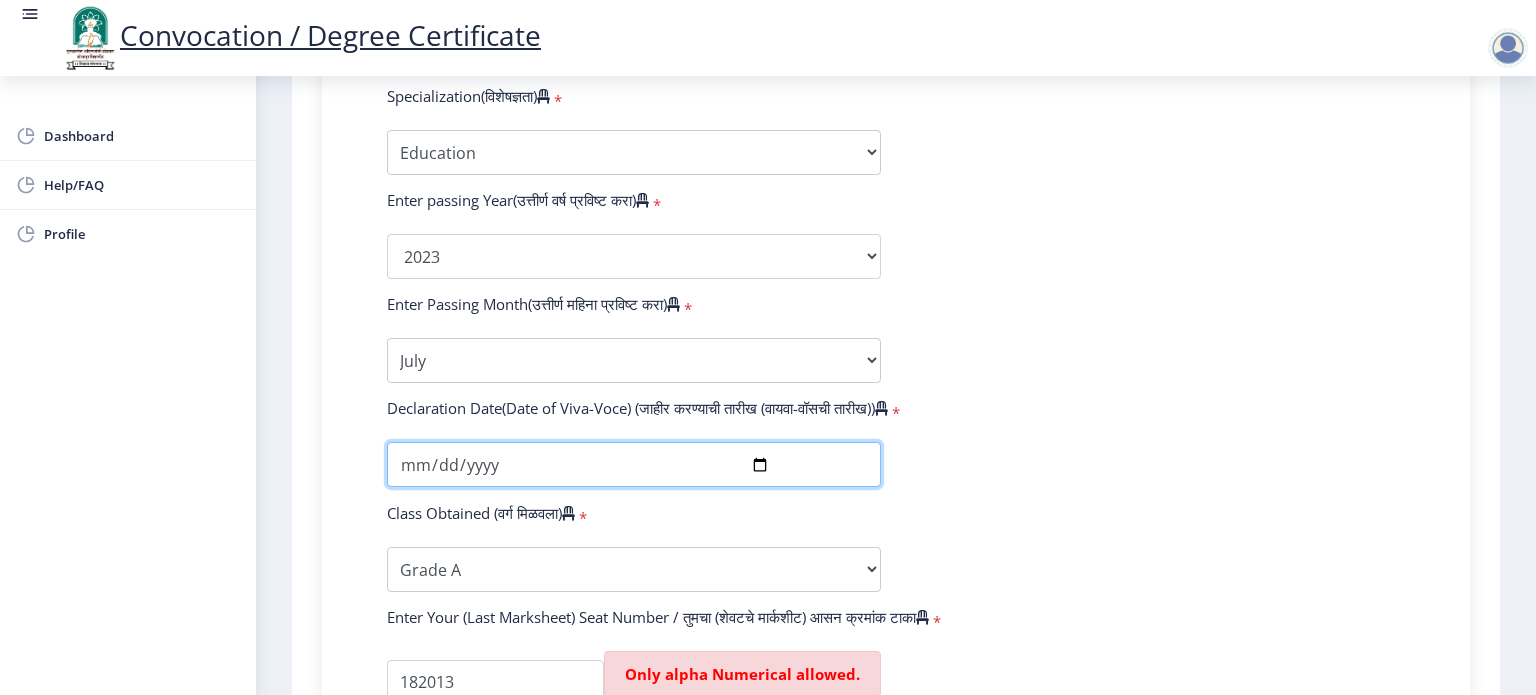click on "[DATE]" at bounding box center [634, 464] 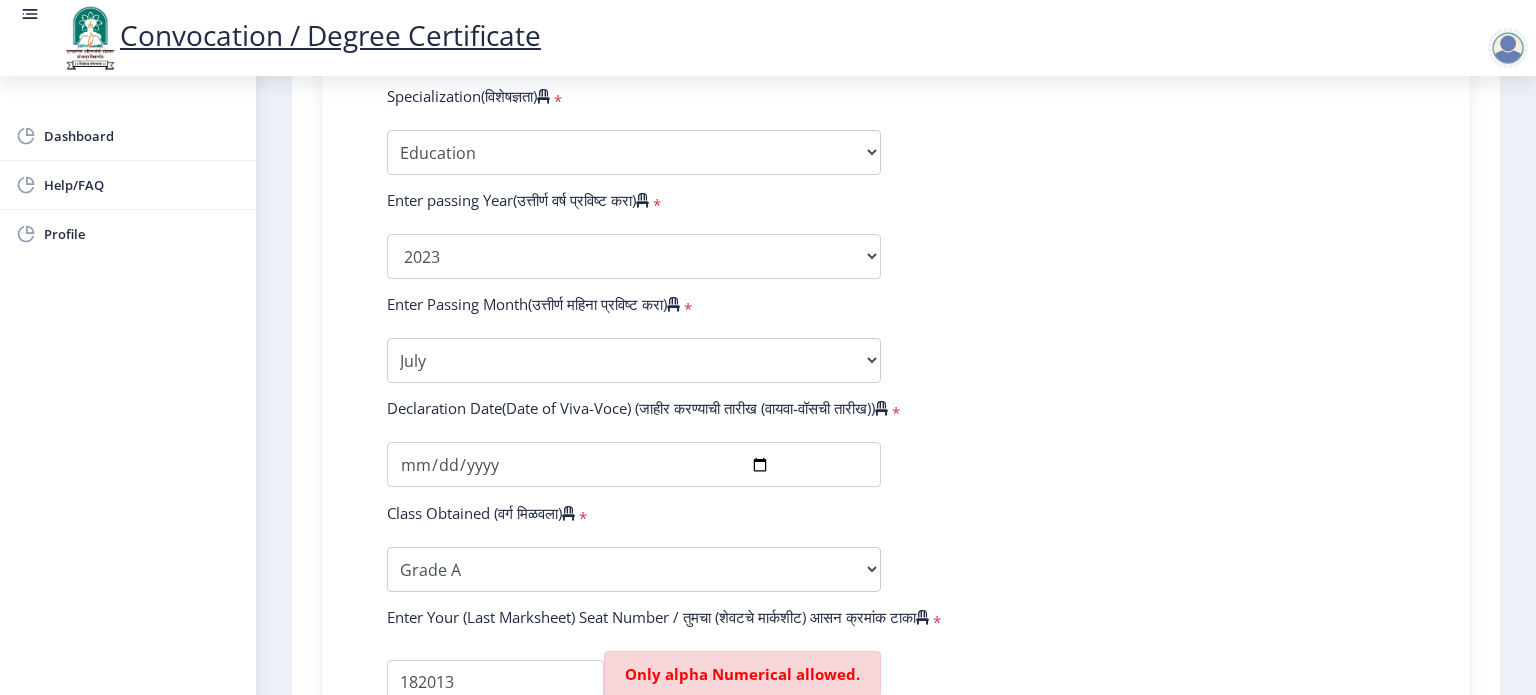 scroll, scrollTop: 1428, scrollLeft: 0, axis: vertical 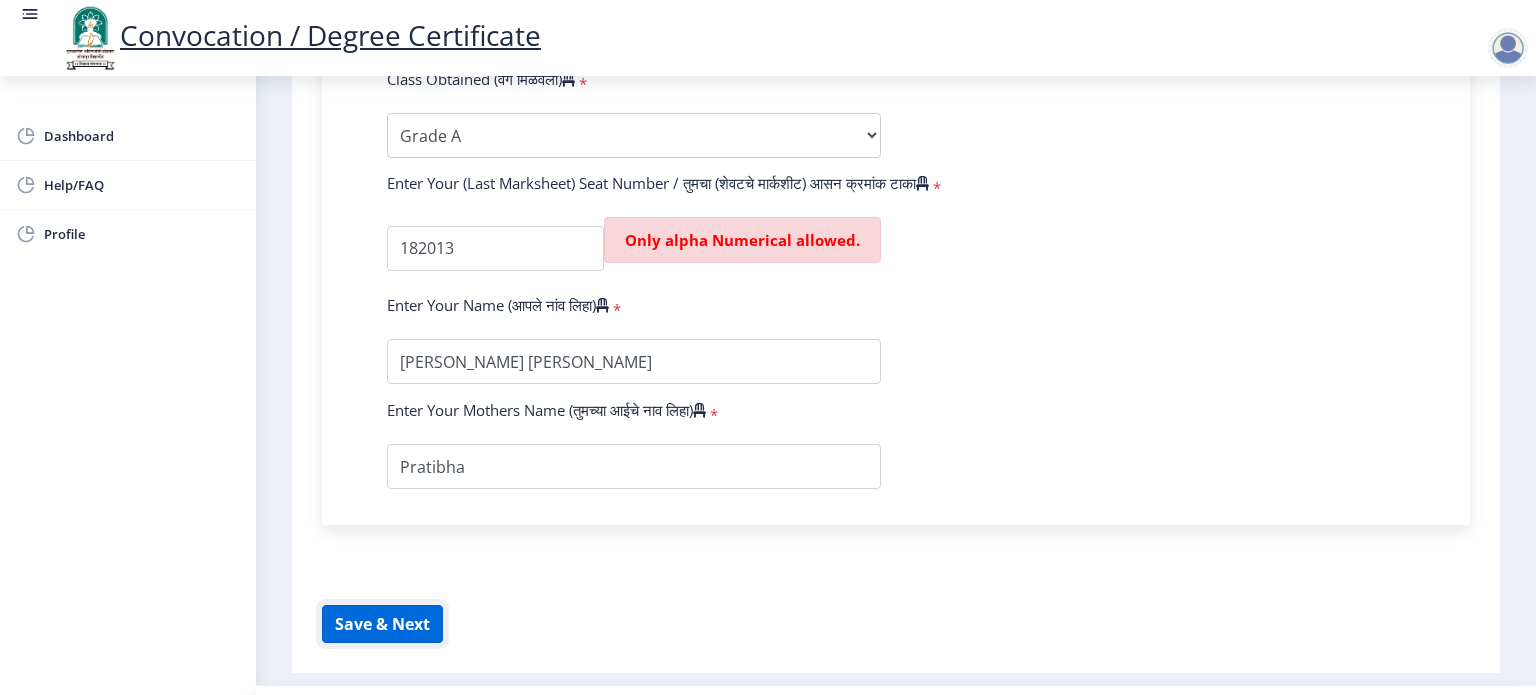 click on "Save & Next" 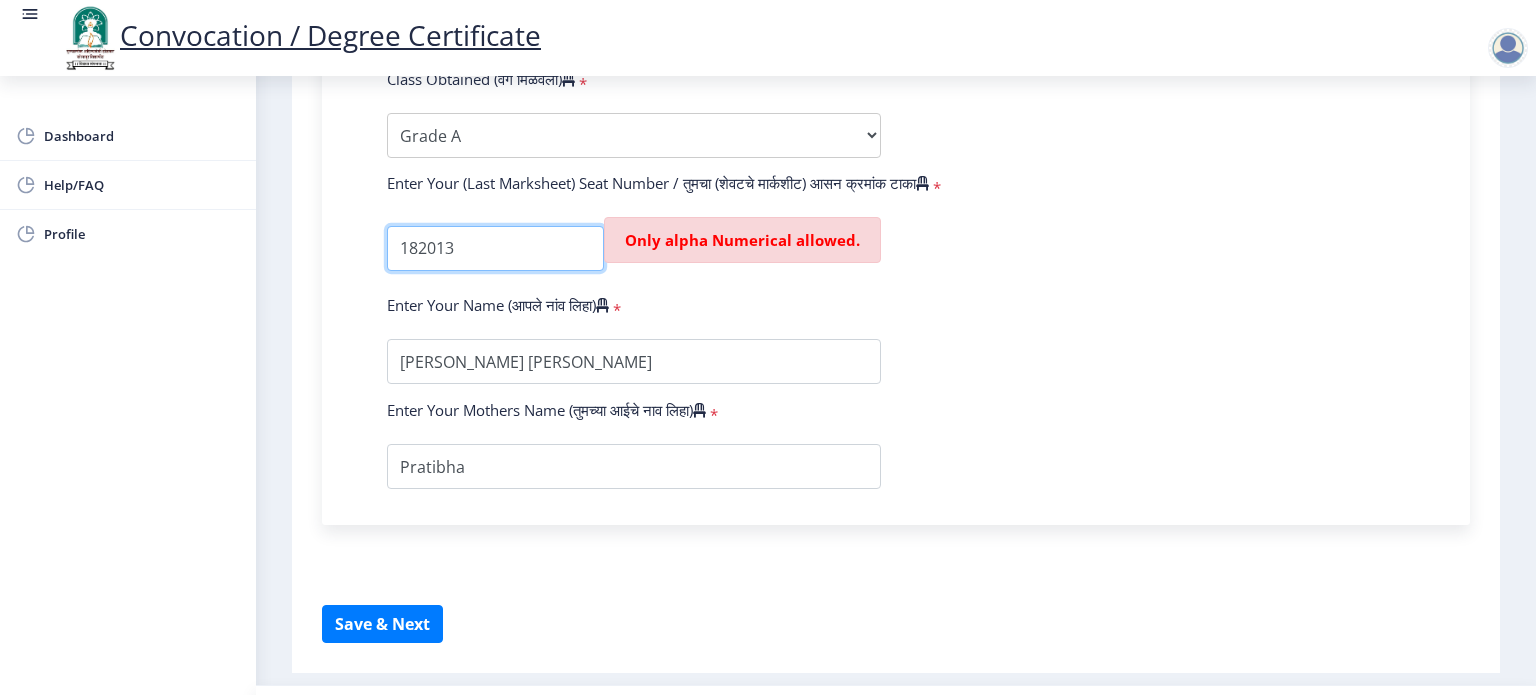 click at bounding box center (495, 248) 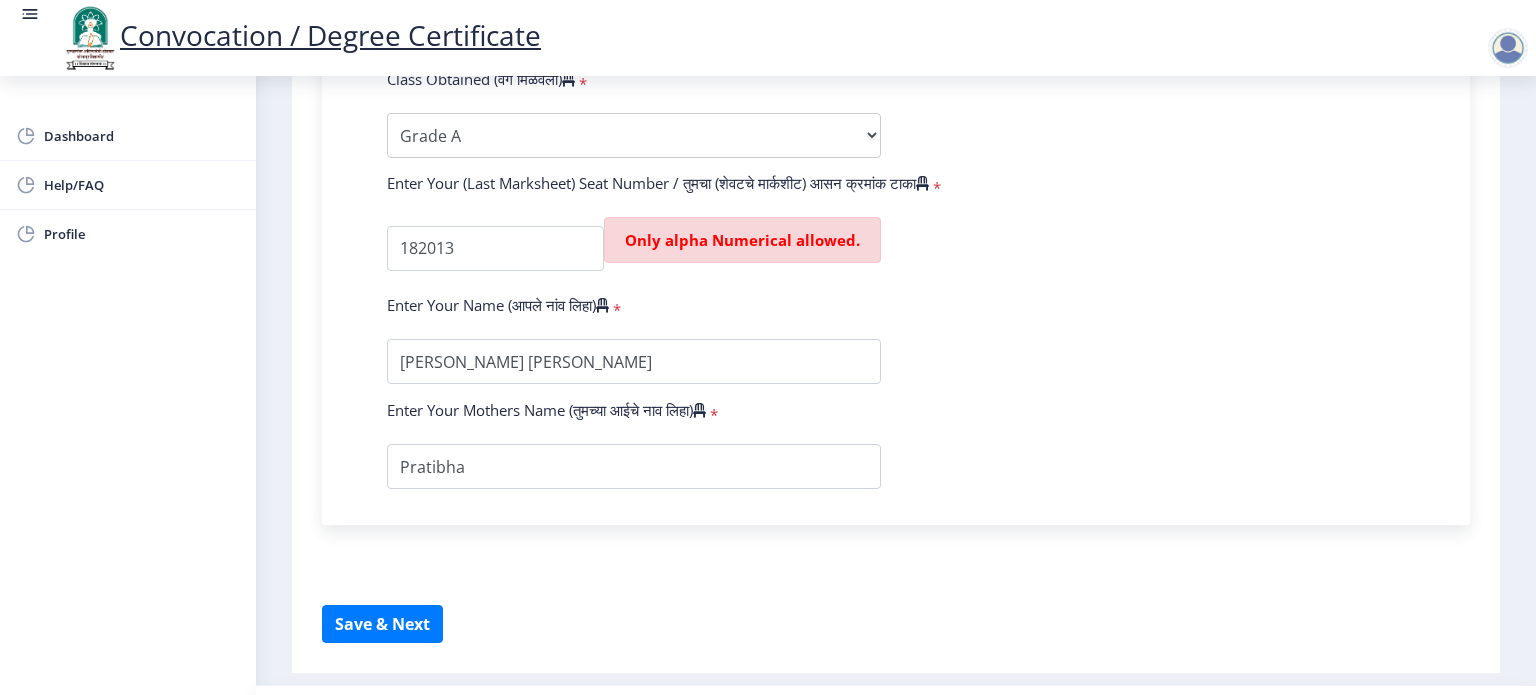 click on "Only alpha Numerical allowed." 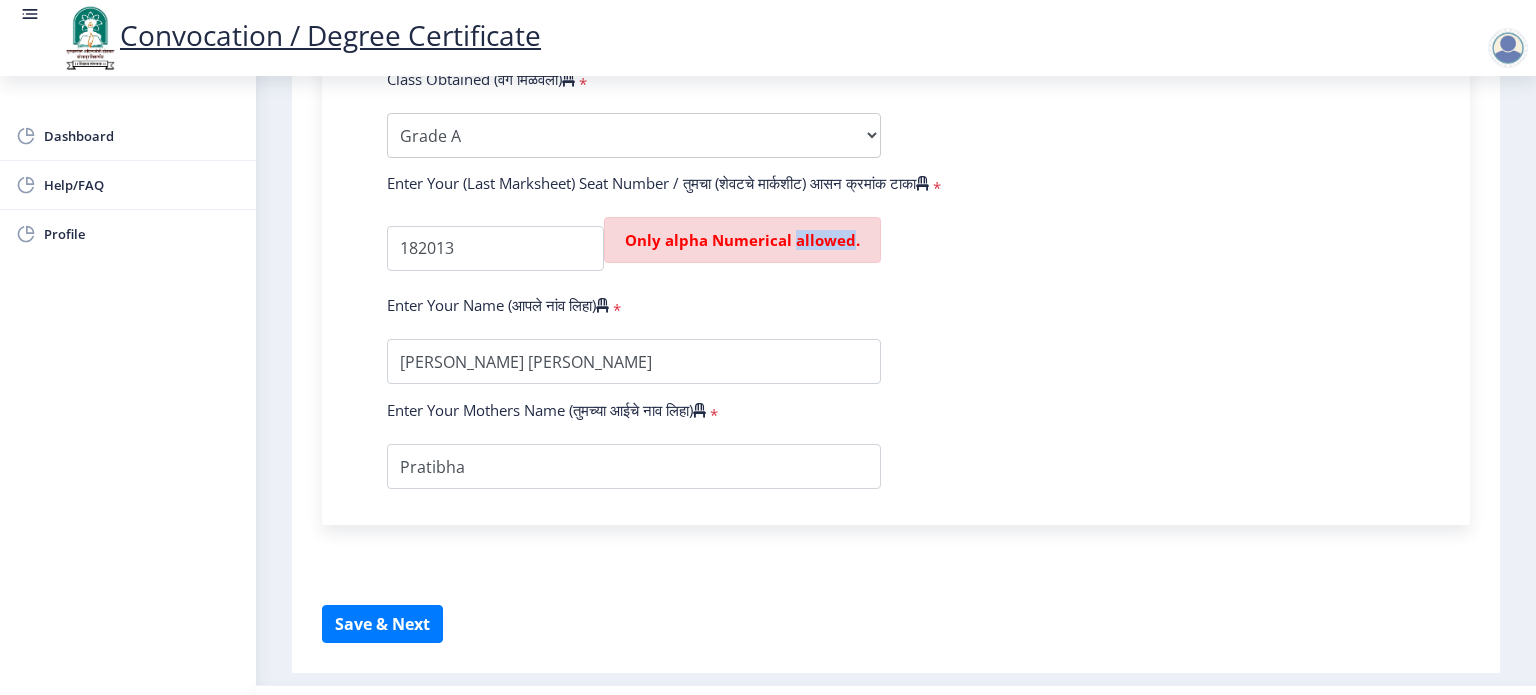 click on "Only alpha Numerical allowed." 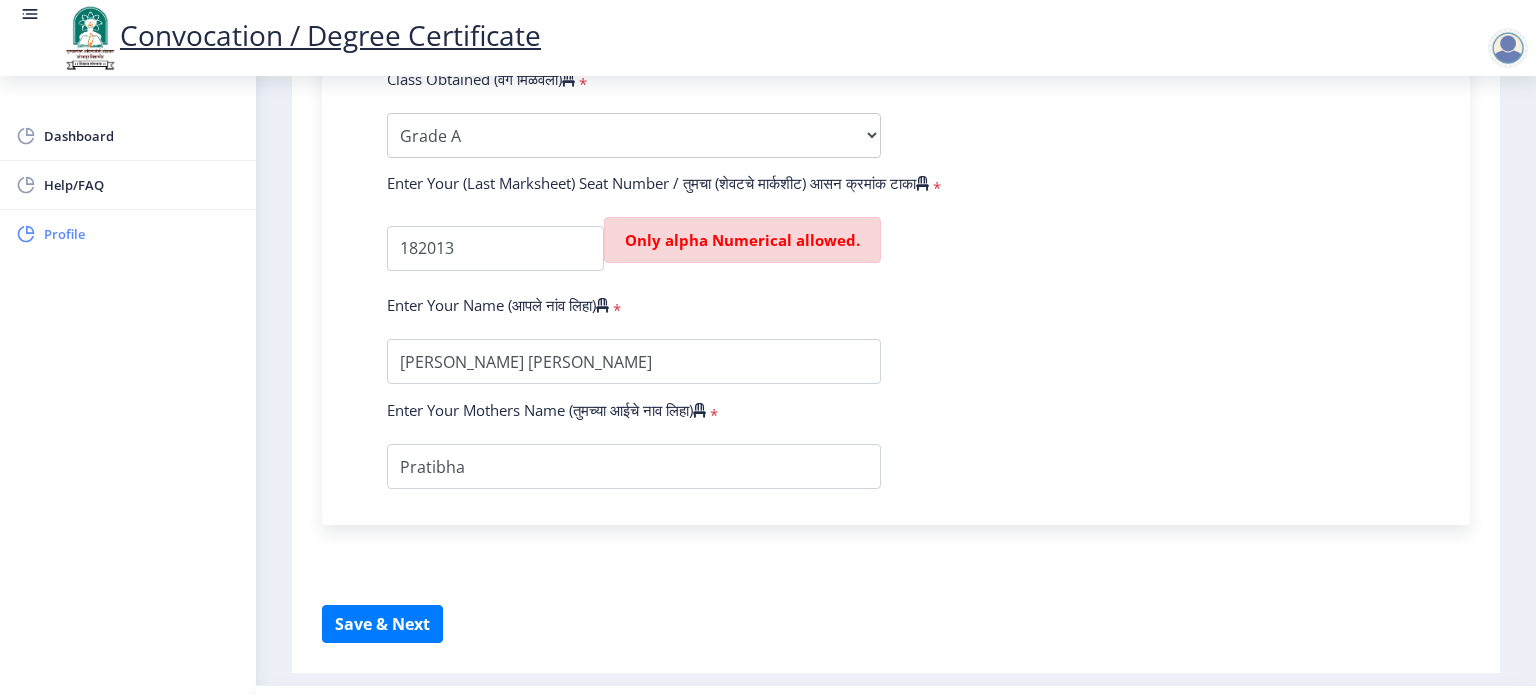click on "Profile" 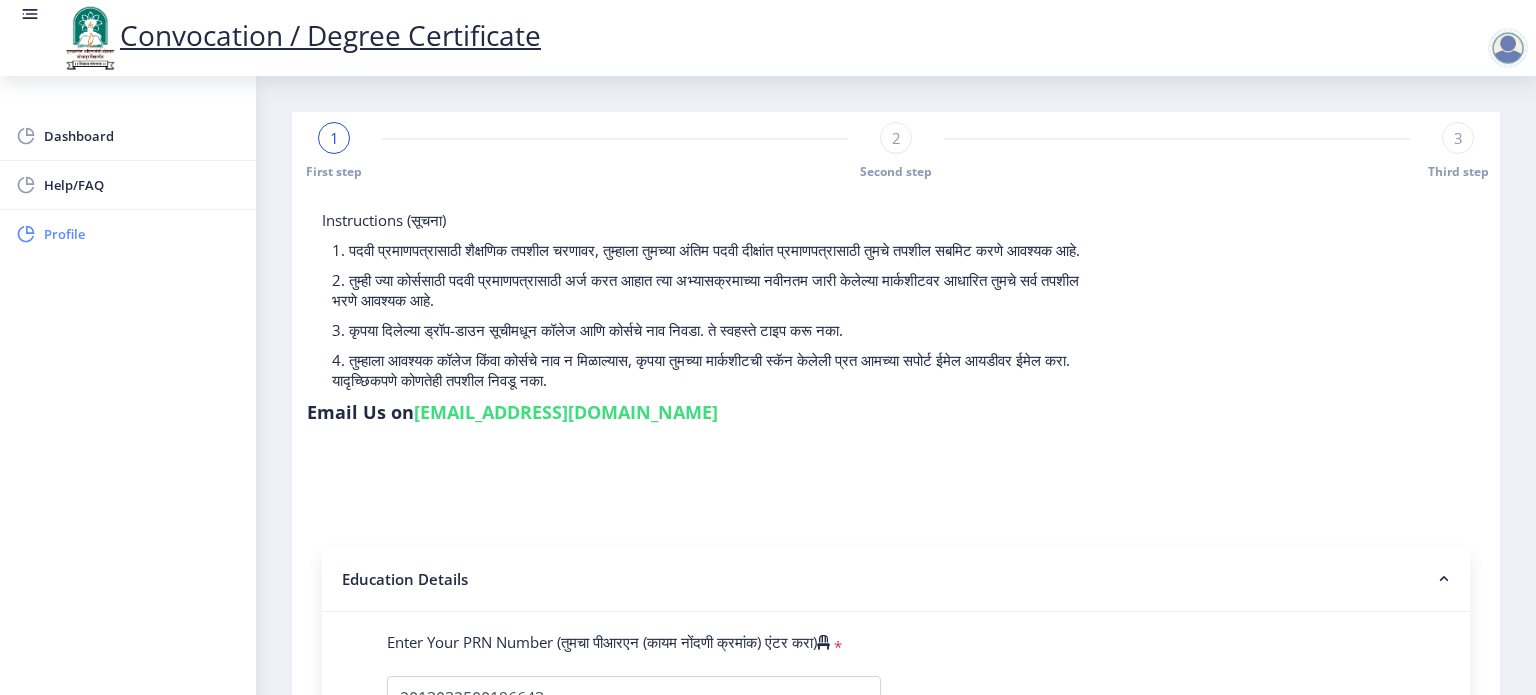 select 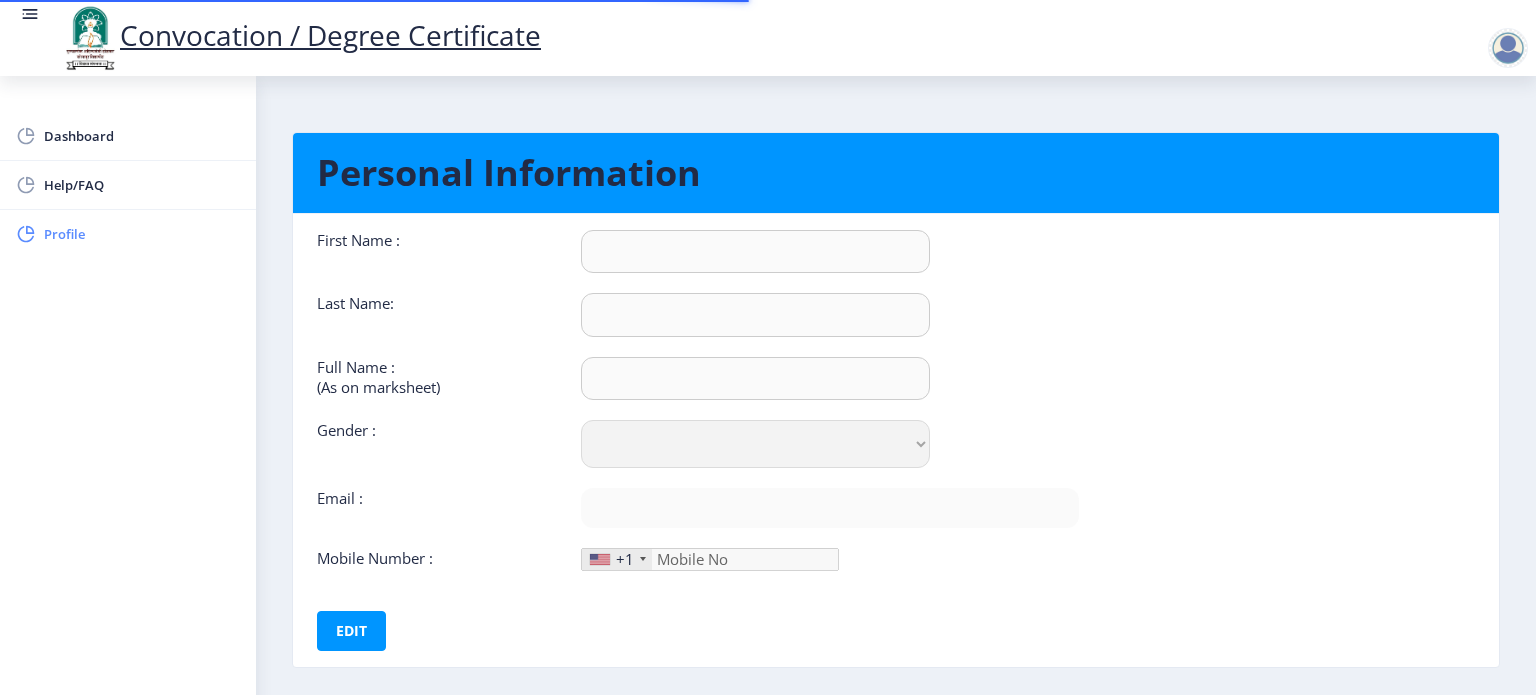 type on "[PERSON_NAME]" 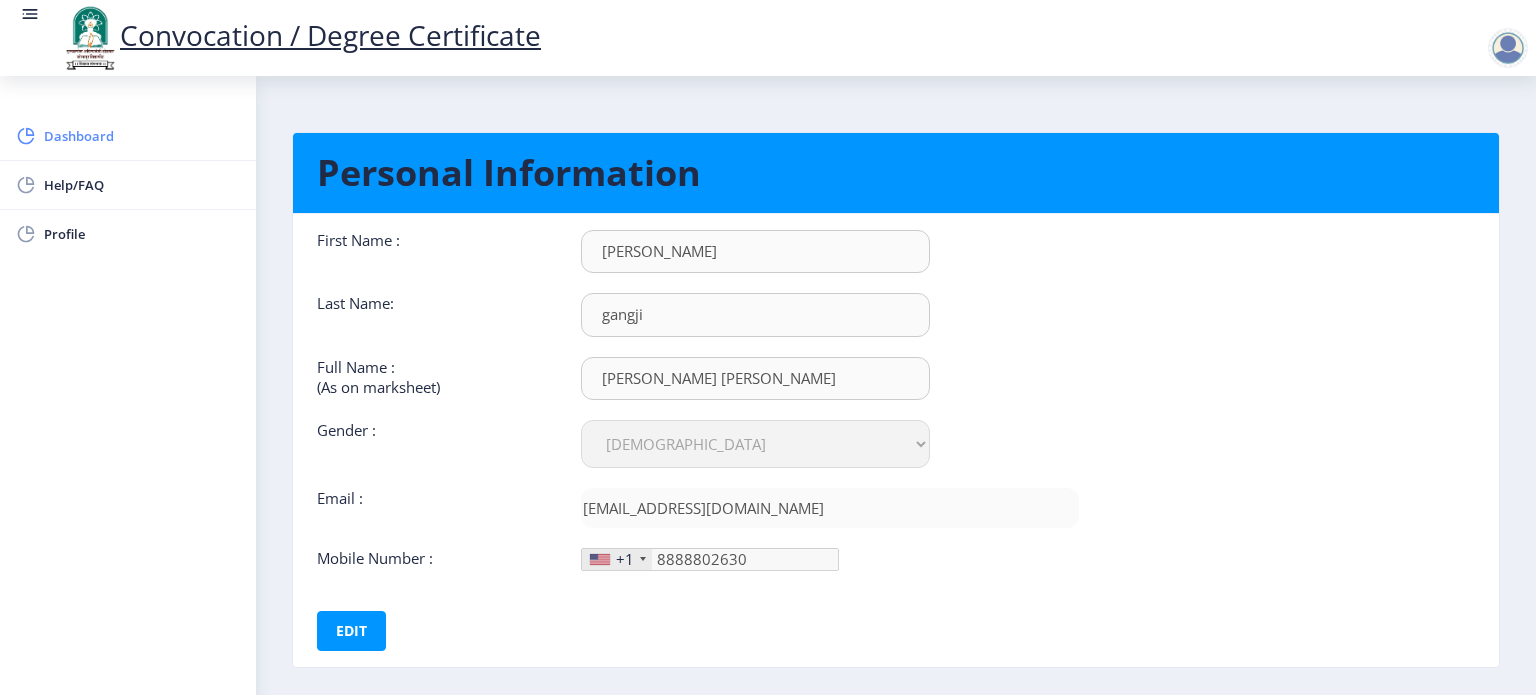 click on "Dashboard" 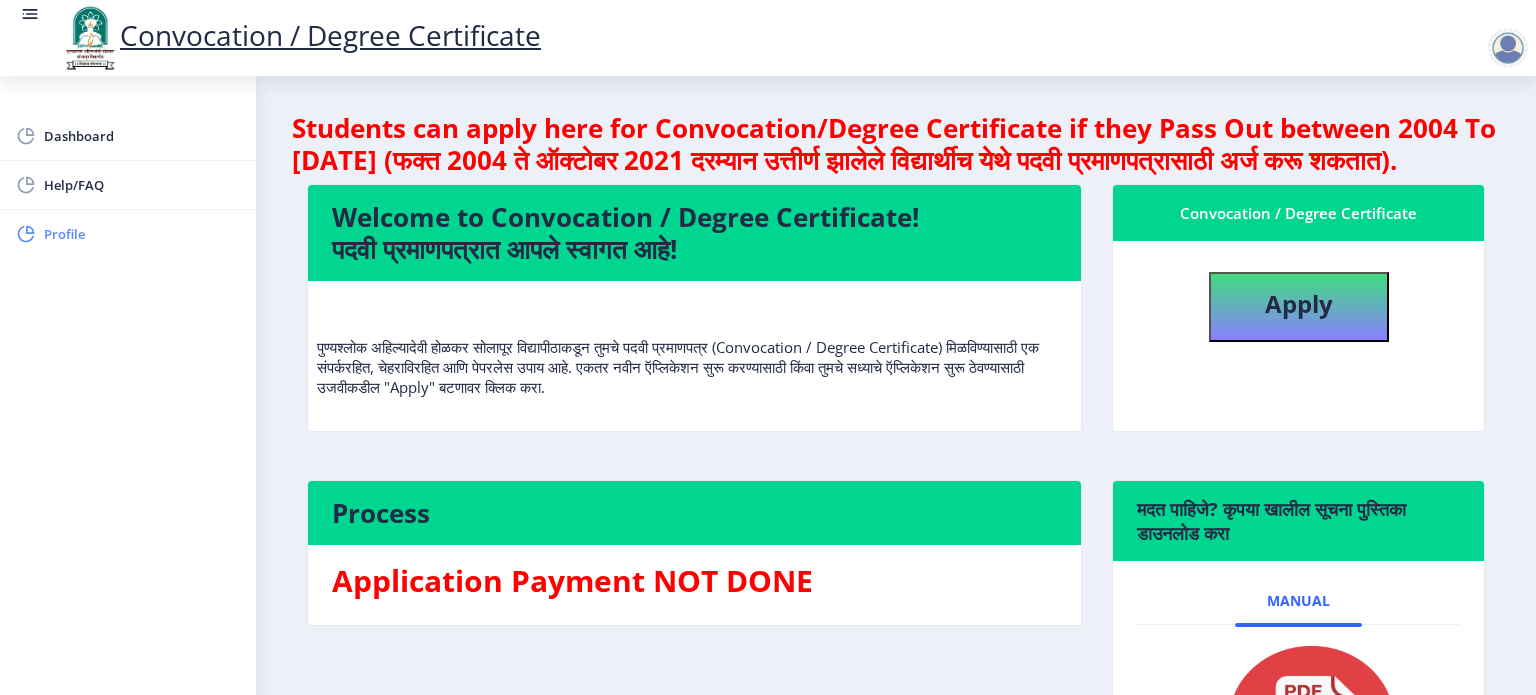 click on "Profile" 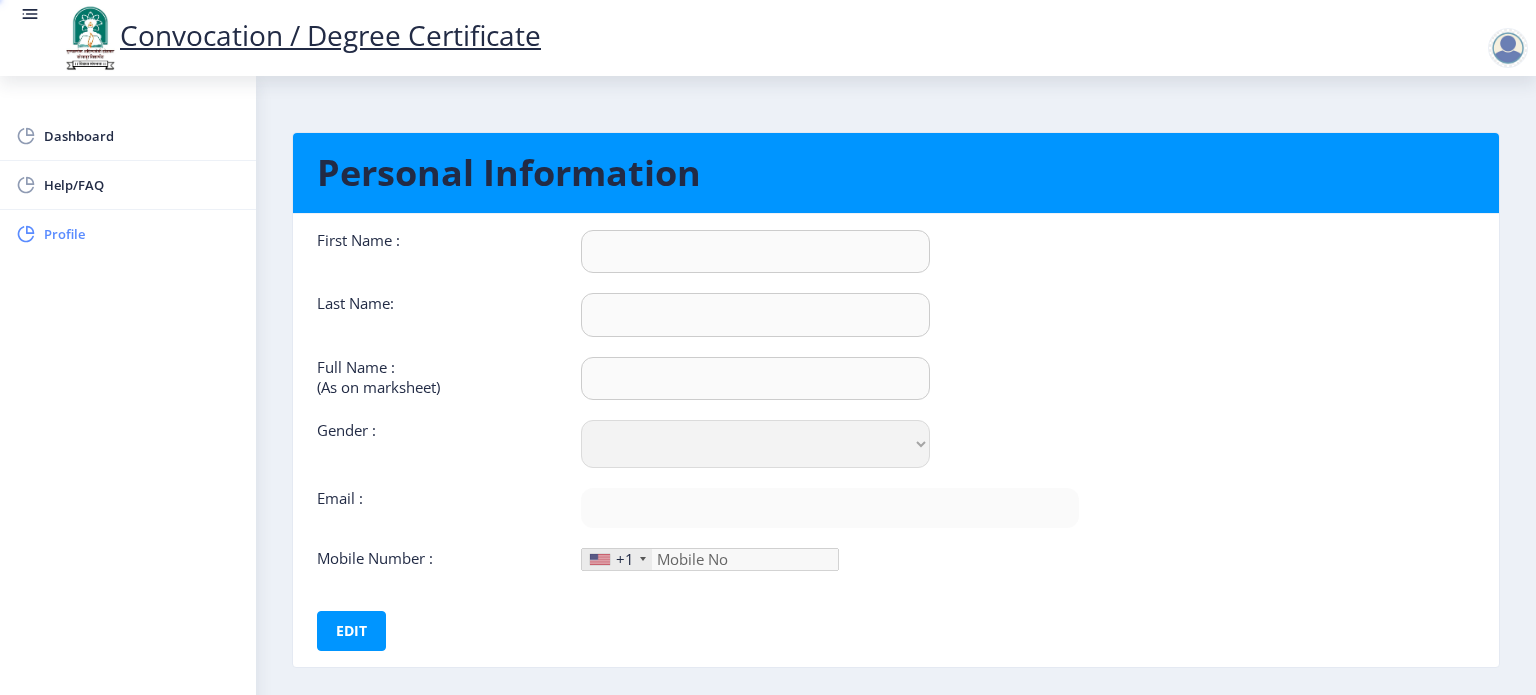 type on "[PERSON_NAME]" 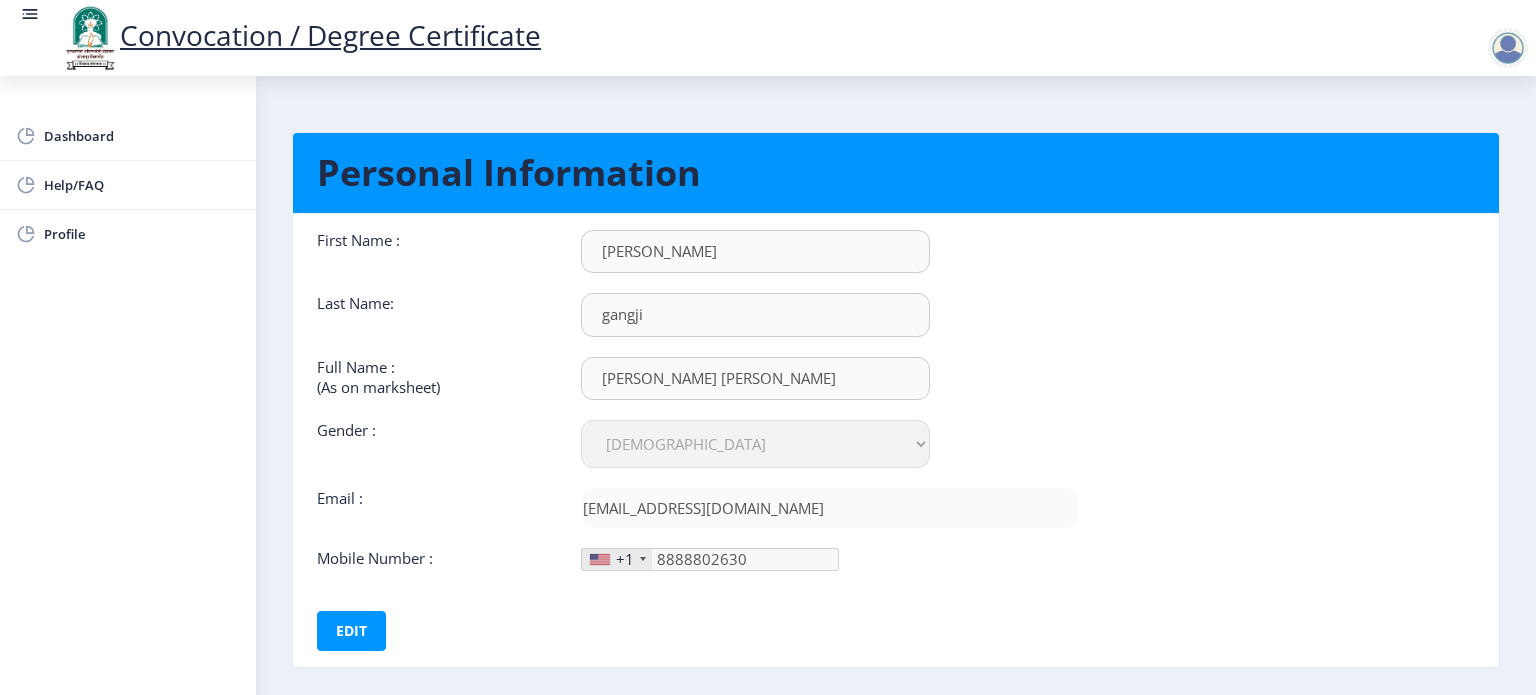 click on "+1" 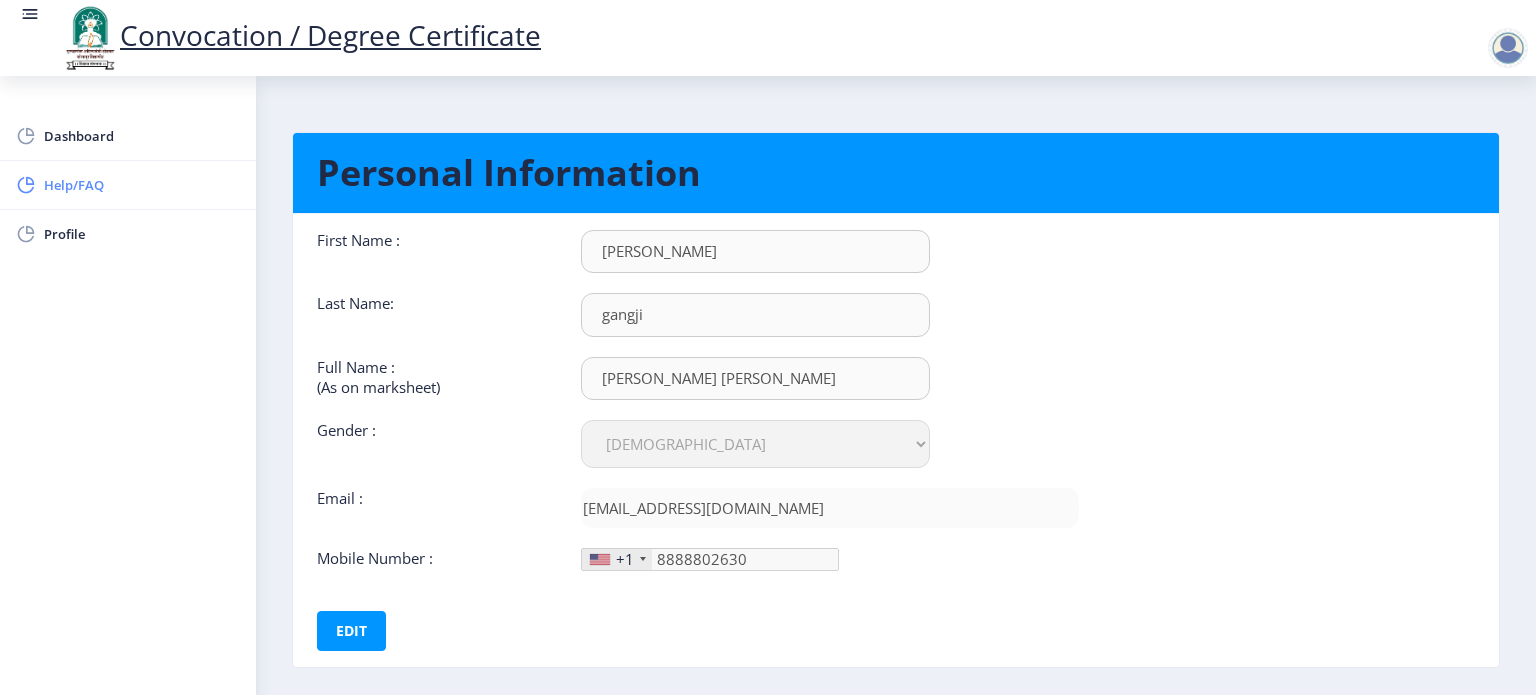click on "Help/FAQ" 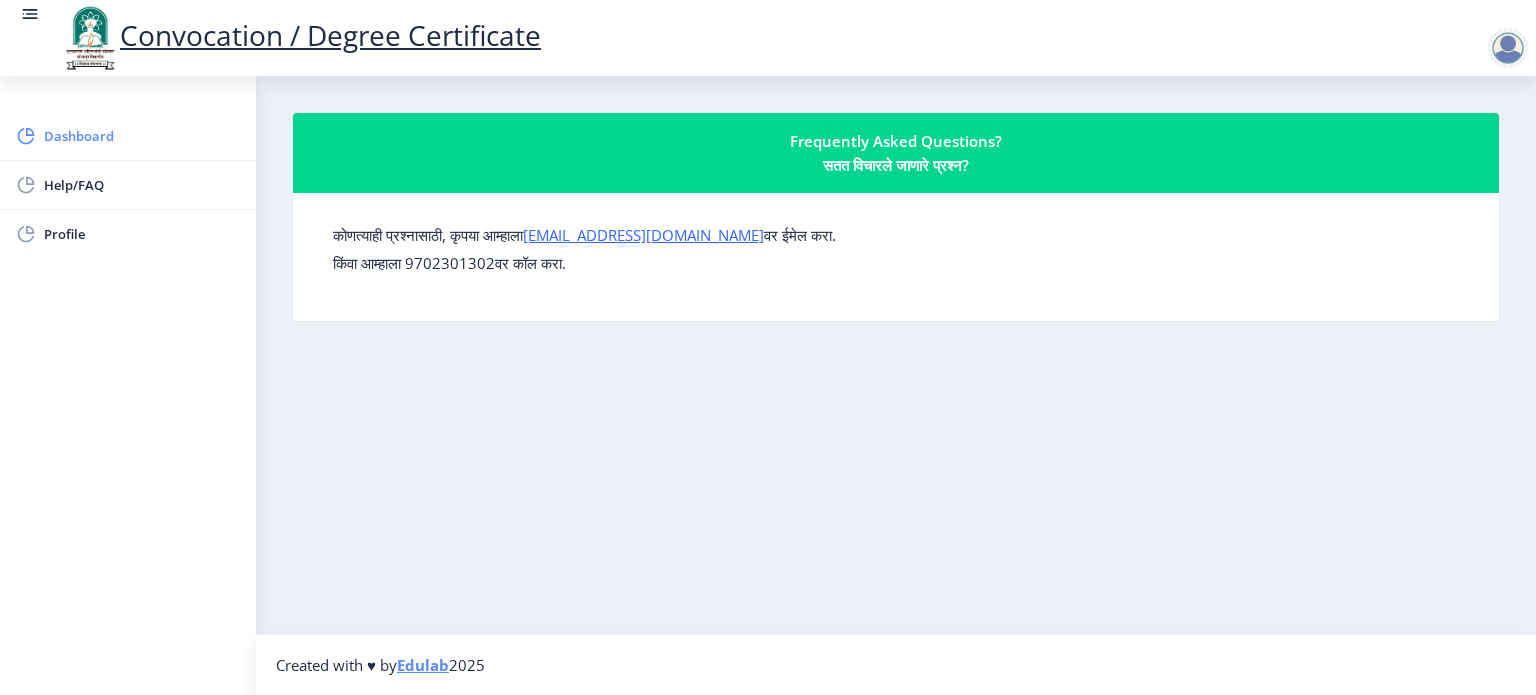 click on "Dashboard" 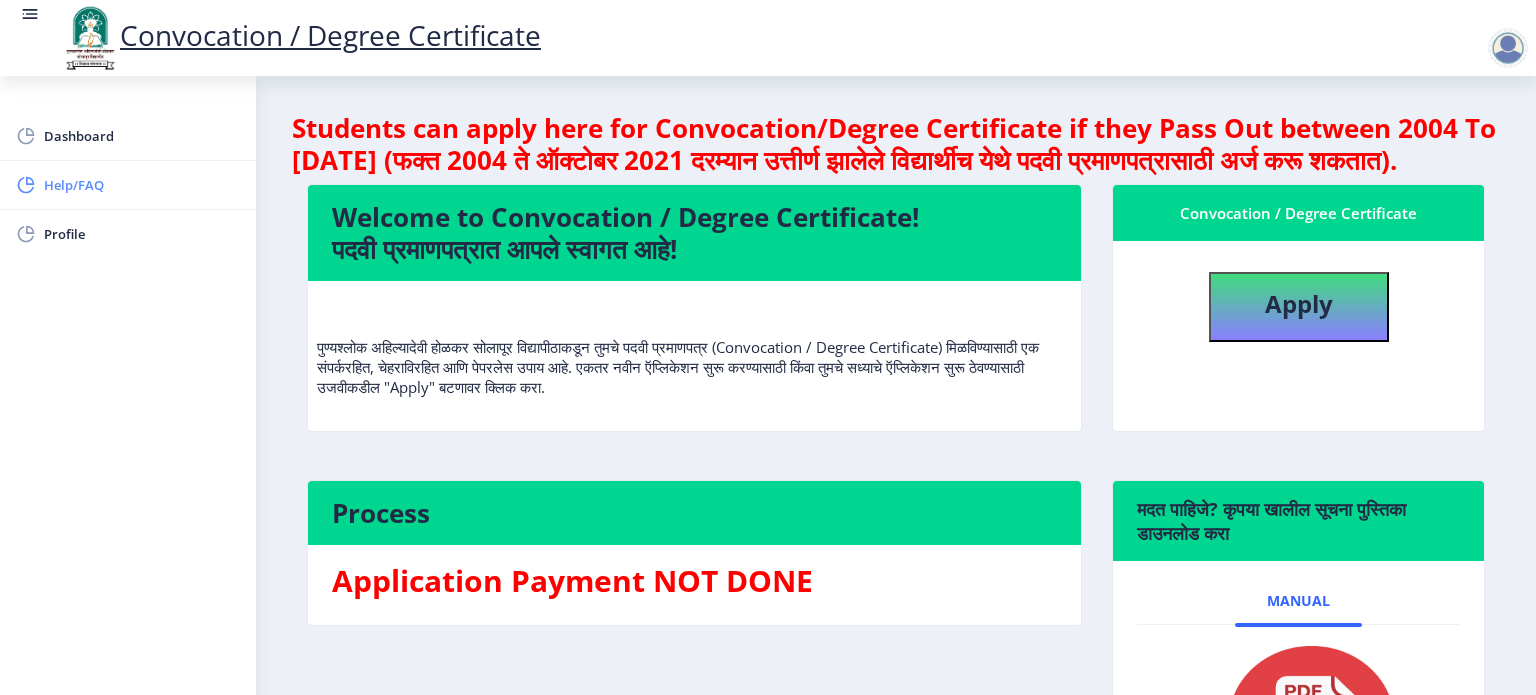 click on "Help/FAQ" 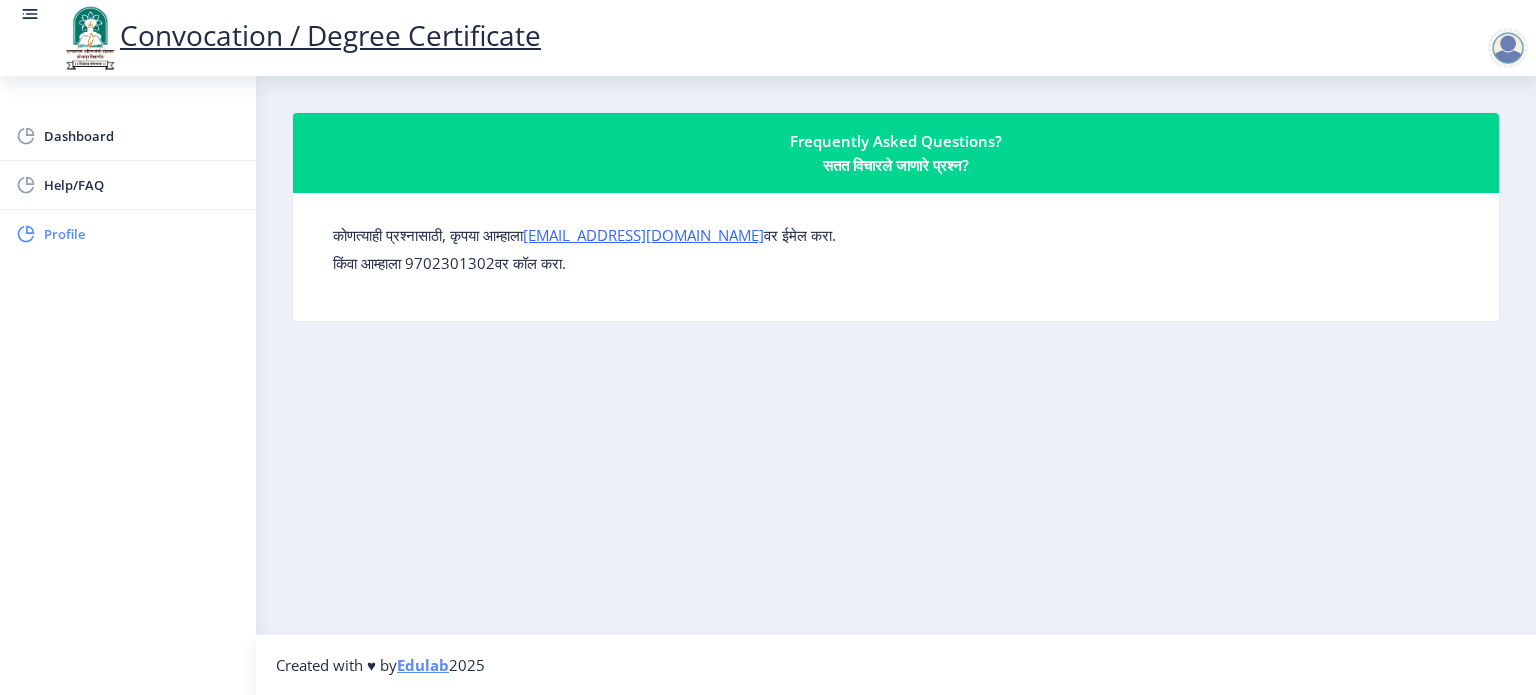 click on "Profile" 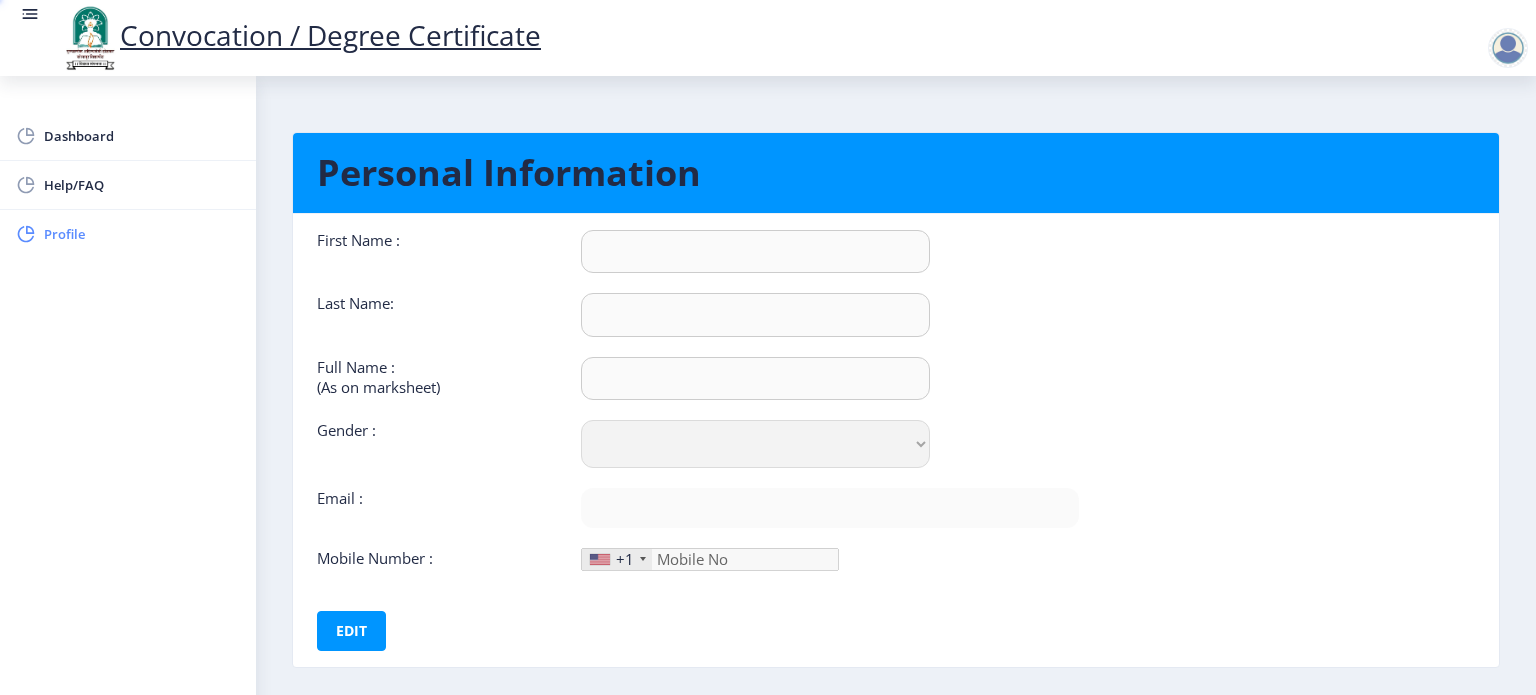 type on "[PERSON_NAME]" 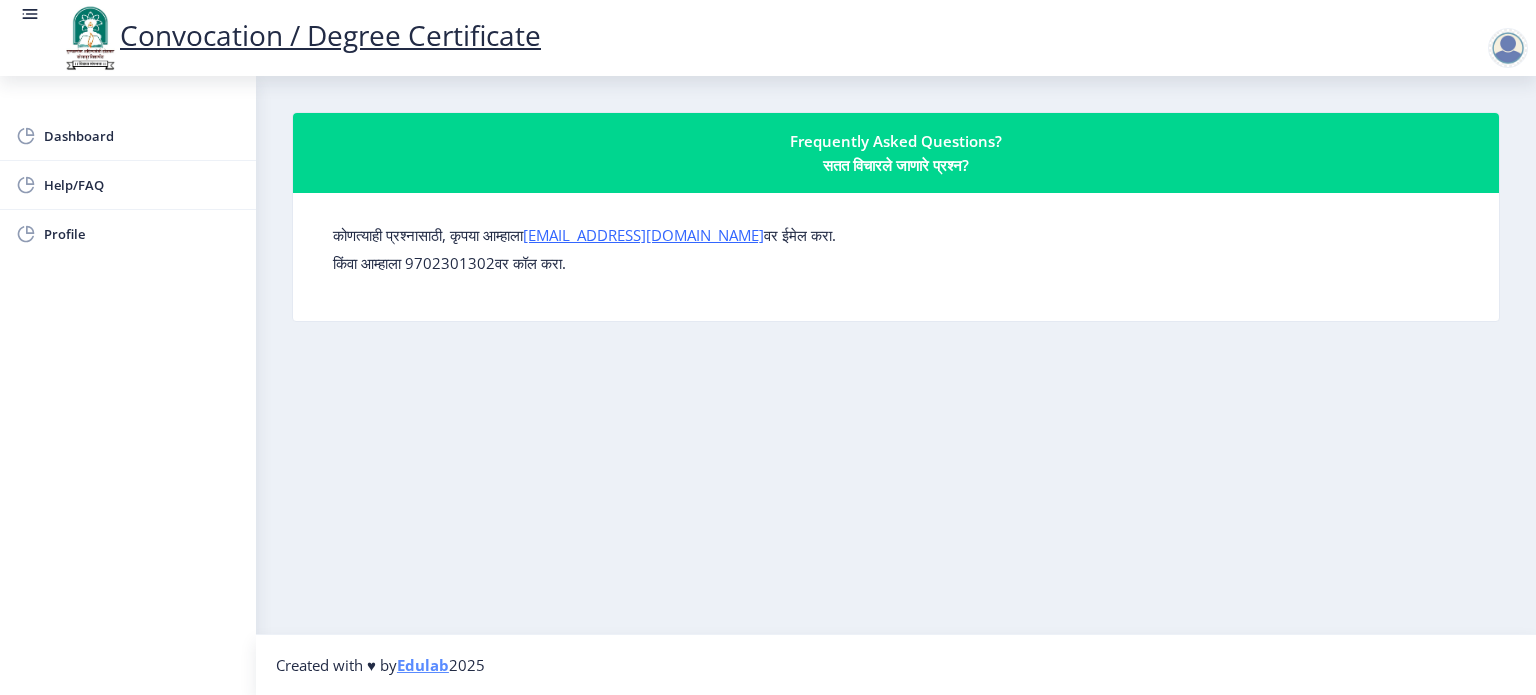 select on "[DEMOGRAPHIC_DATA]" 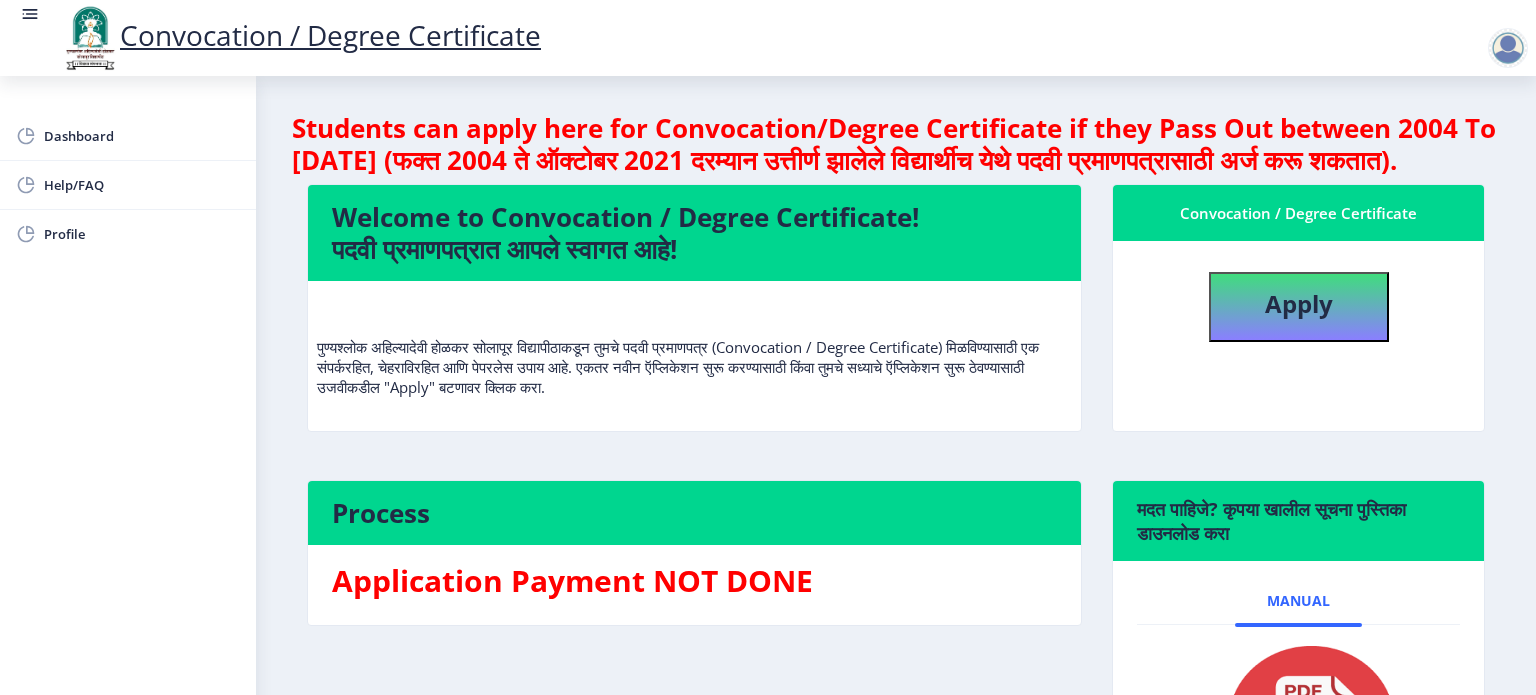 select 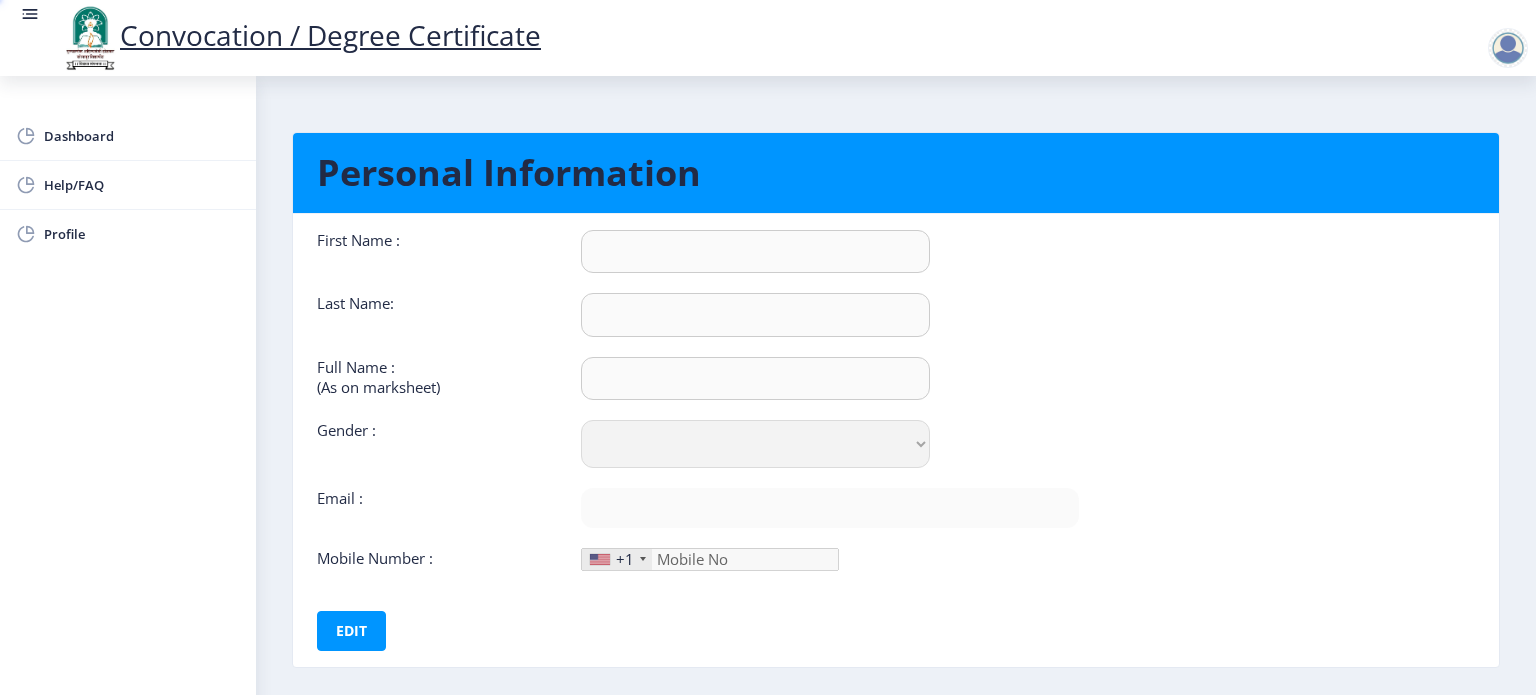 type on "[PERSON_NAME]" 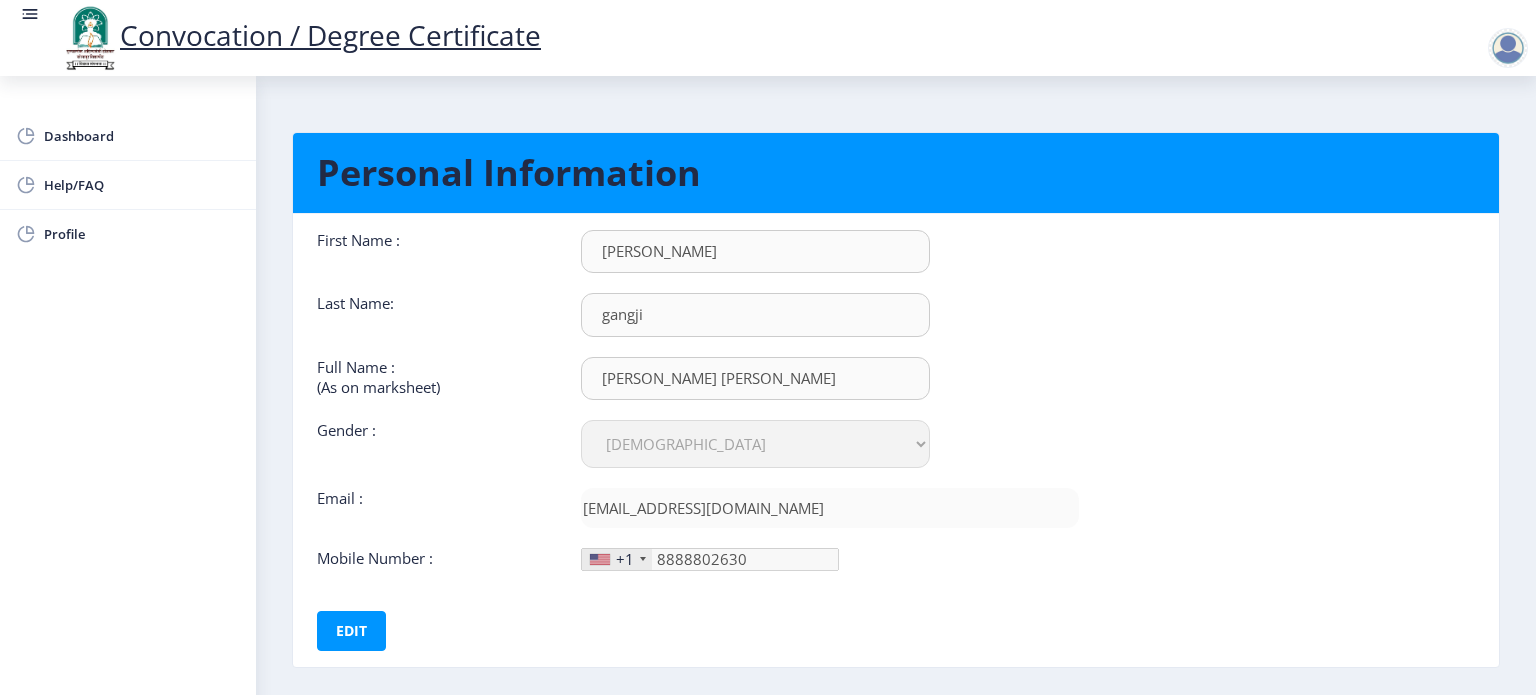 select 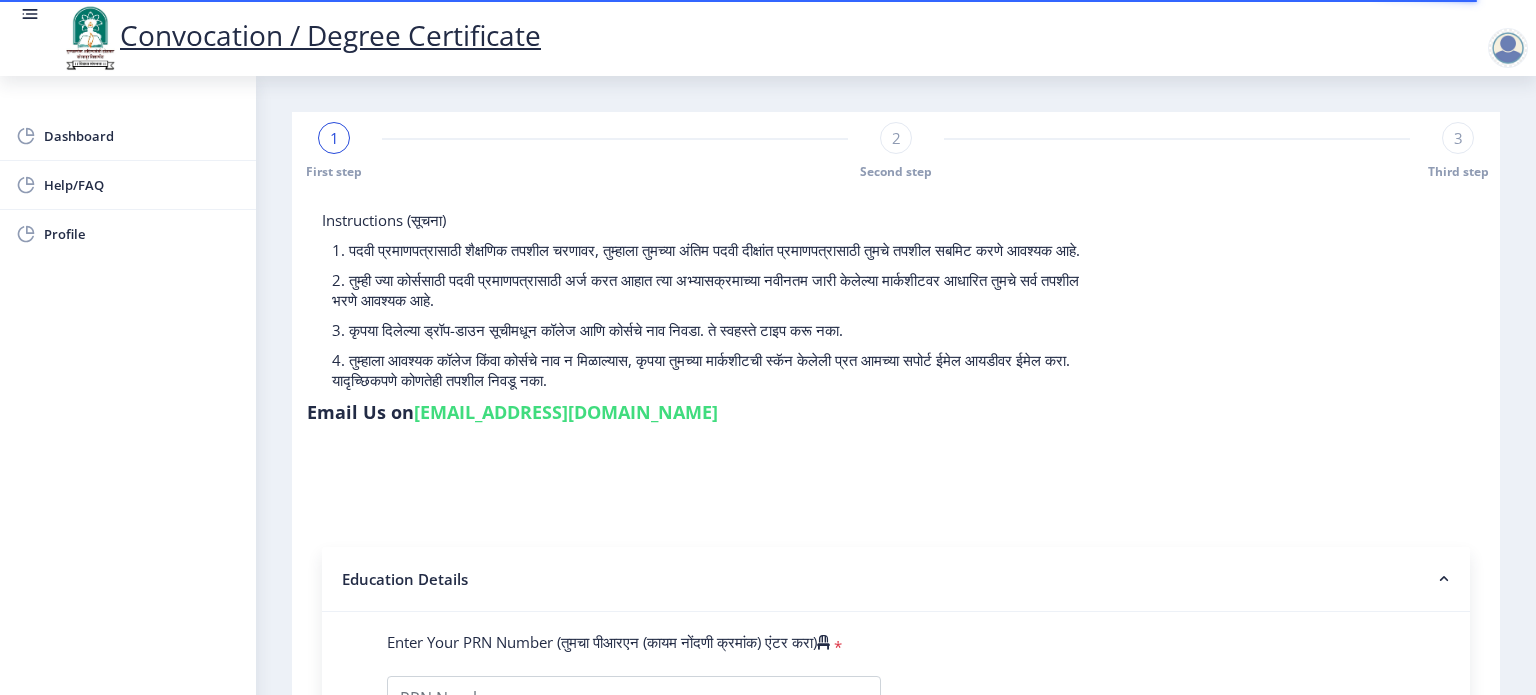 drag, startPoint x: 1496, startPoint y: 190, endPoint x: 1501, endPoint y: 223, distance: 33.37664 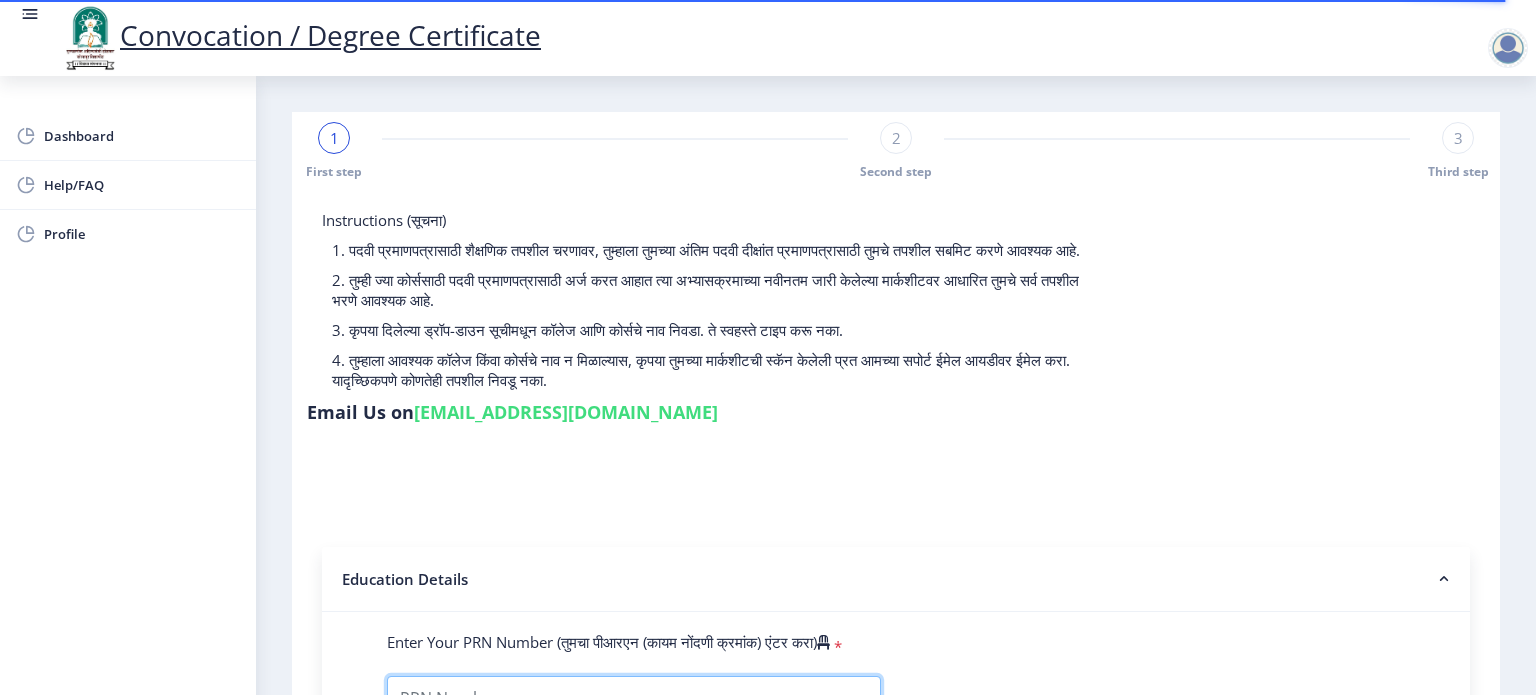 click on "Enter Your PRN Number (तुमचा पीआरएन (कायम नोंदणी क्रमांक) एंटर करा)" at bounding box center (634, 698) 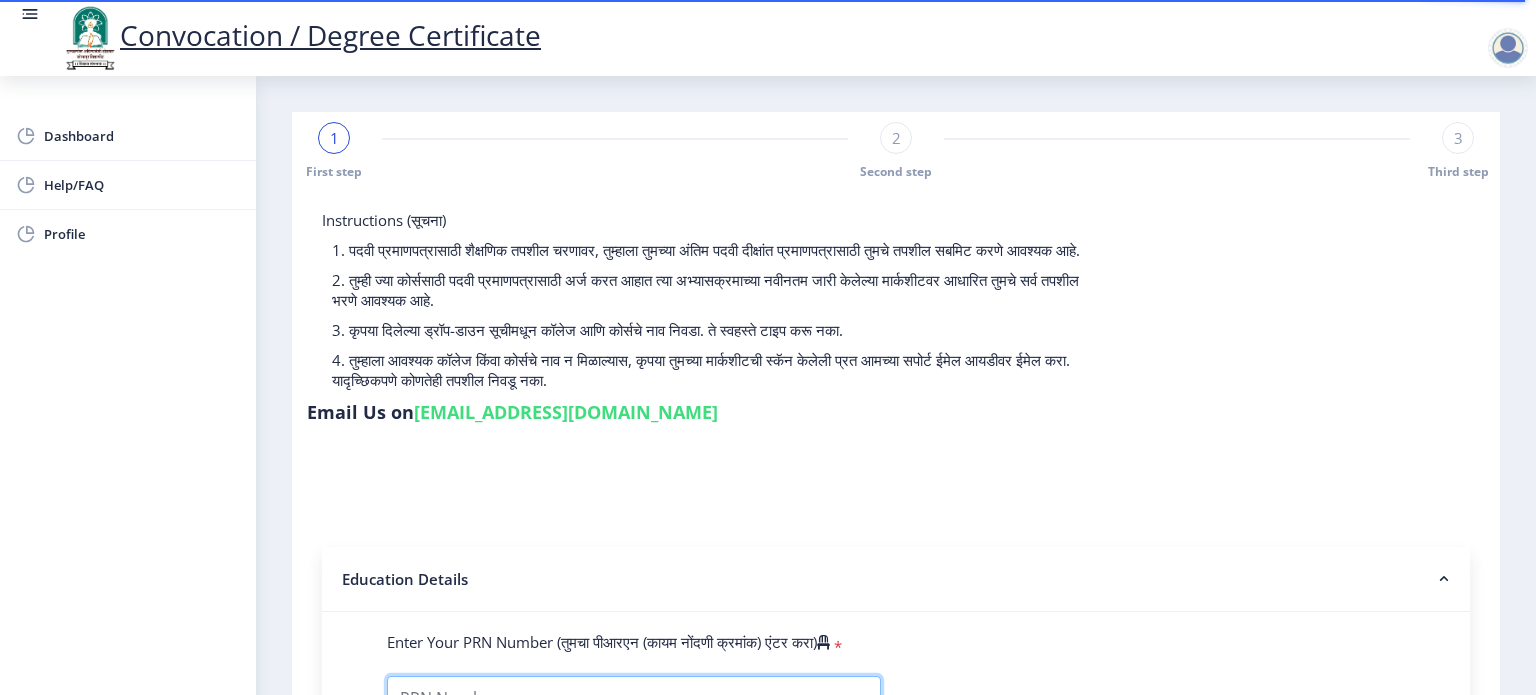 type on "2013032500196643" 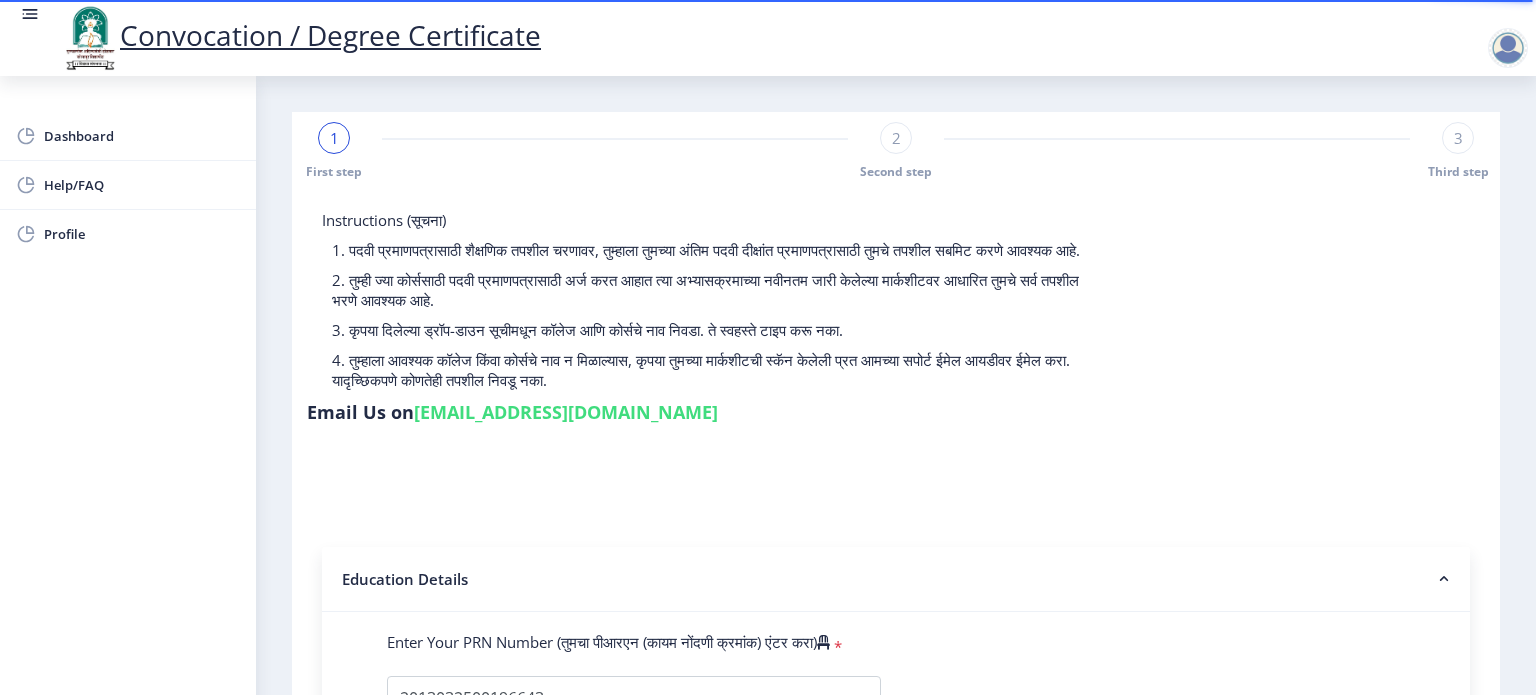 scroll, scrollTop: 443, scrollLeft: 0, axis: vertical 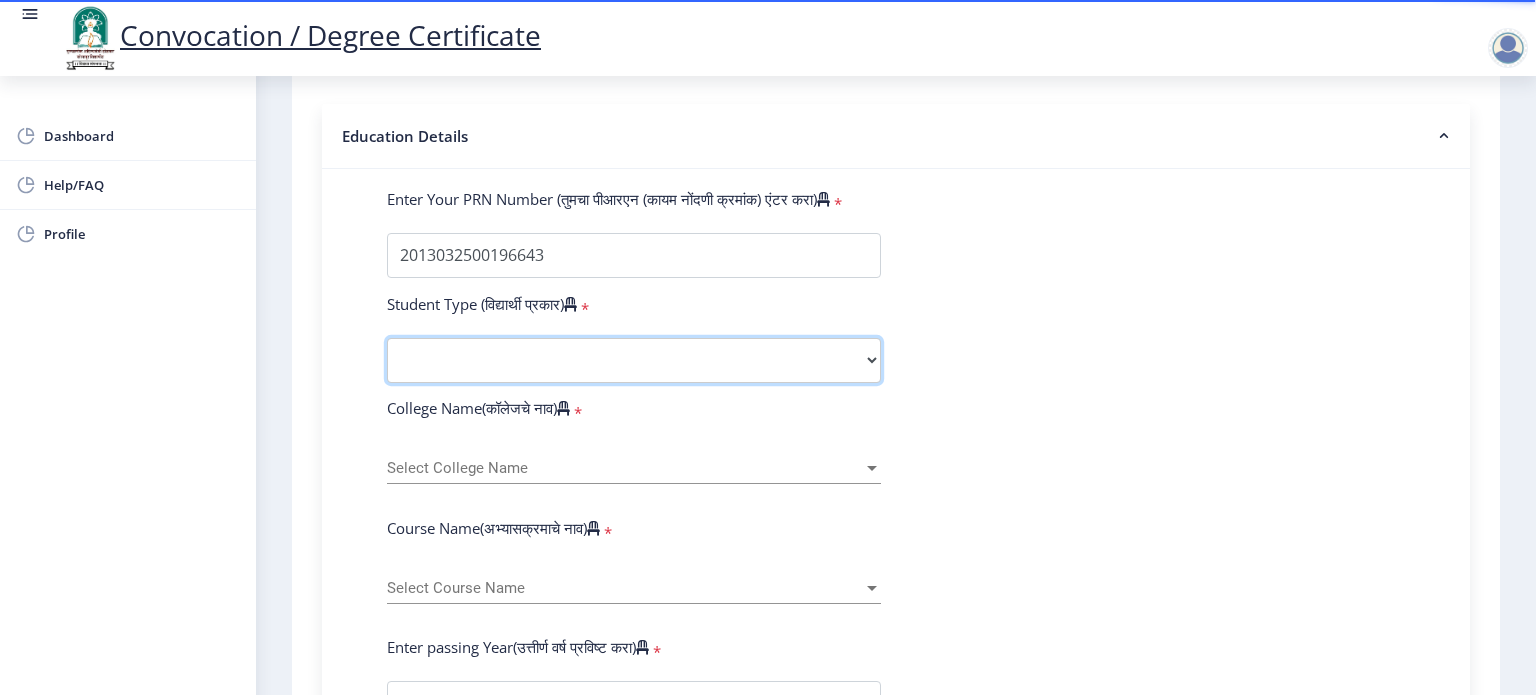click on "Select Student Type Regular External" at bounding box center (634, 360) 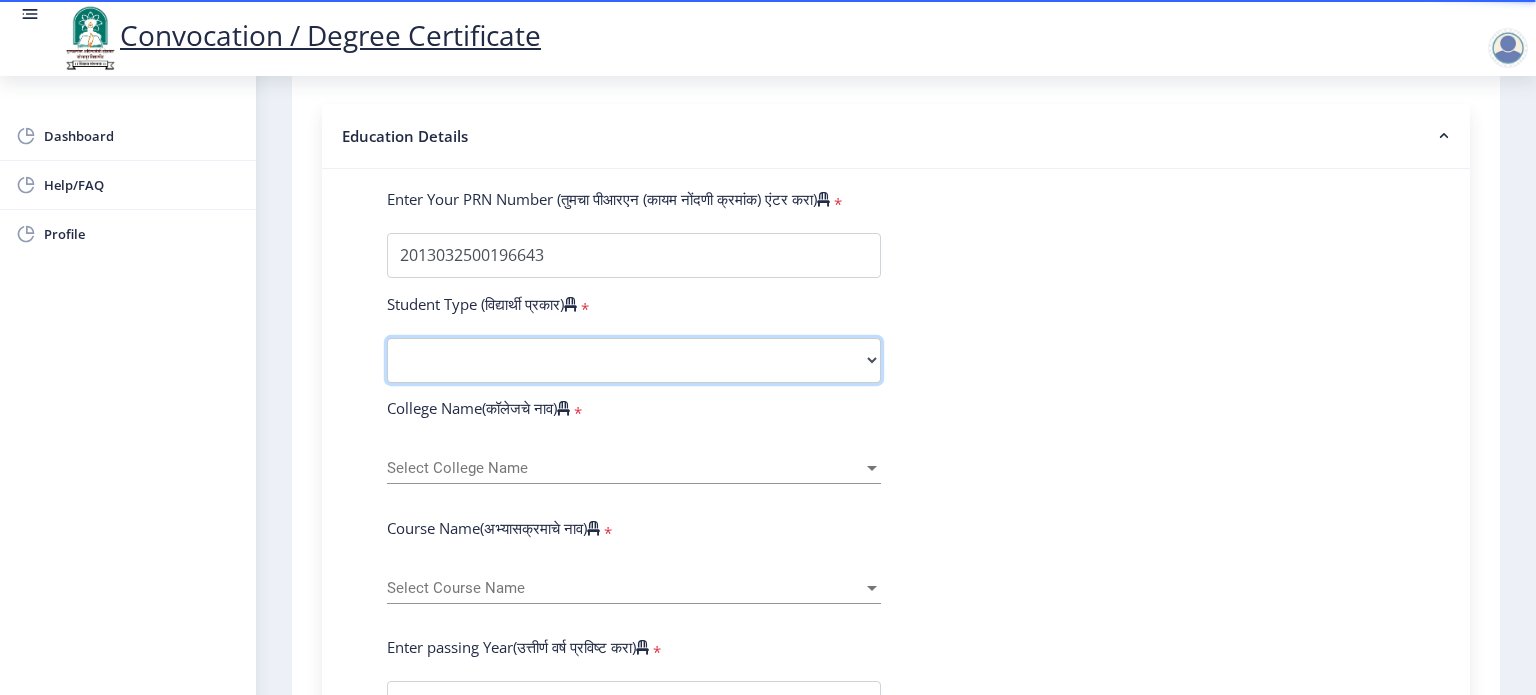select on "Regular" 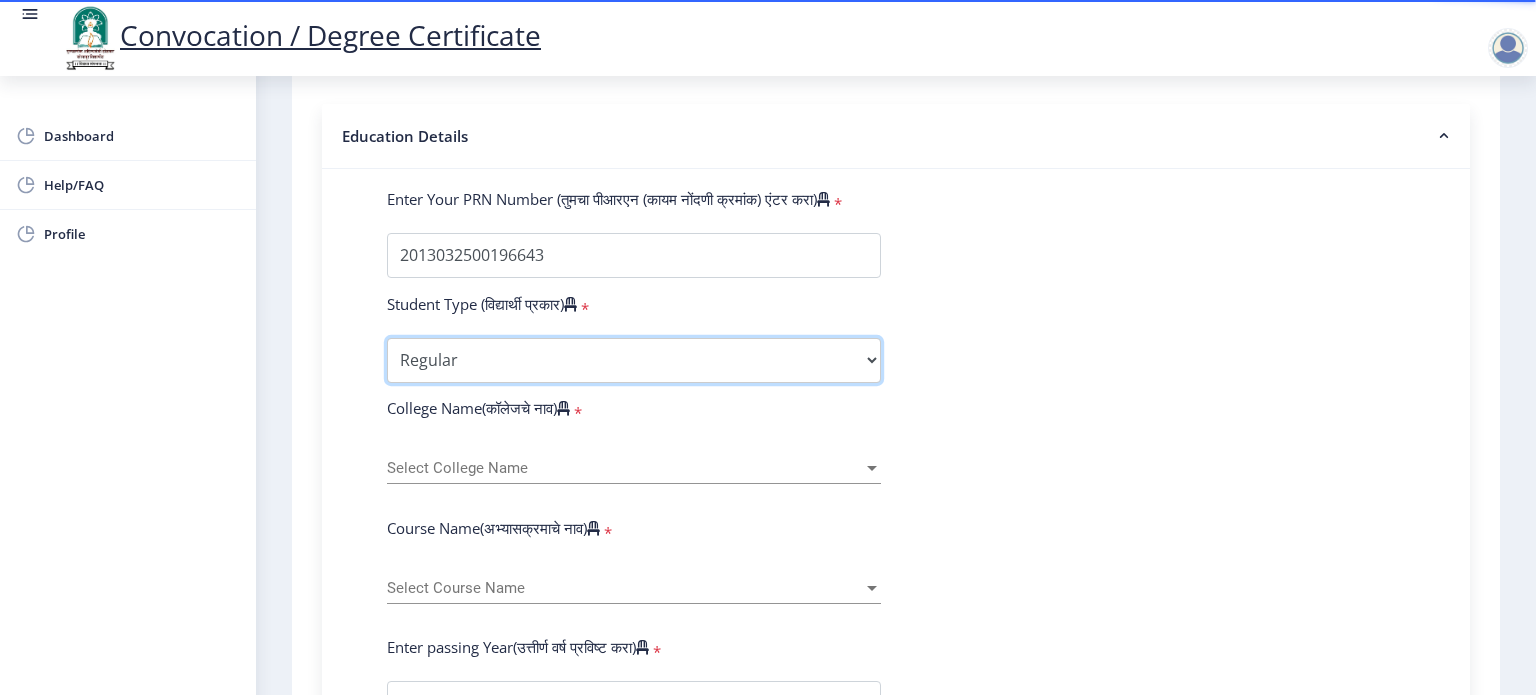 click on "Select Student Type Regular External" at bounding box center [634, 360] 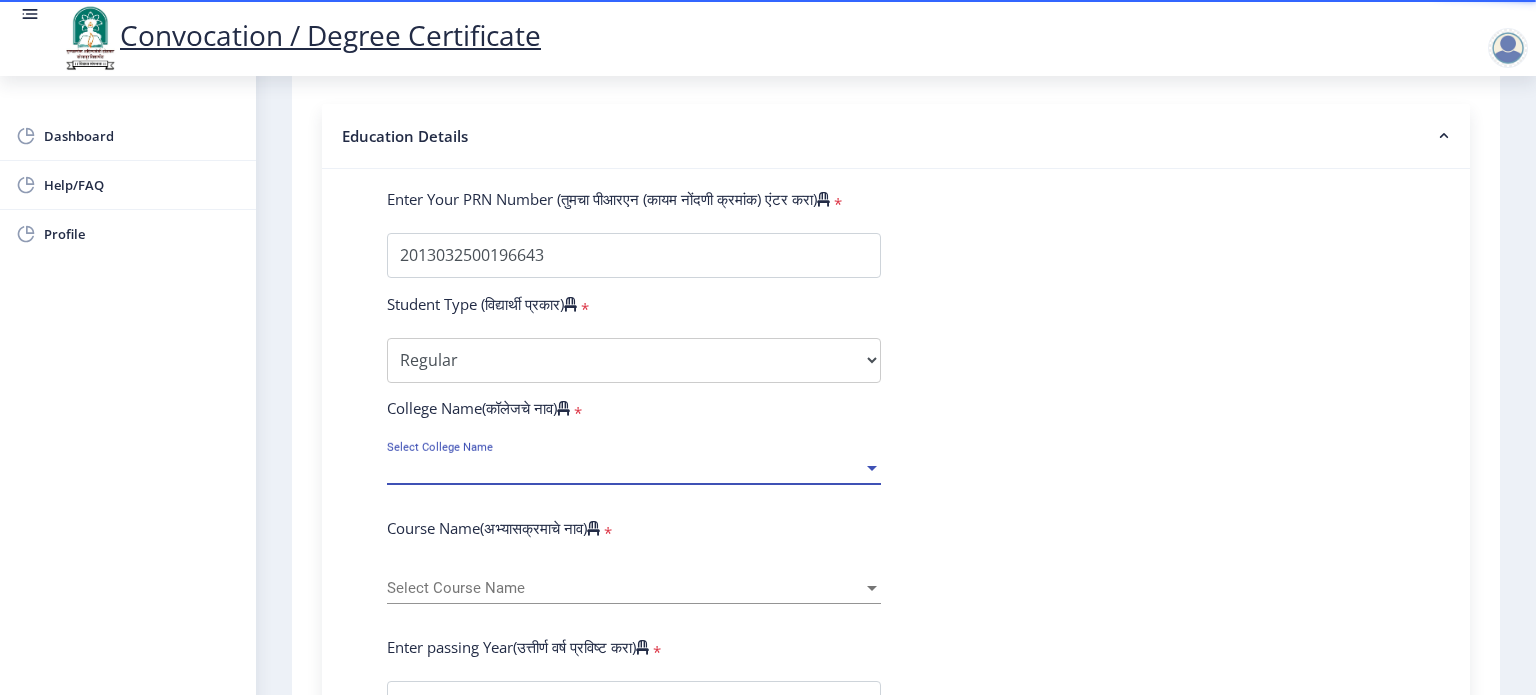 click at bounding box center [872, 468] 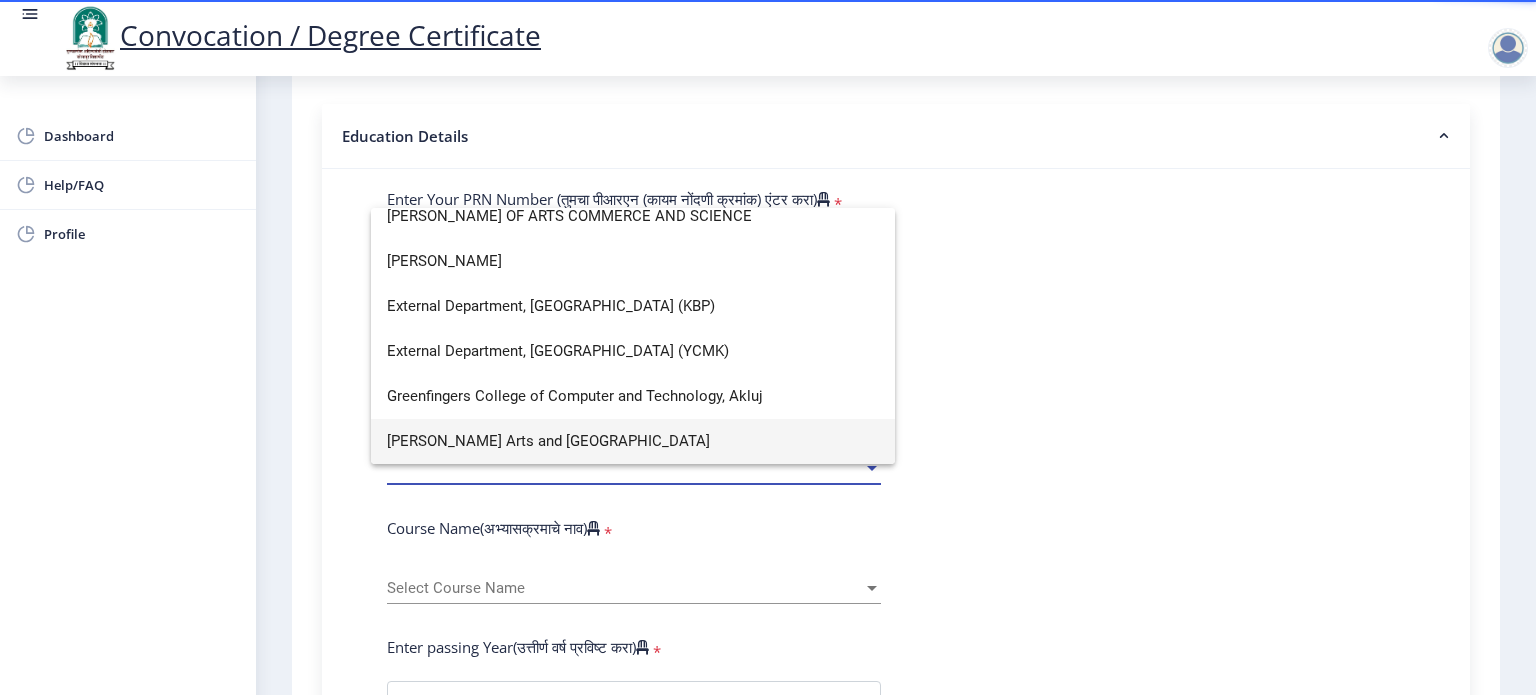 scroll, scrollTop: 0, scrollLeft: 0, axis: both 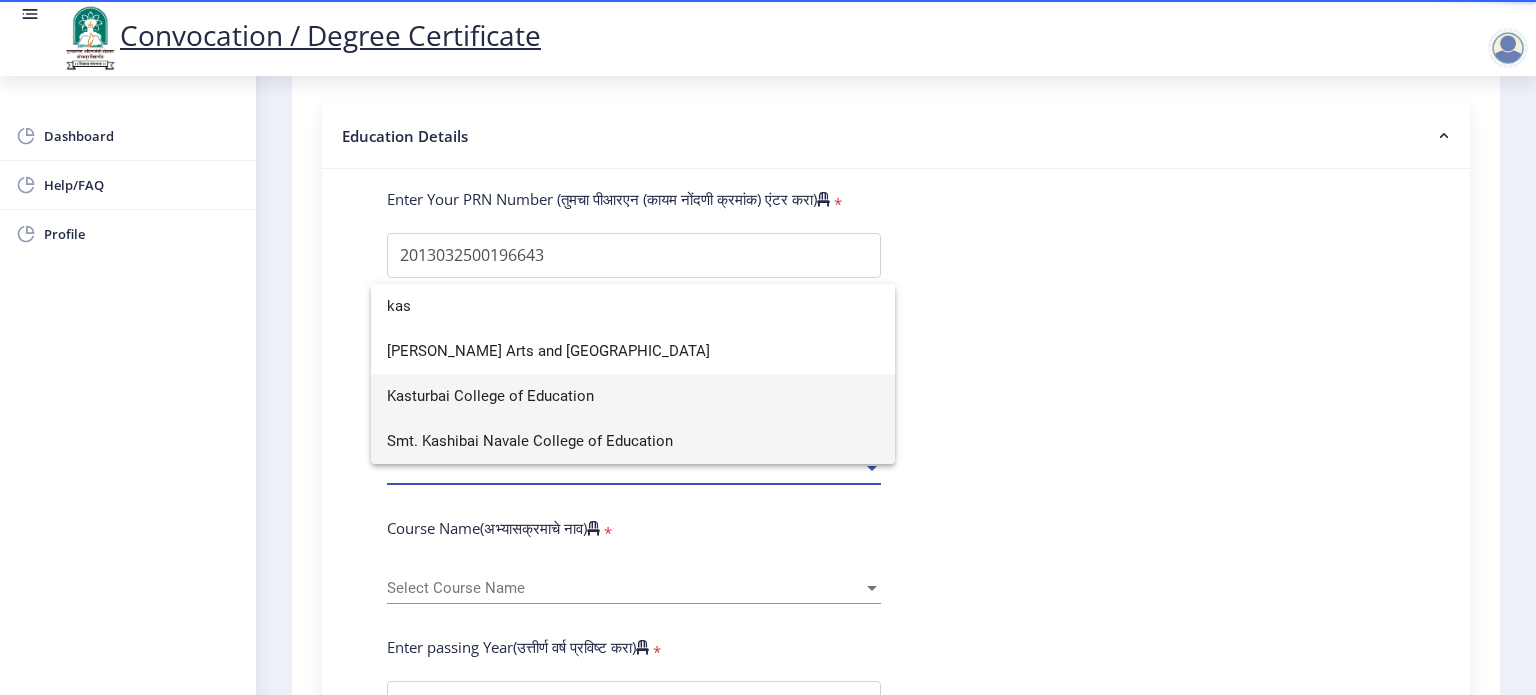 type on "kas" 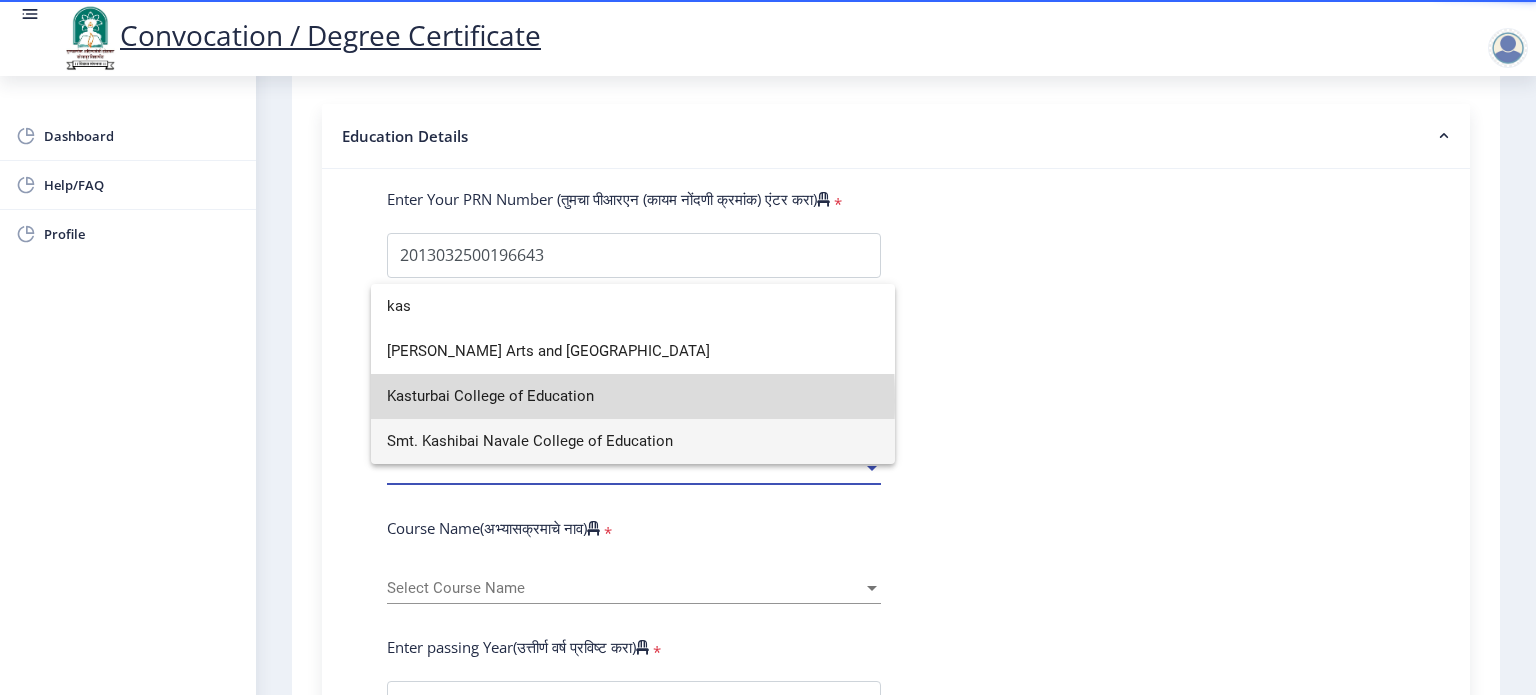 click on "Kasturbai College of Education" at bounding box center (633, 396) 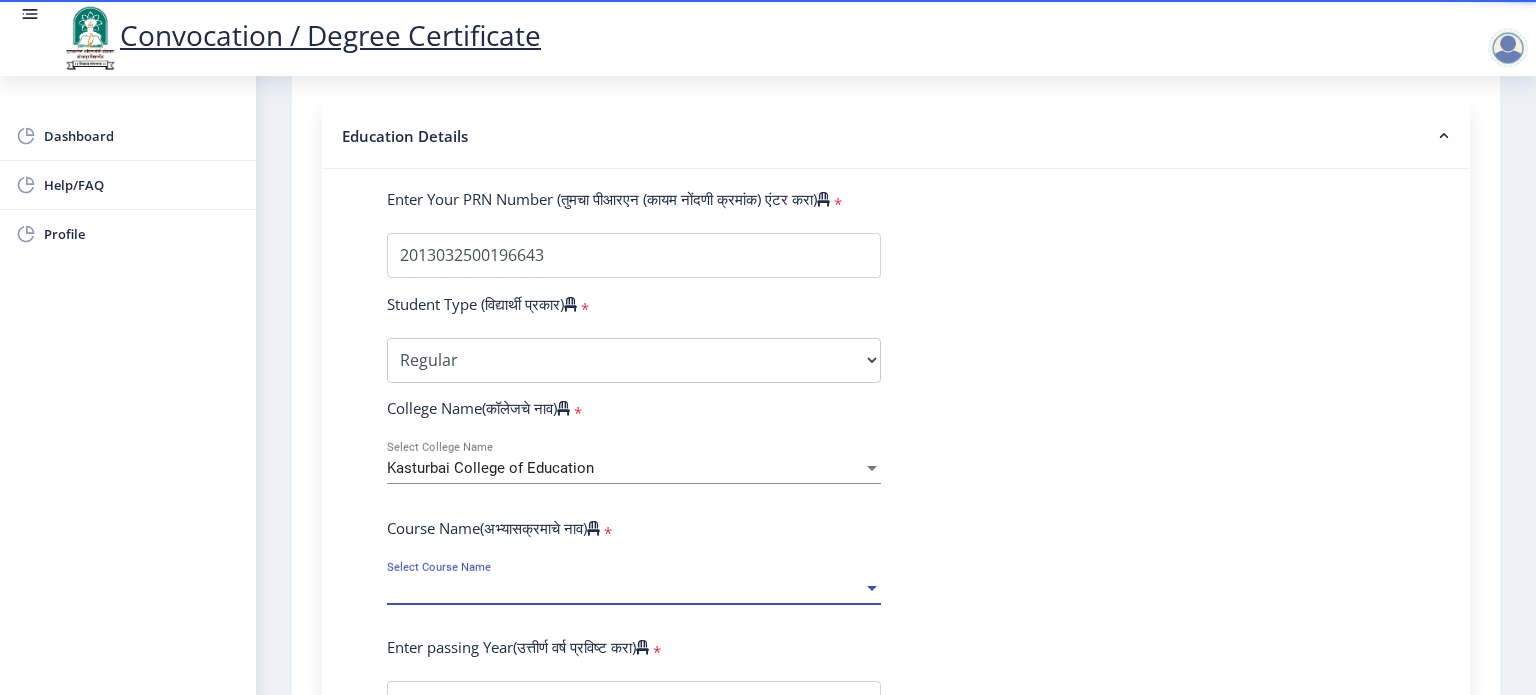click at bounding box center [872, 588] 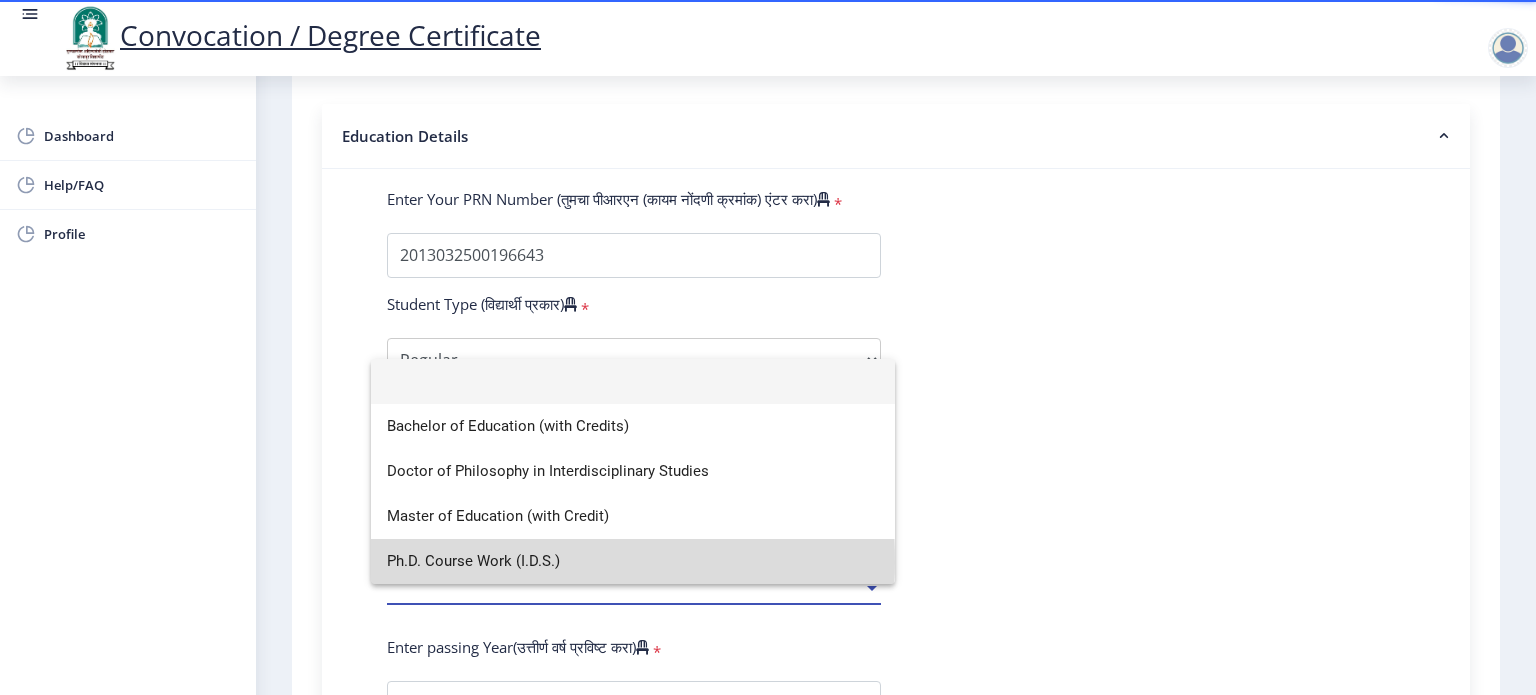 click on "Ph.D. Course Work (I.D.S.)" at bounding box center [633, 561] 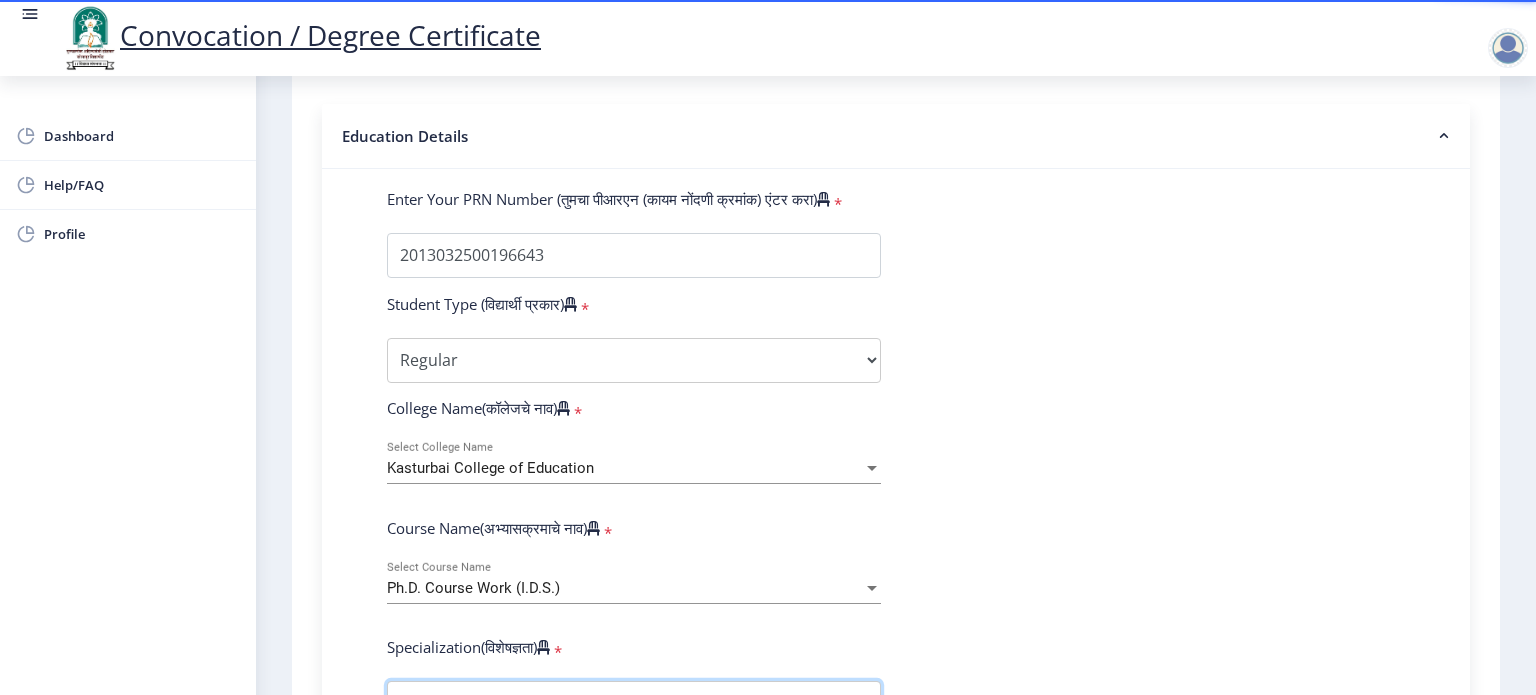 scroll, scrollTop: 461, scrollLeft: 0, axis: vertical 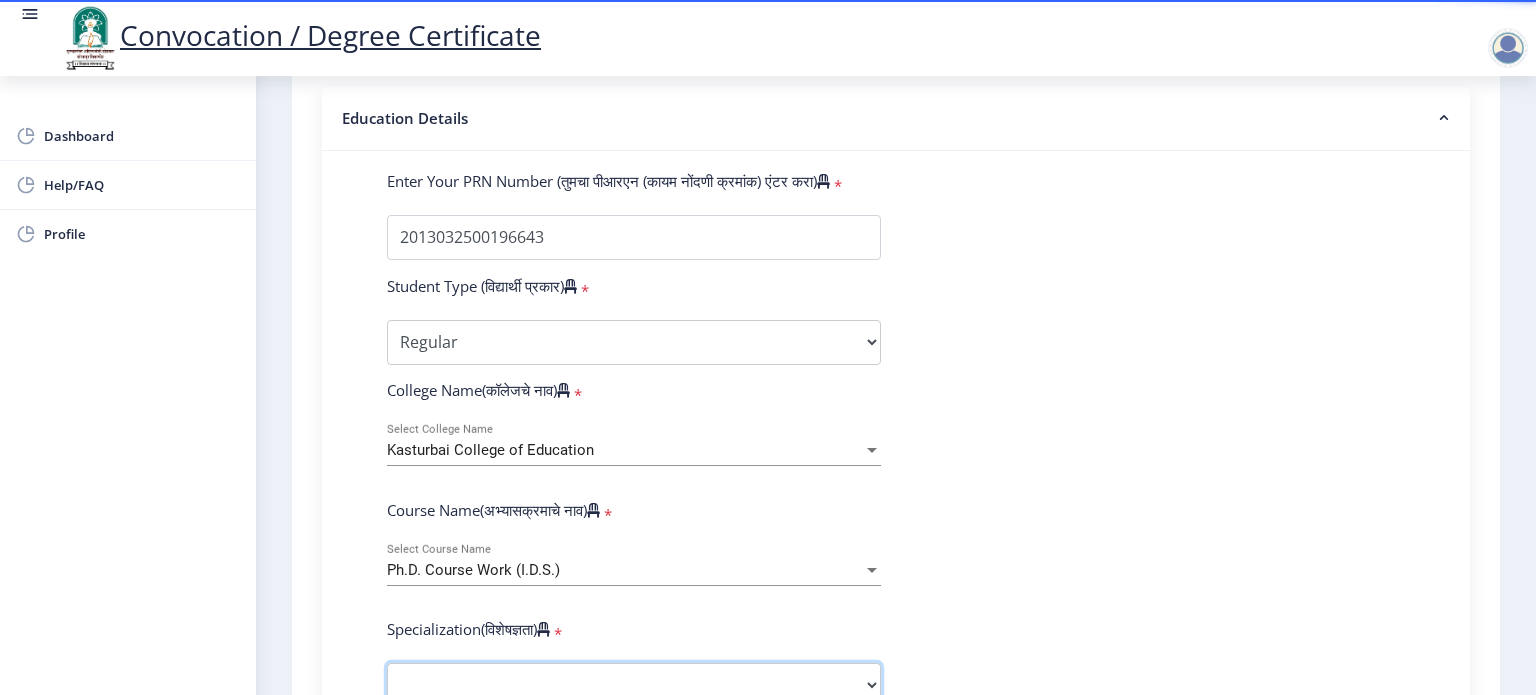 click on "Specialization Education Physical Education Social Work Other" at bounding box center [634, 685] 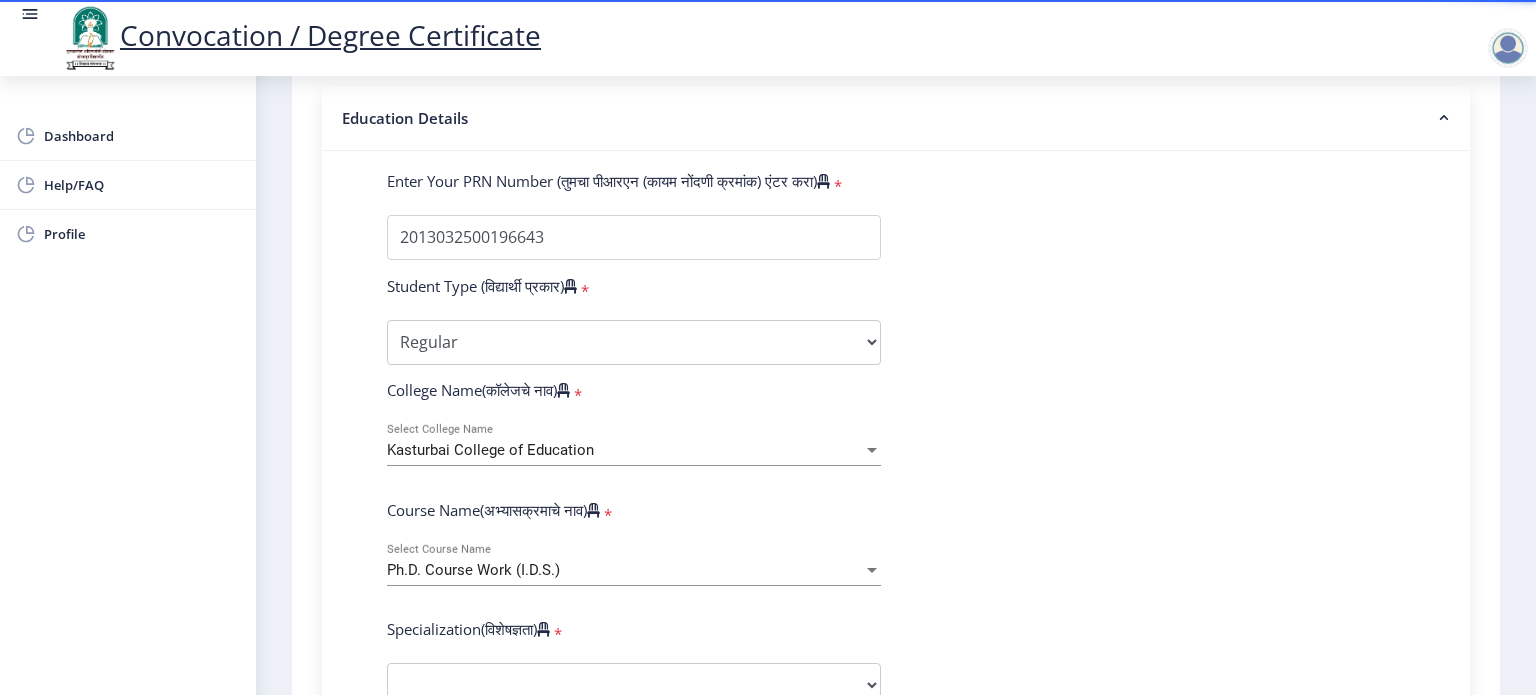 click on "Enter Your PRN Number (तुमचा पीआरएन (कायम नोंदणी क्रमांक) एंटर करा)   * Student Type (विद्यार्थी प्रकार)    * Select Student Type Regular External College Name(कॉलेजचे नाव)   * [PERSON_NAME] College of Education Select College Name Course Name(अभ्यासक्रमाचे नाव)   * Ph.D. Course Work (I.D.S.) Select Course Name  Specialization(विशेषज्ञता)   * Specialization Education Physical Education Social Work Other Enter passing Year(उत्तीर्ण वर्ष प्रविष्ट करा)   *  2025   2024   2023   2022   2021   2020   2019   2018   2017   2016   2015   2014   2013   2012   2011   2010   2009   2008   2007   2006   2005   2004   2003   2002   2001   2000   1999   1998   1997   1996   1995   1994   1993   1992   1991   1990   1989   1988   1987   1986   1985   1984   1983   1982   1981   1980   1979   1978  *" 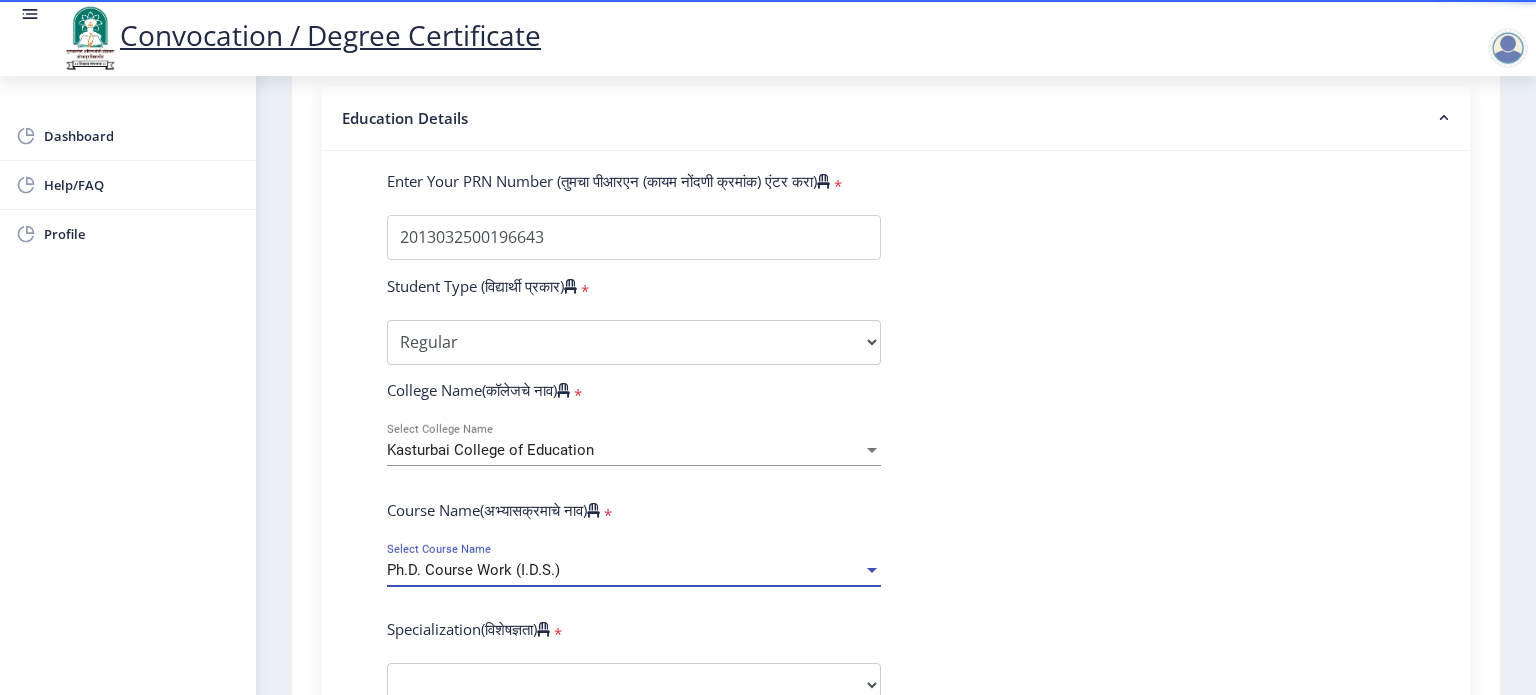 click at bounding box center (872, 570) 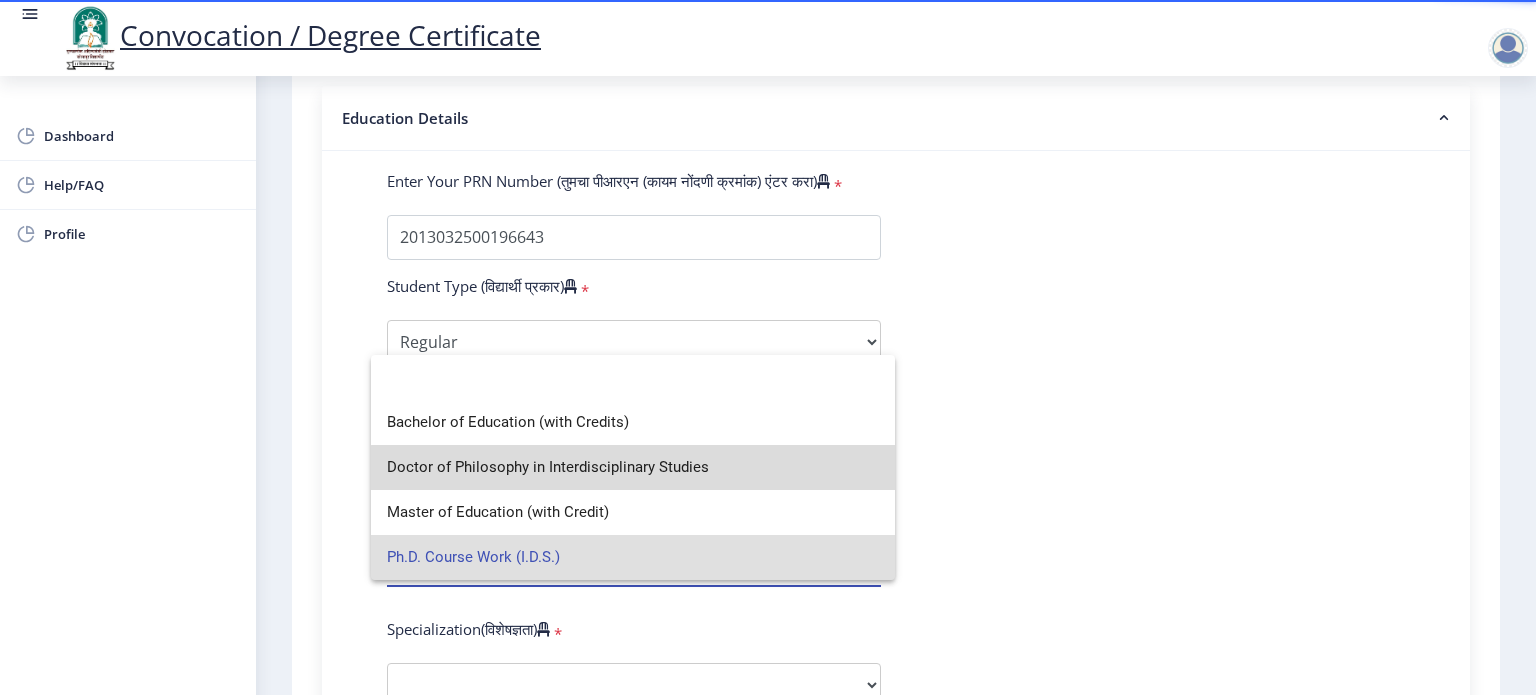 click on "Doctor of Philosophy in Interdisciplinary Studies" at bounding box center (633, 467) 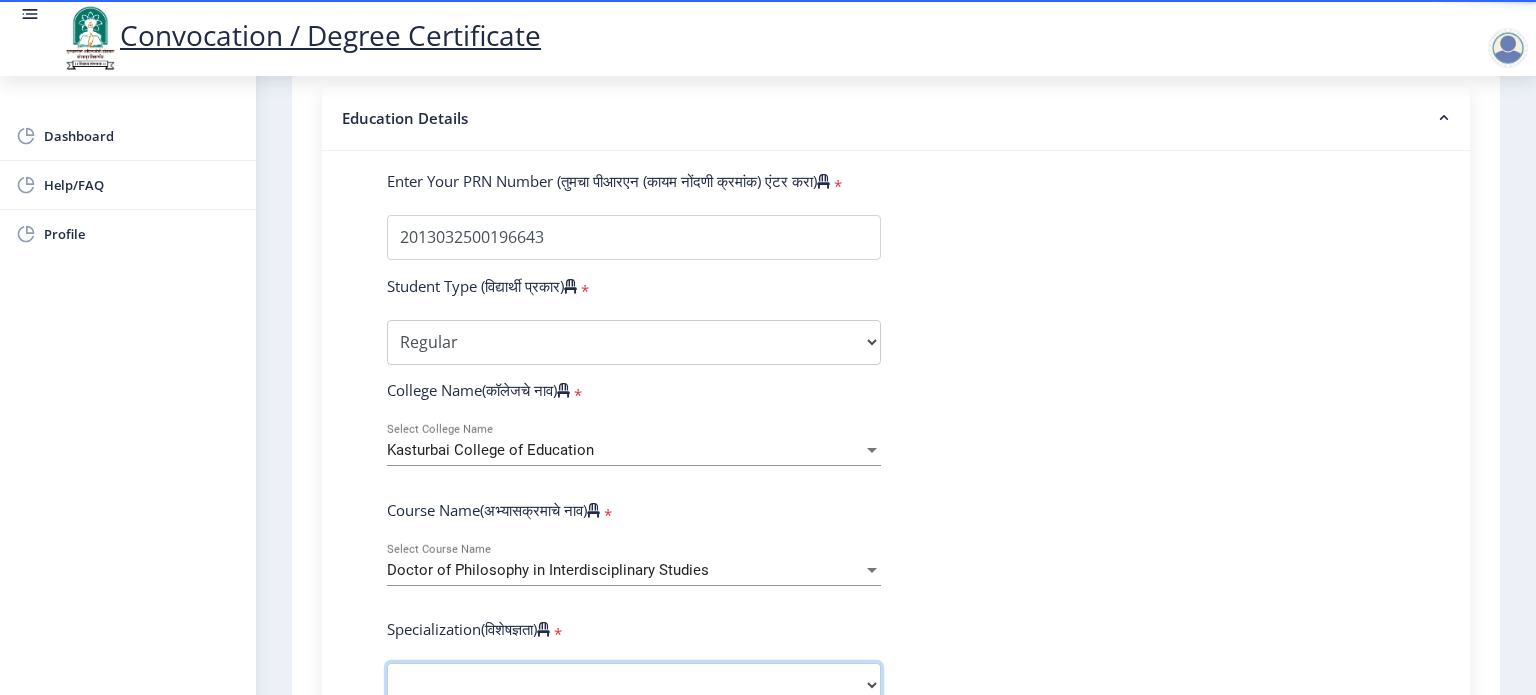 click on "Specialization Education Physical Education Social Work Other" at bounding box center (634, 685) 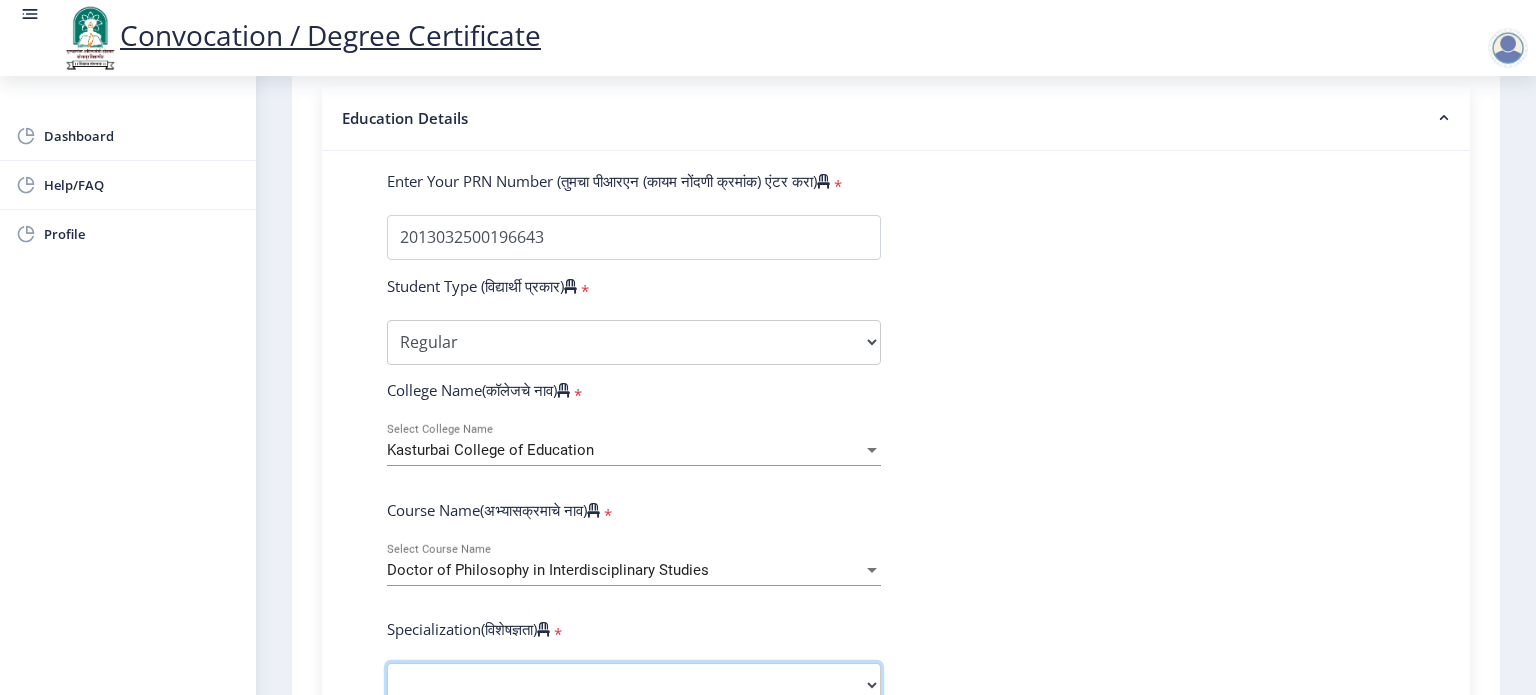 select on "Education" 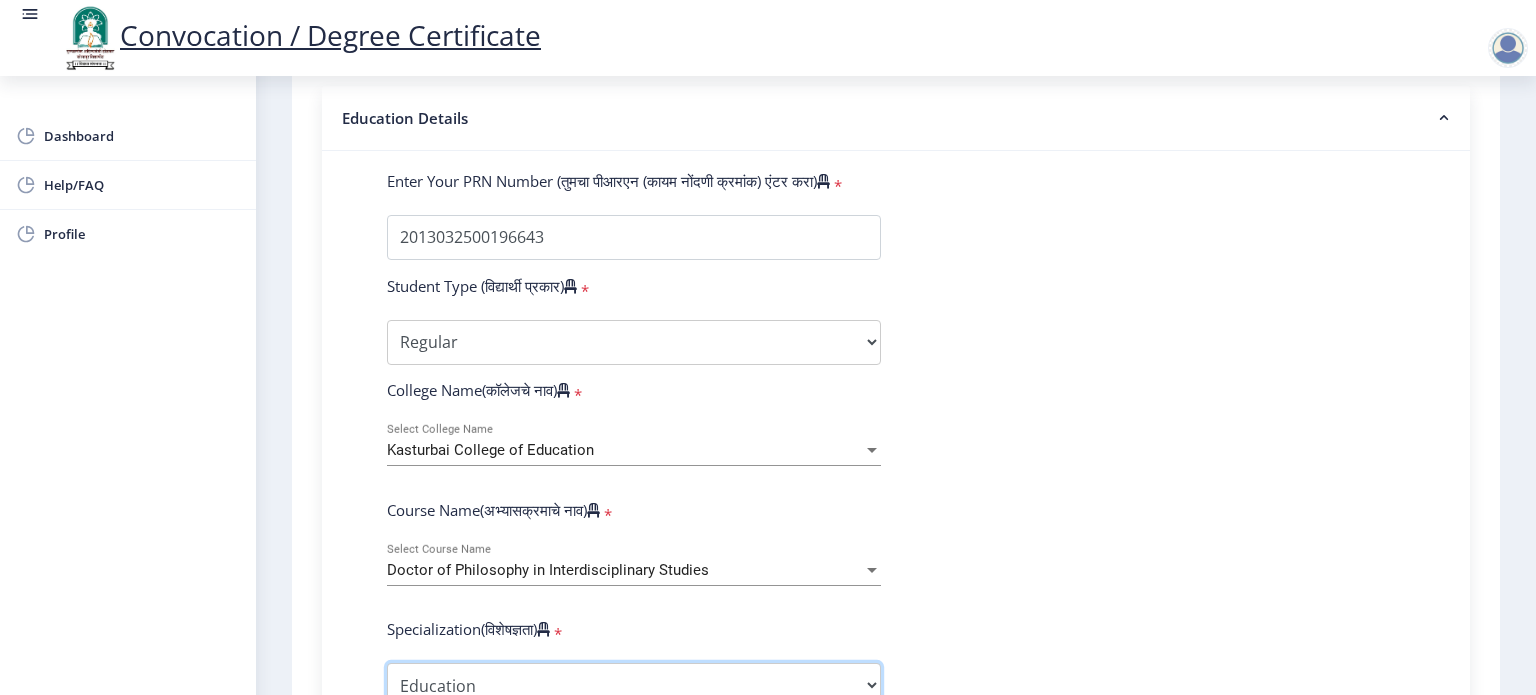 click on "Specialization Education Physical Education Social Work Other" at bounding box center [634, 685] 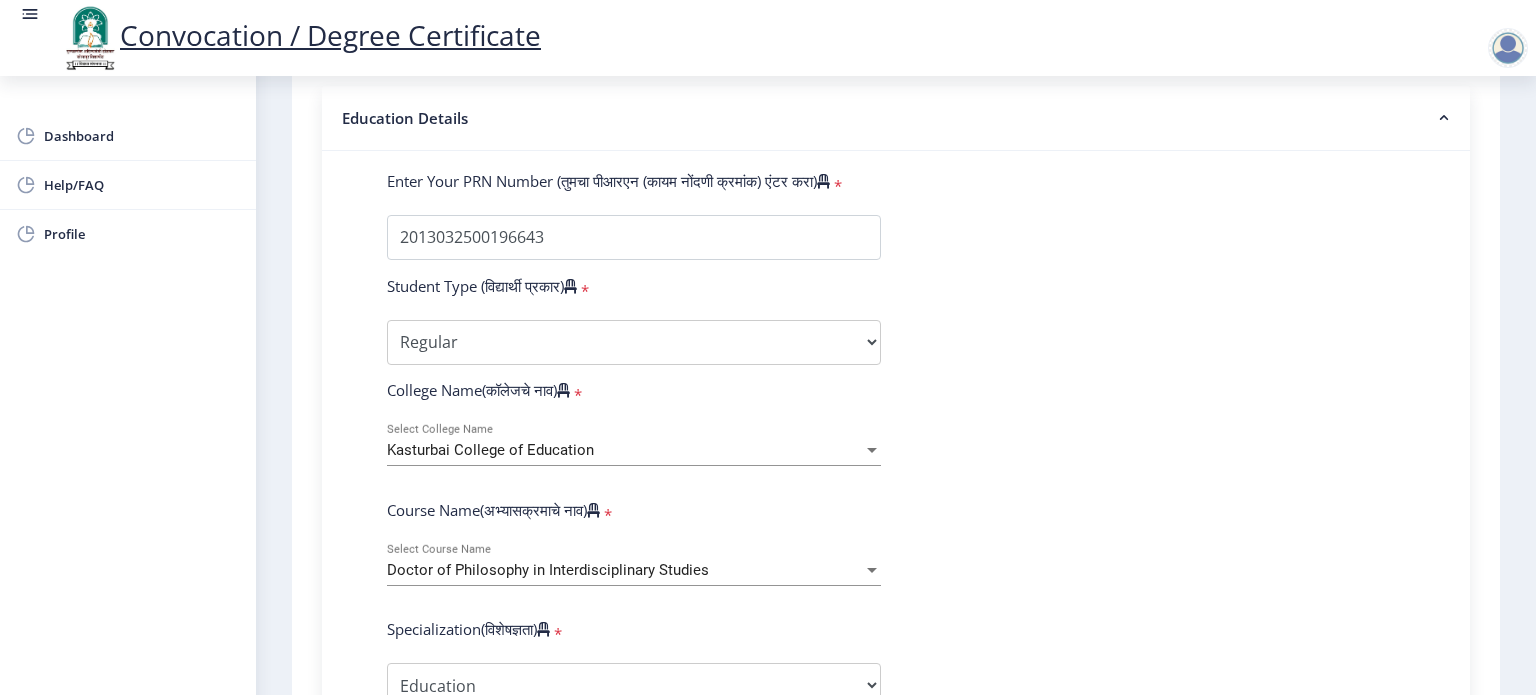 scroll, scrollTop: 890, scrollLeft: 0, axis: vertical 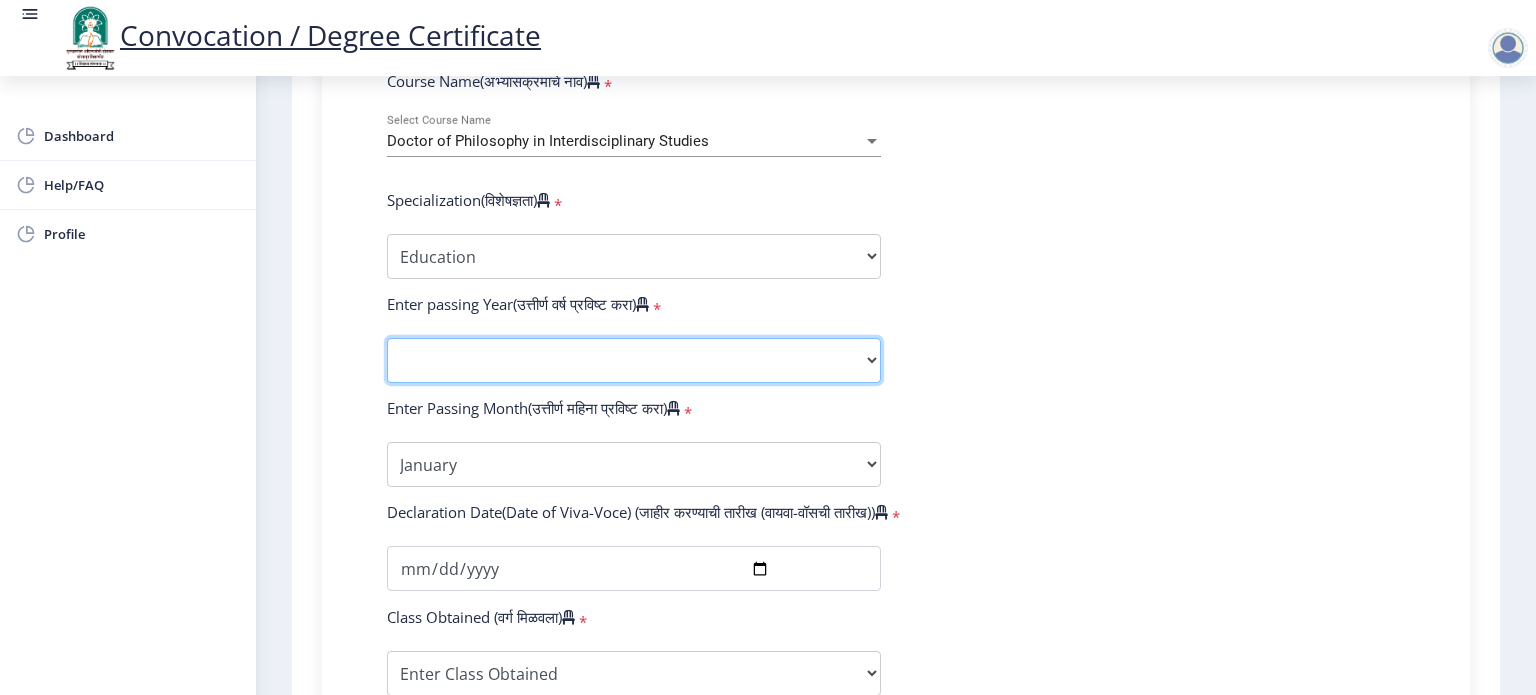 click on "2025   2024   2023   2022   2021   2020   2019   2018   2017   2016   2015   2014   2013   2012   2011   2010   2009   2008   2007   2006   2005   2004   2003   2002   2001   2000   1999   1998   1997   1996   1995   1994   1993   1992   1991   1990   1989   1988   1987   1986   1985   1984   1983   1982   1981   1980   1979   1978   1977   1976" 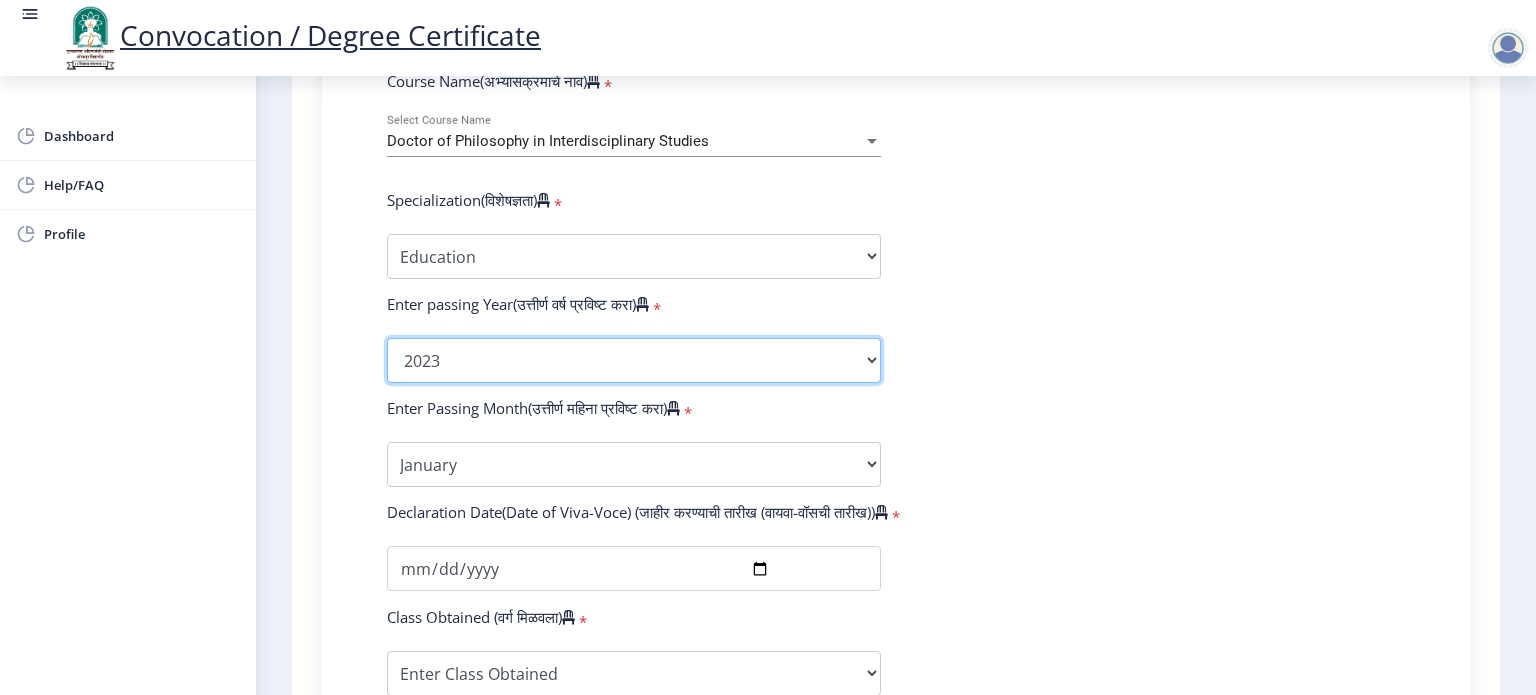 click on "2025   2024   2023   2022   2021   2020   2019   2018   2017   2016   2015   2014   2013   2012   2011   2010   2009   2008   2007   2006   2005   2004   2003   2002   2001   2000   1999   1998   1997   1996   1995   1994   1993   1992   1991   1990   1989   1988   1987   1986   1985   1984   1983   1982   1981   1980   1979   1978   1977   1976" 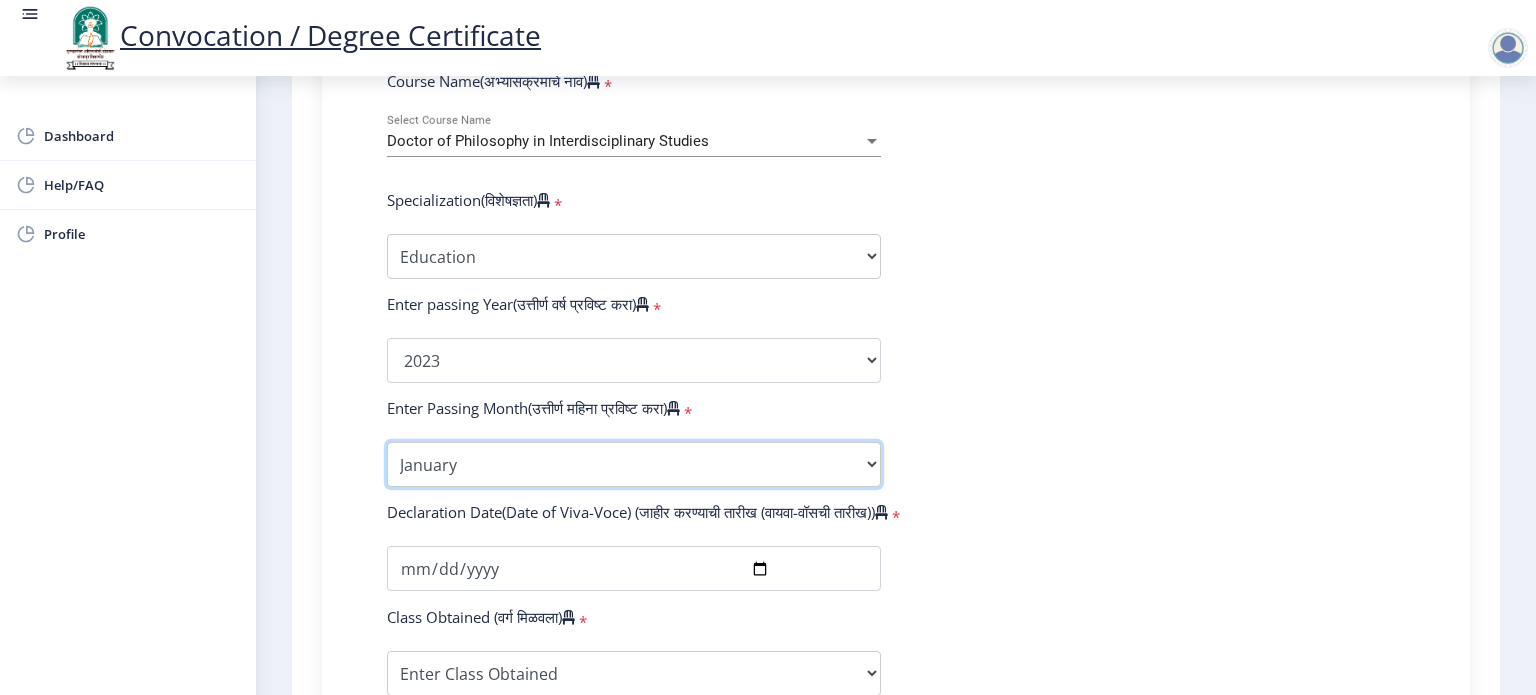 click on "Enter Passing Month January February March April May June July August September October November December" at bounding box center (634, 464) 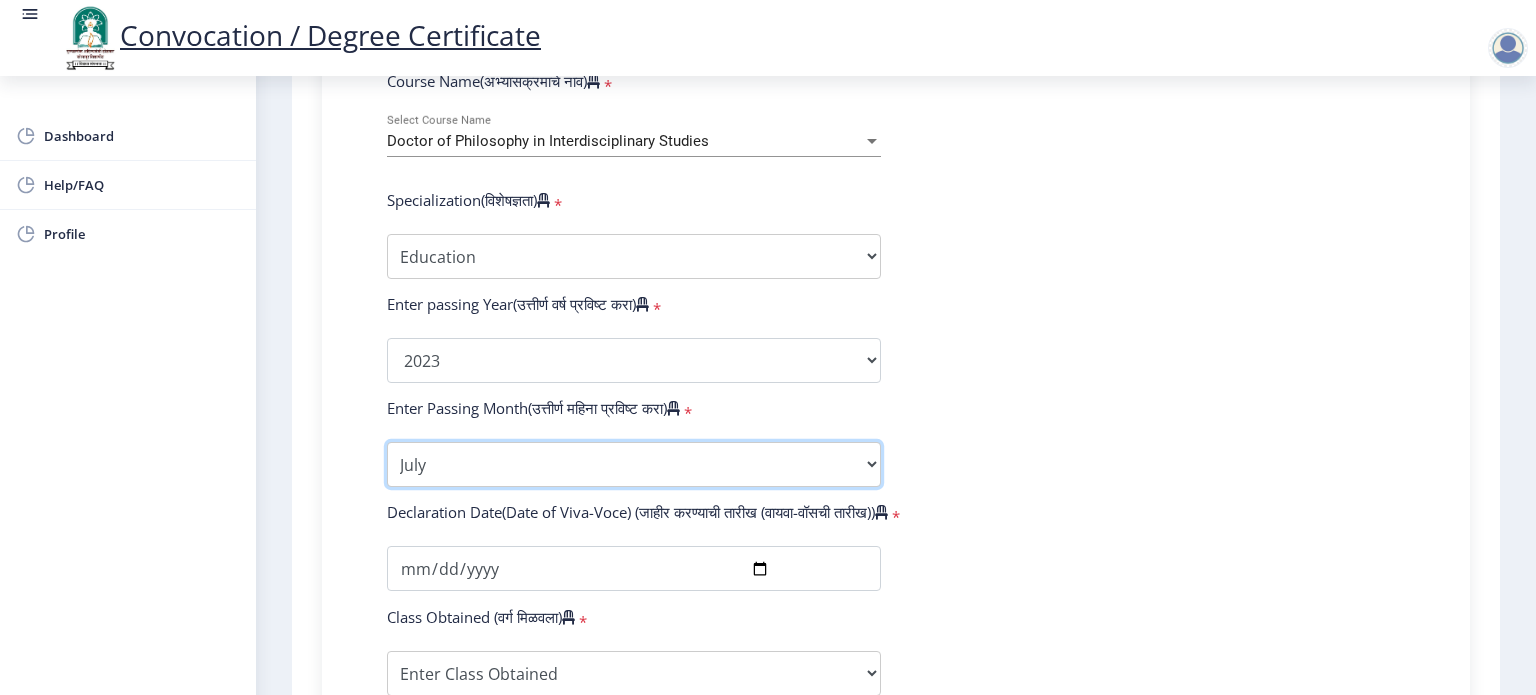 click on "Enter Passing Month January February March April May June July August September October November December" at bounding box center (634, 464) 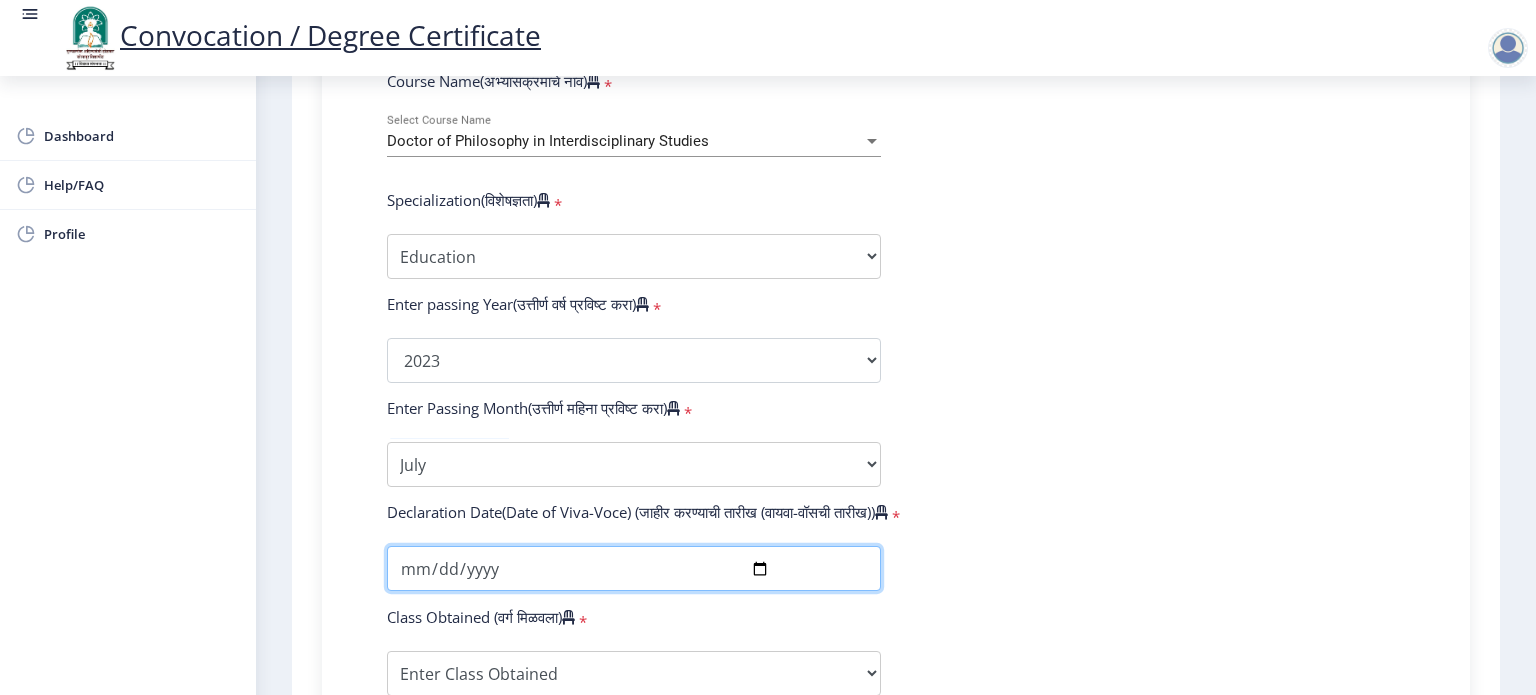 click at bounding box center [634, 568] 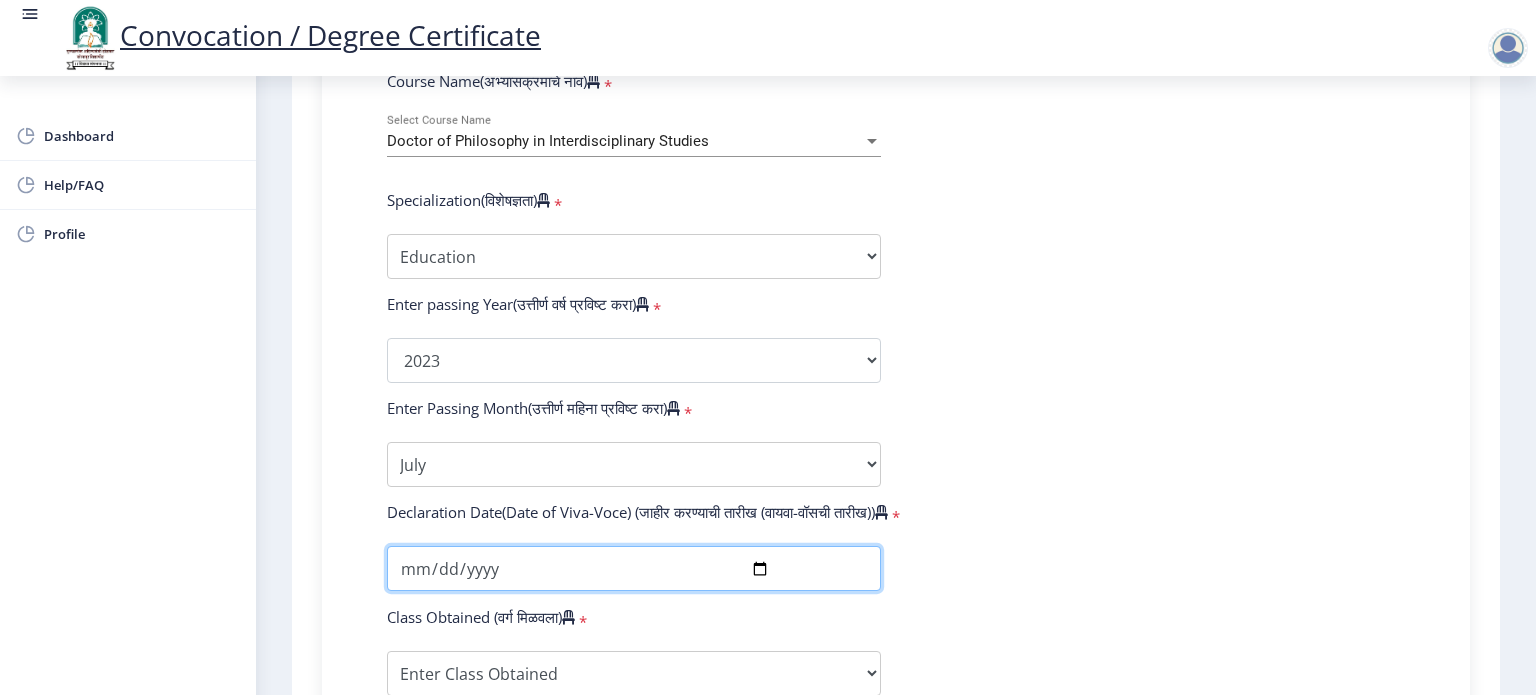 type on "[DATE]" 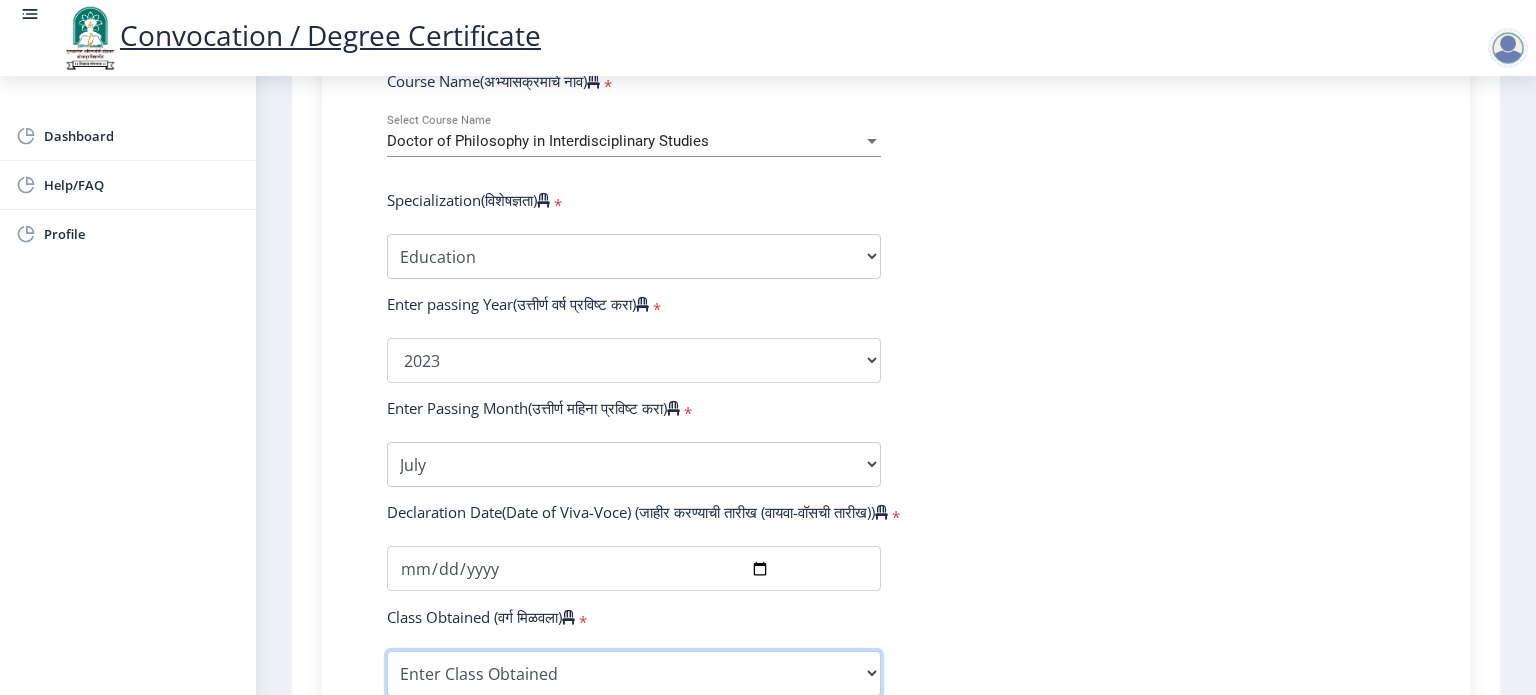 click on "Enter Class Obtained FIRST CLASS WITH DISTINCTION FIRST CLASS HIGHER SECOND CLASS SECOND CLASS PASS CLASS Grade O Grade A+ Grade A Grade B+ Grade B Grade C+ Grade C Grade D Grade E" at bounding box center (634, 673) 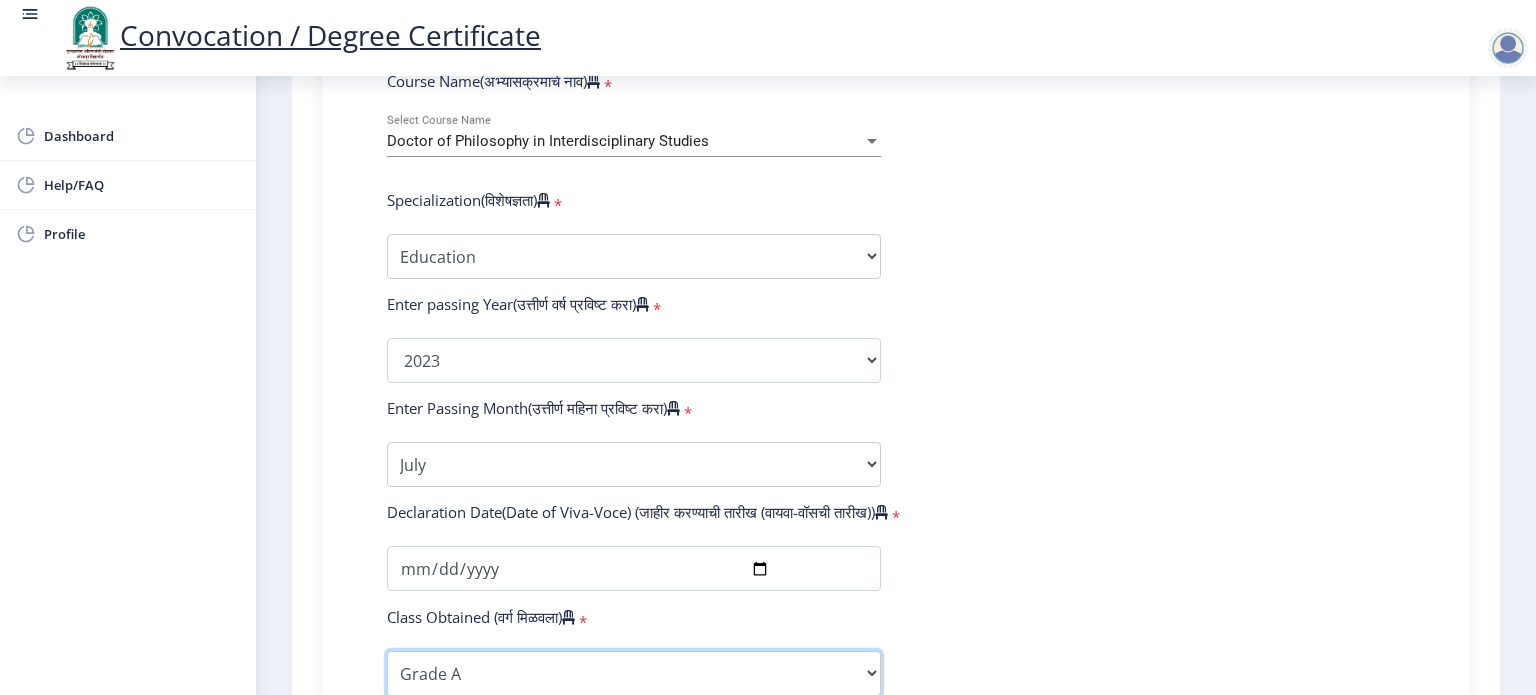 click on "Enter Class Obtained FIRST CLASS WITH DISTINCTION FIRST CLASS HIGHER SECOND CLASS SECOND CLASS PASS CLASS Grade O Grade A+ Grade A Grade B+ Grade B Grade C+ Grade C Grade D Grade E" at bounding box center (634, 673) 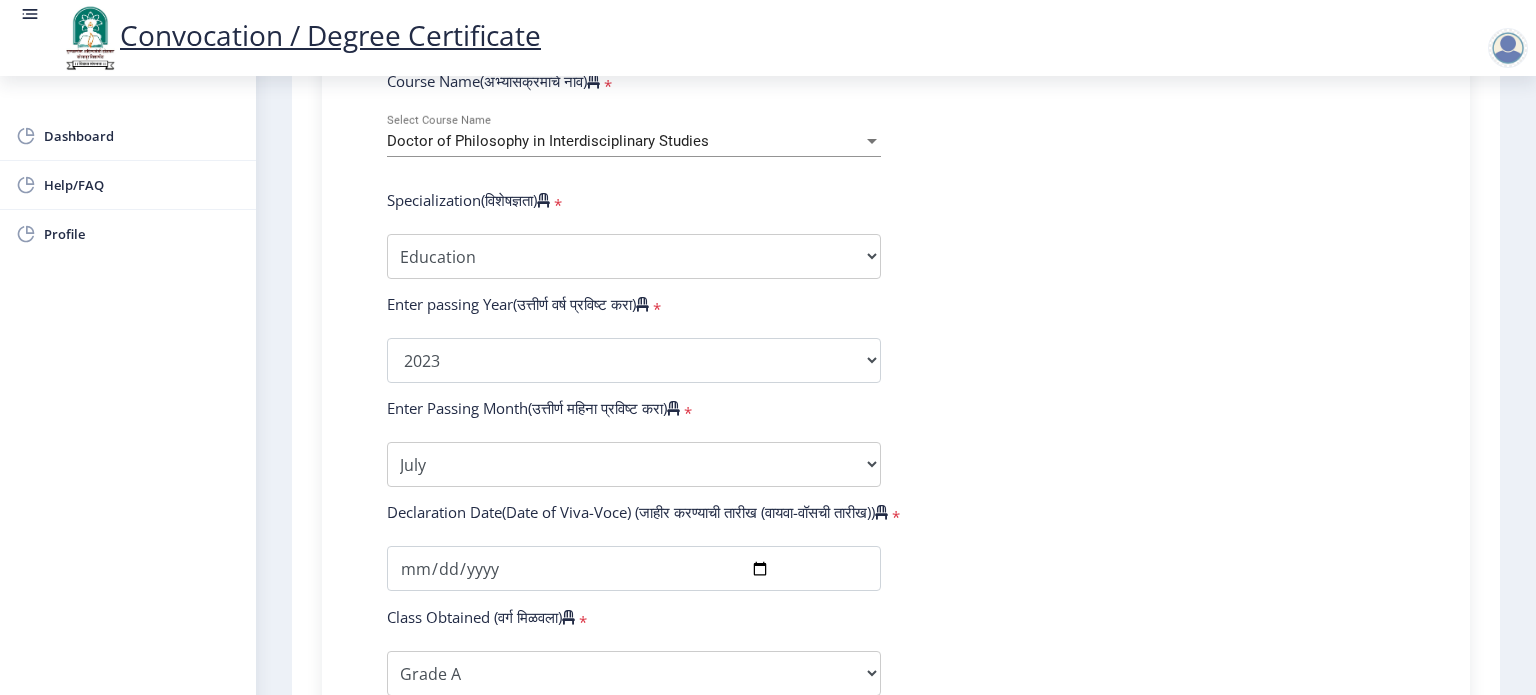 scroll, scrollTop: 1307, scrollLeft: 0, axis: vertical 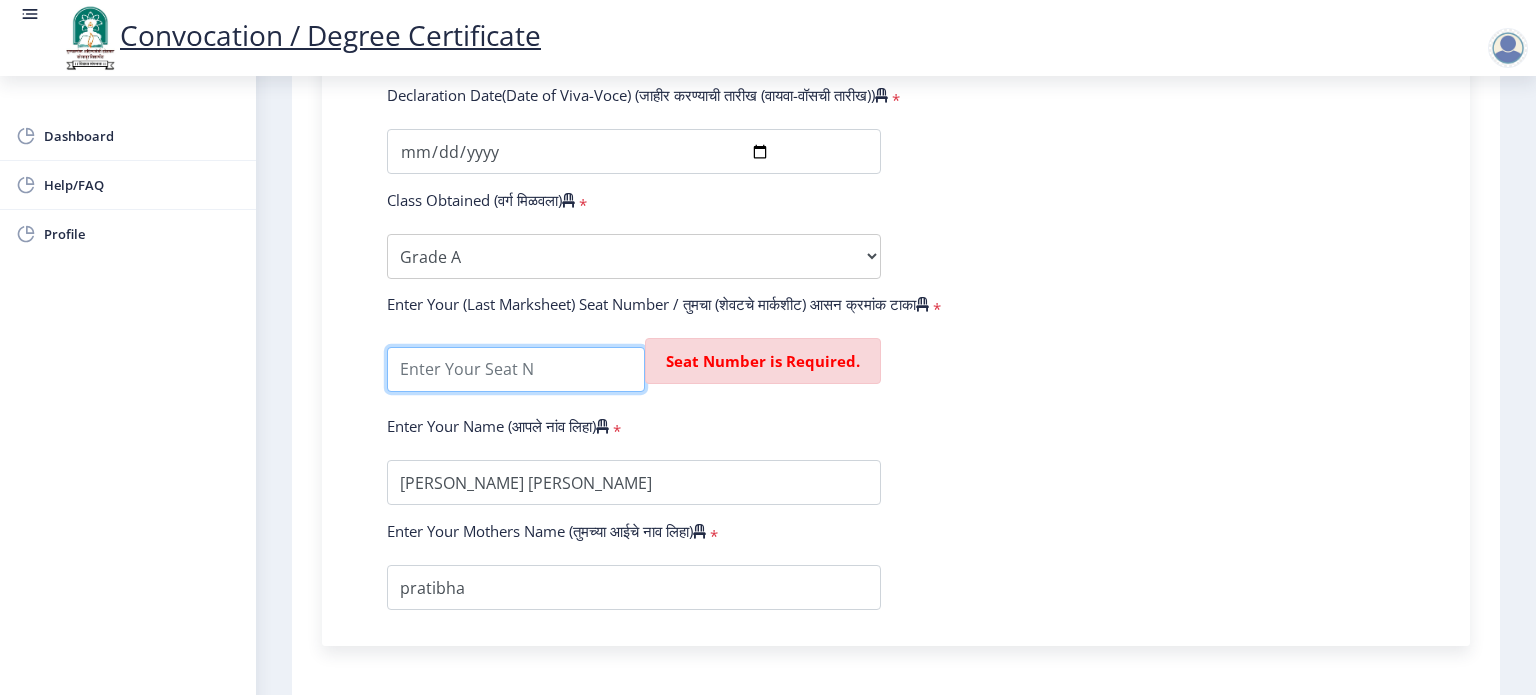 click at bounding box center (516, 369) 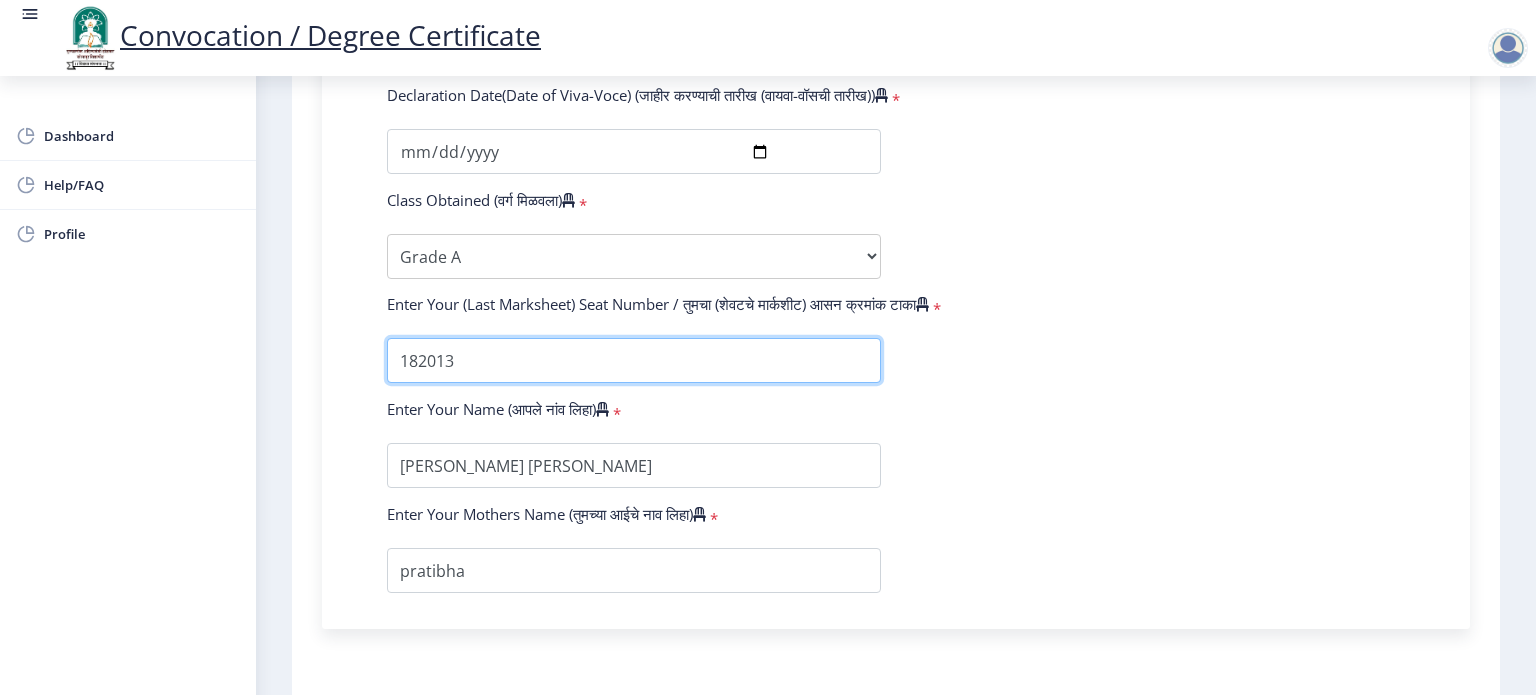 type on "182013" 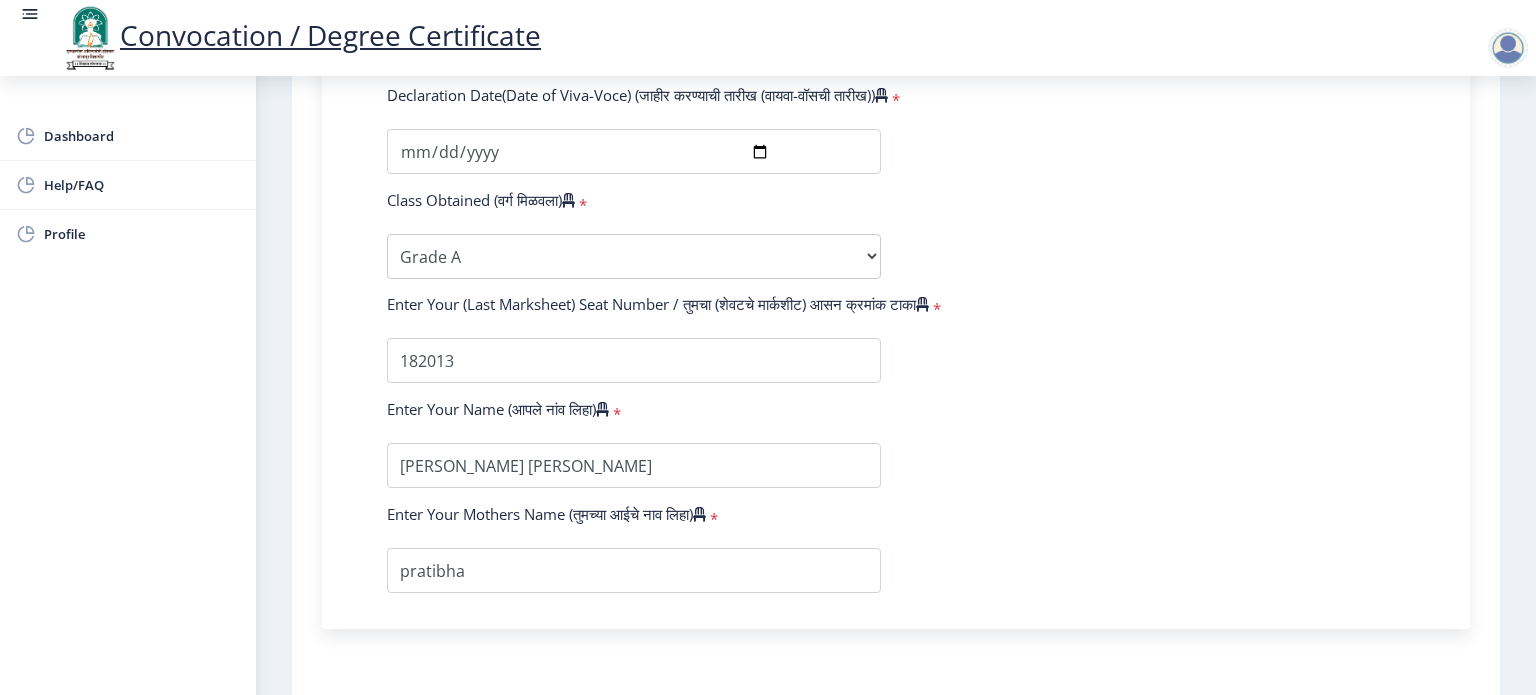 scroll, scrollTop: 1448, scrollLeft: 0, axis: vertical 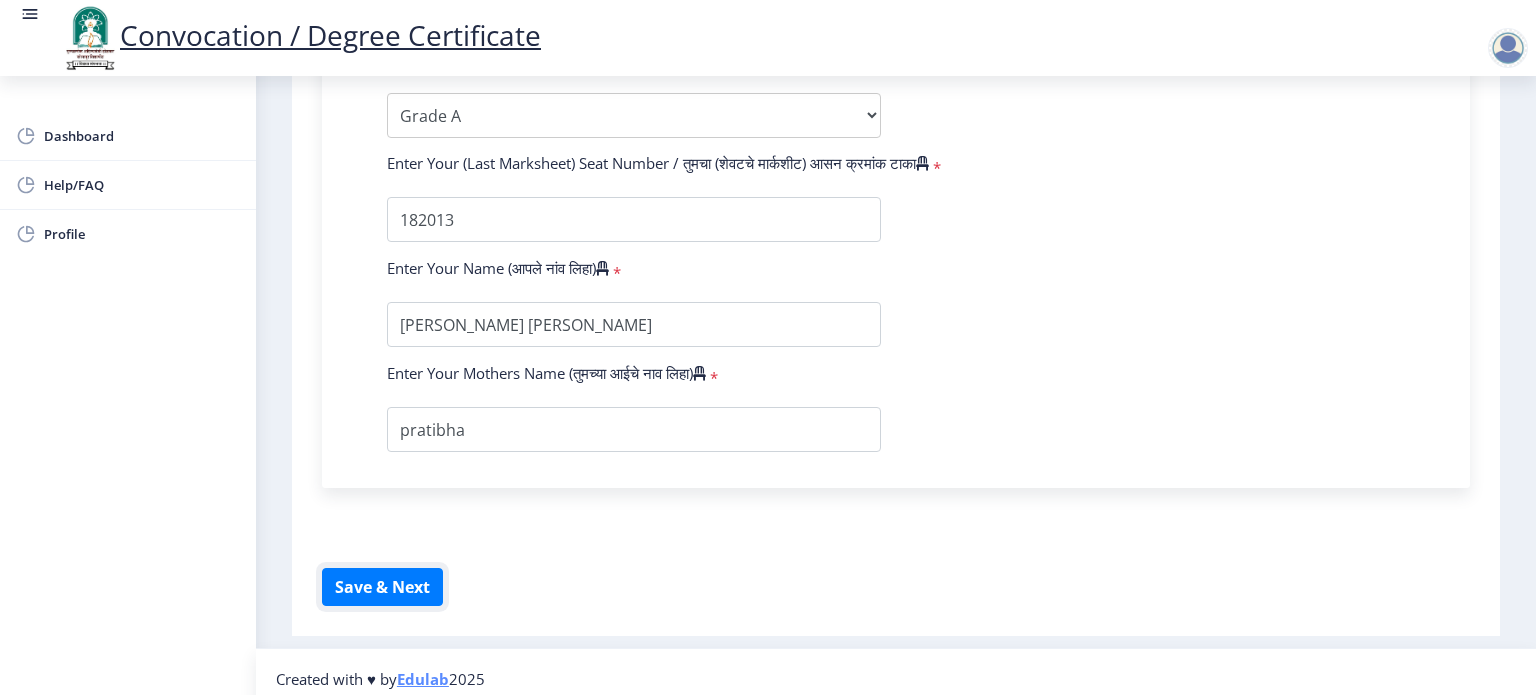 type 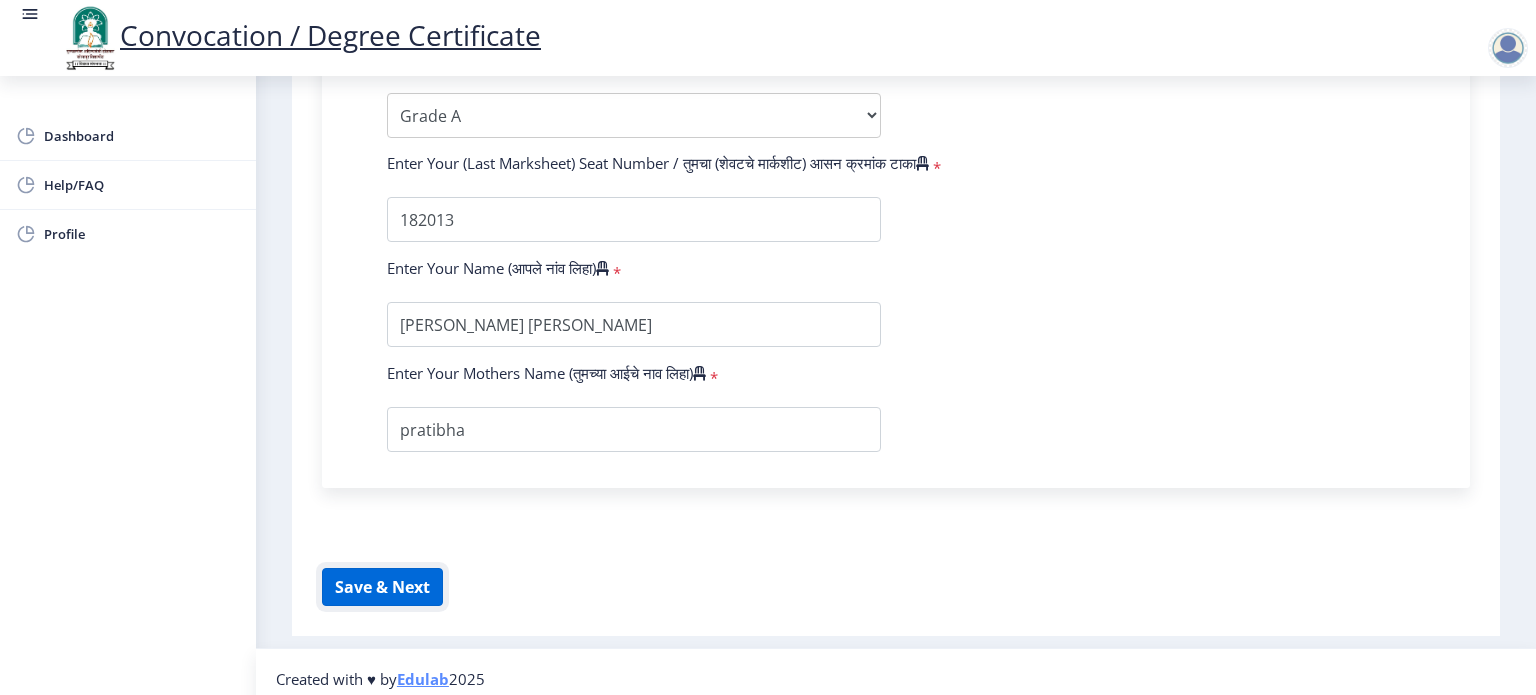 click on "Save & Next" 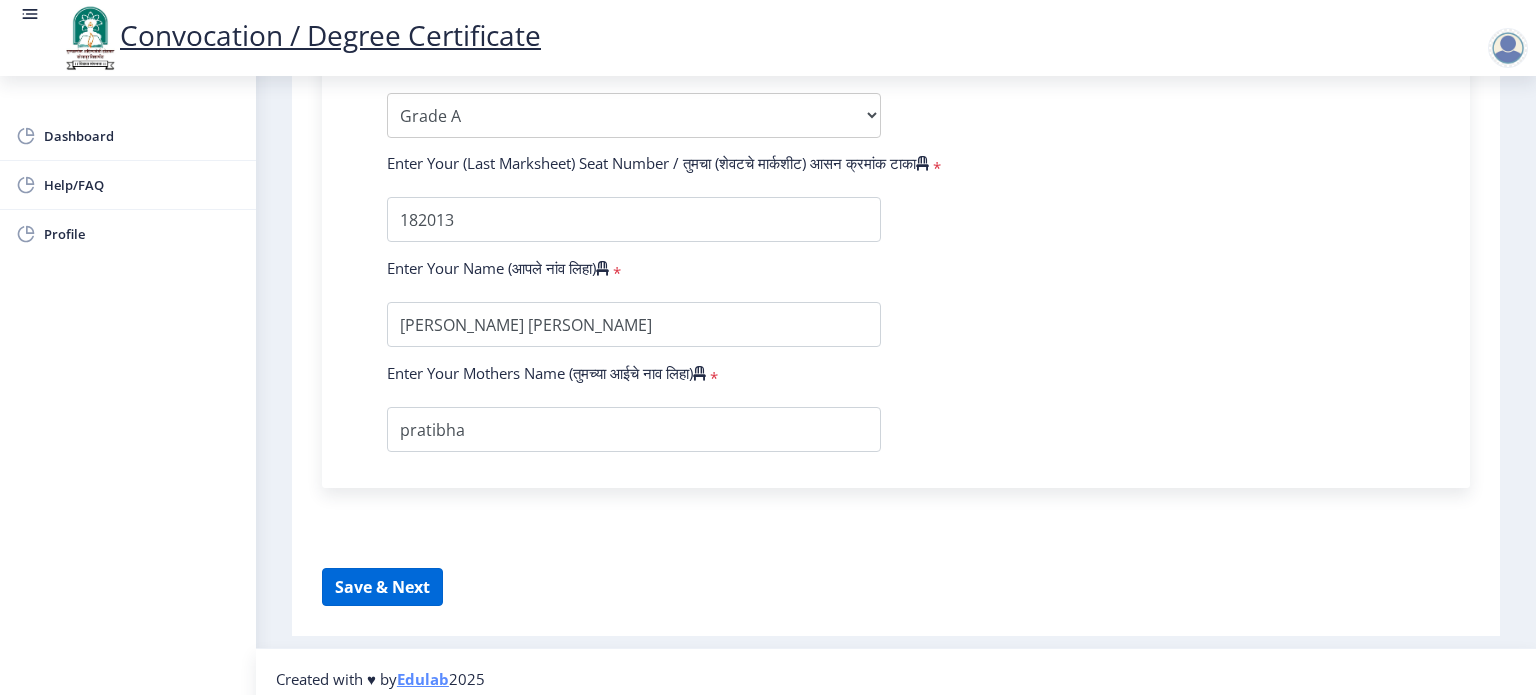 scroll, scrollTop: 0, scrollLeft: 0, axis: both 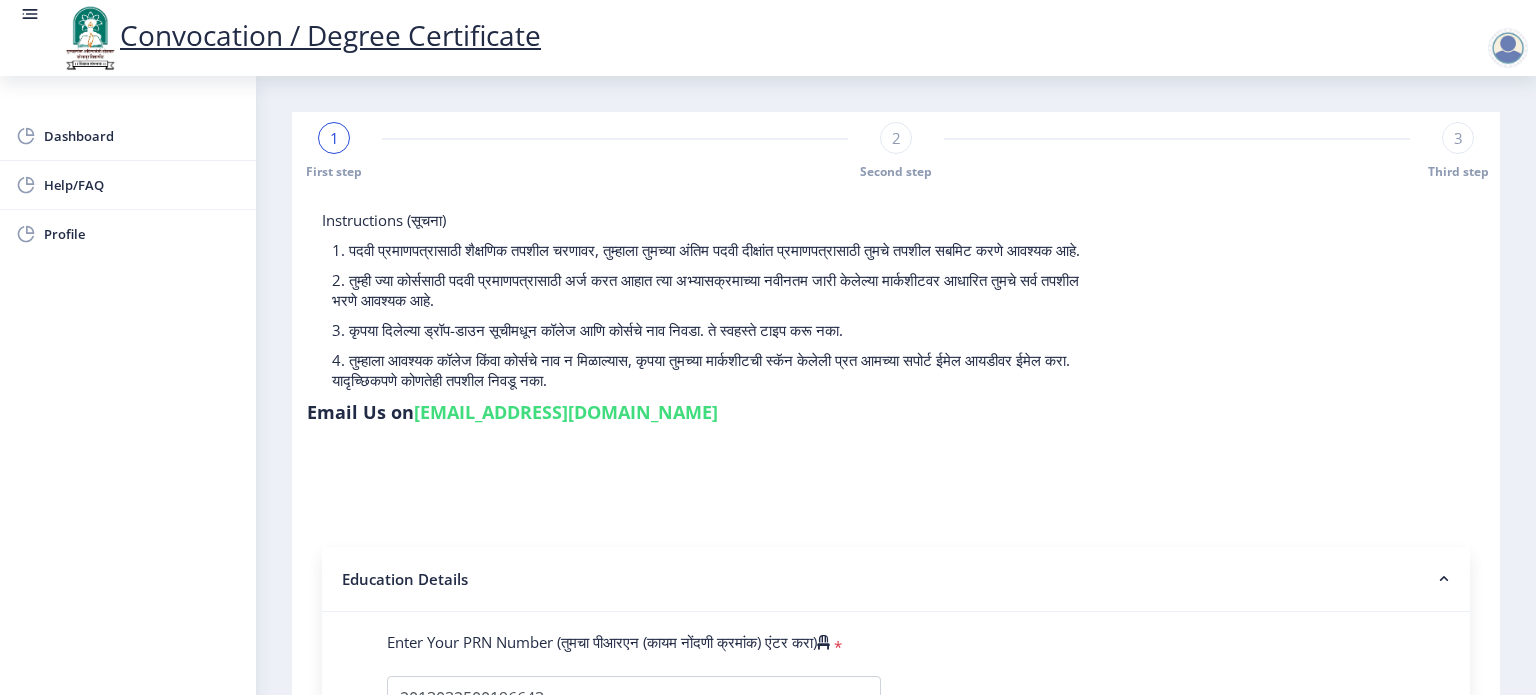 select 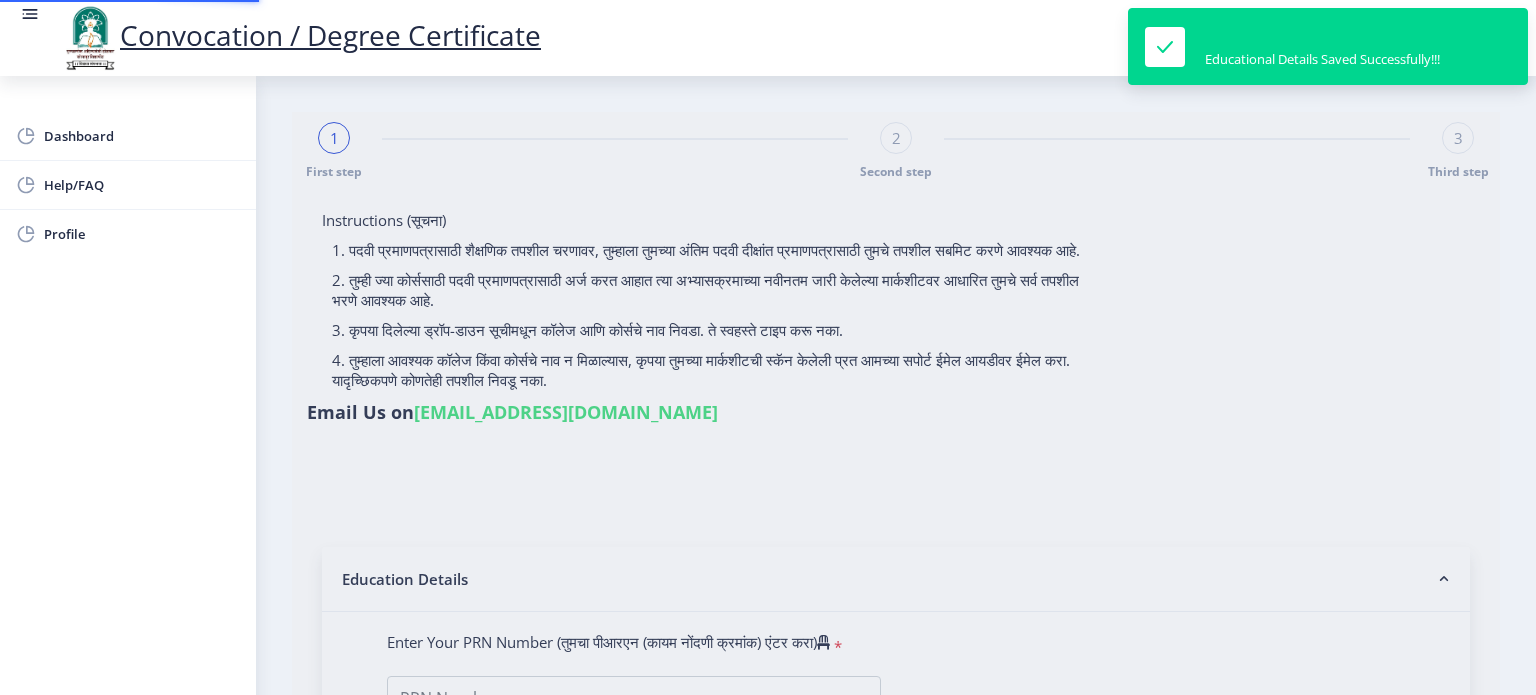type on "2013032500196643" 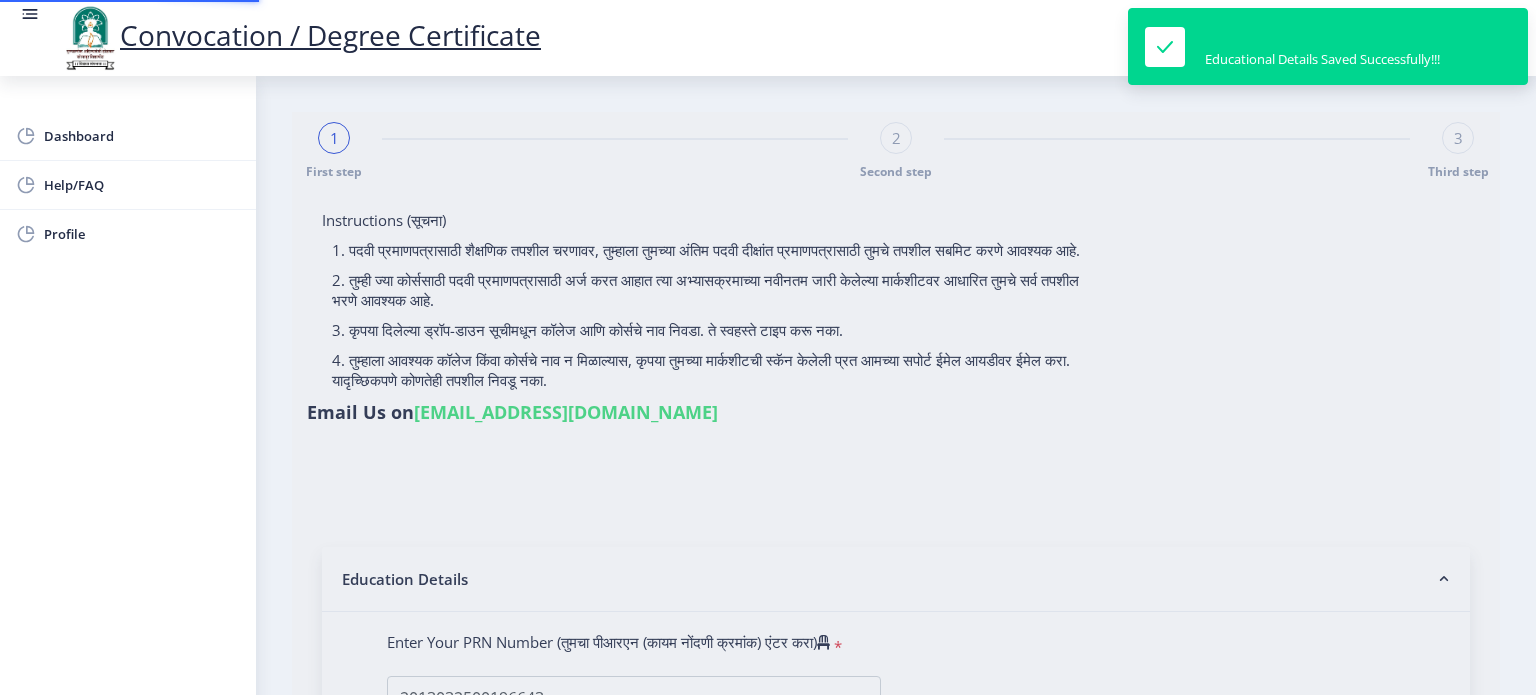 select on "July" 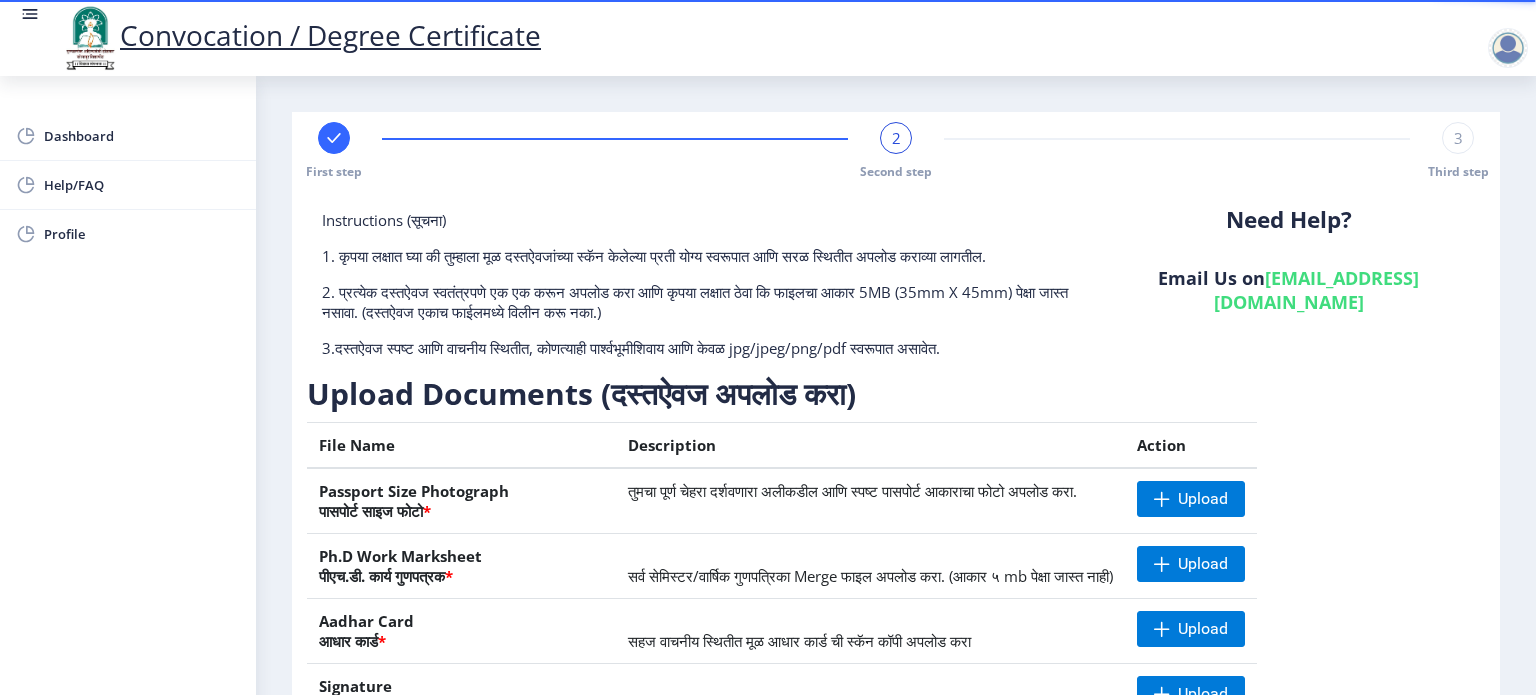 drag, startPoint x: 1504, startPoint y: 461, endPoint x: 1511, endPoint y: 487, distance: 26.925823 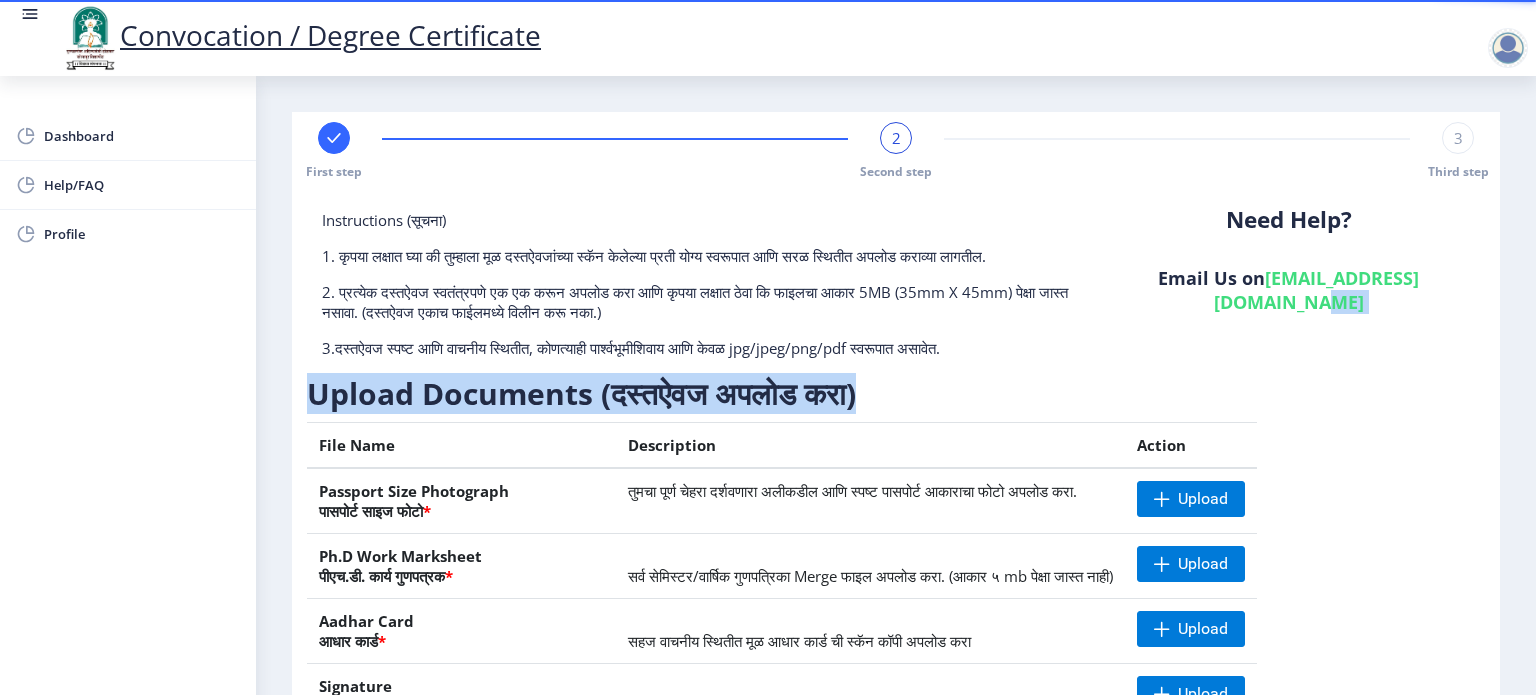 drag, startPoint x: 1512, startPoint y: 480, endPoint x: 1506, endPoint y: 563, distance: 83.21658 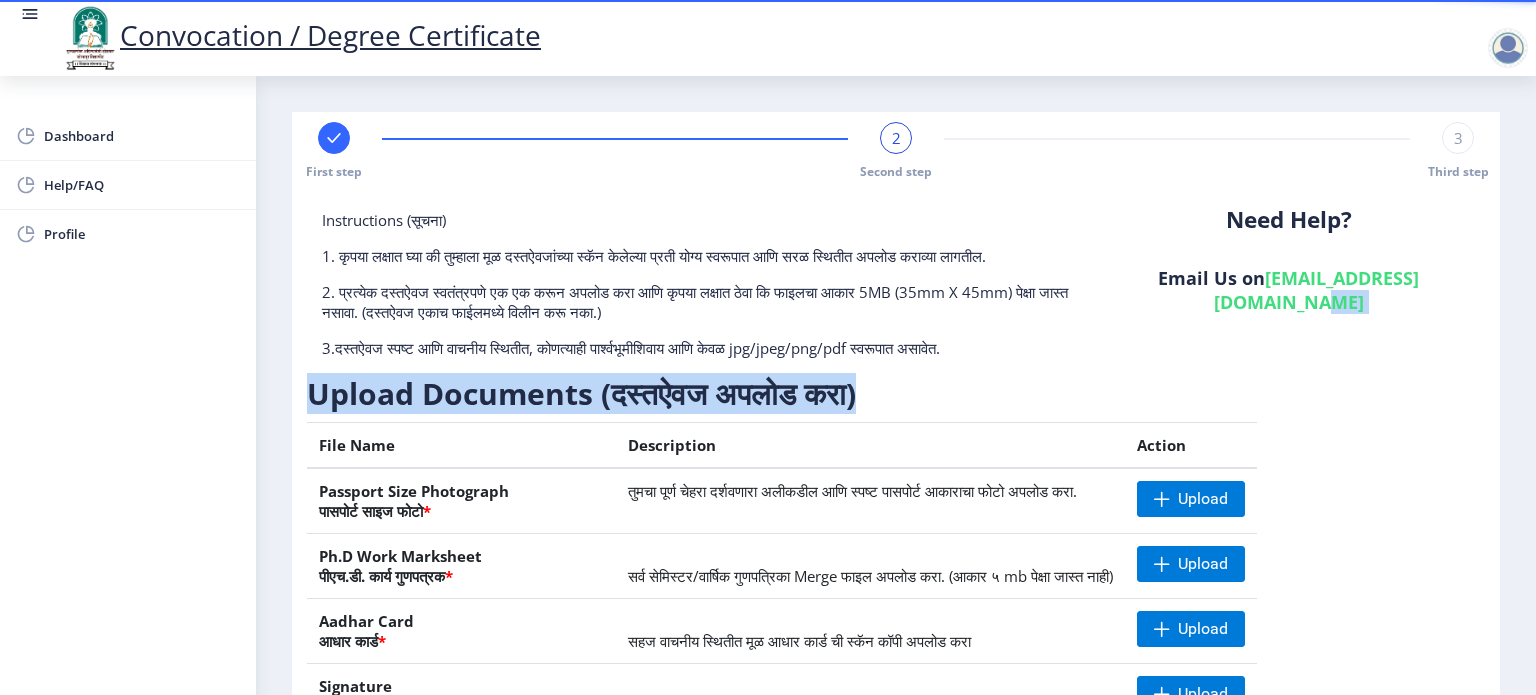 click on "Instructions (सूचना) 1. कृपया लक्षात घ्या की तुम्हाला मूळ दस्तऐवजांच्या स्कॅन केलेल्या प्रती योग्य स्वरूपात आणि सरळ स्थितीत अपलोड कराव्या लागतील.  2. प्रत्येक दस्तऐवज स्वतंत्रपणे एक एक करून अपलोड करा आणि कृपया लक्षात ठेवा कि फाइलचा आकार 5MB (35mm X 45mm) पेक्षा जास्त नसावा. (दस्तऐवज एकाच फाईलमध्ये विलीन करू नका.)  Need Help? Email Us on   [EMAIL_ADDRESS][DOMAIN_NAME]  Upload Documents (दस्तऐवज अपलोड करा)  File Name Description Action Passport Size Photograph  पासपोर्ट साइज फोटो  * Upload * Upload * Upload *" 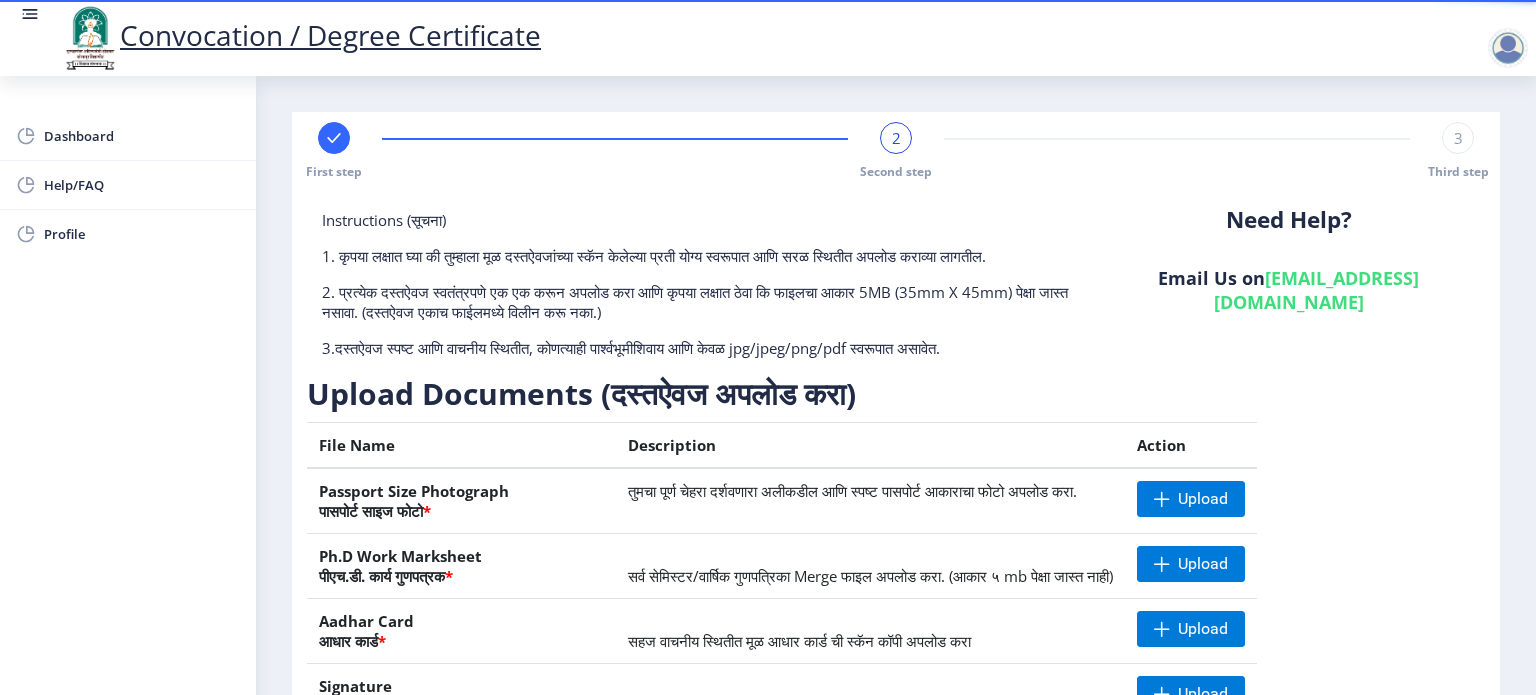 scroll, scrollTop: 20, scrollLeft: 0, axis: vertical 